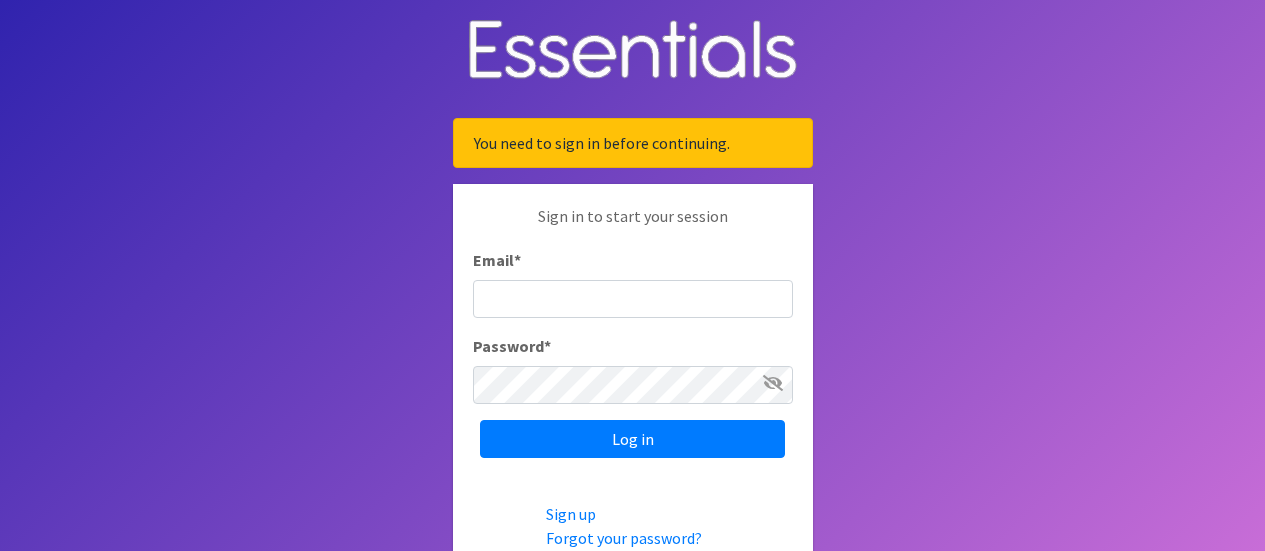 scroll, scrollTop: 0, scrollLeft: 0, axis: both 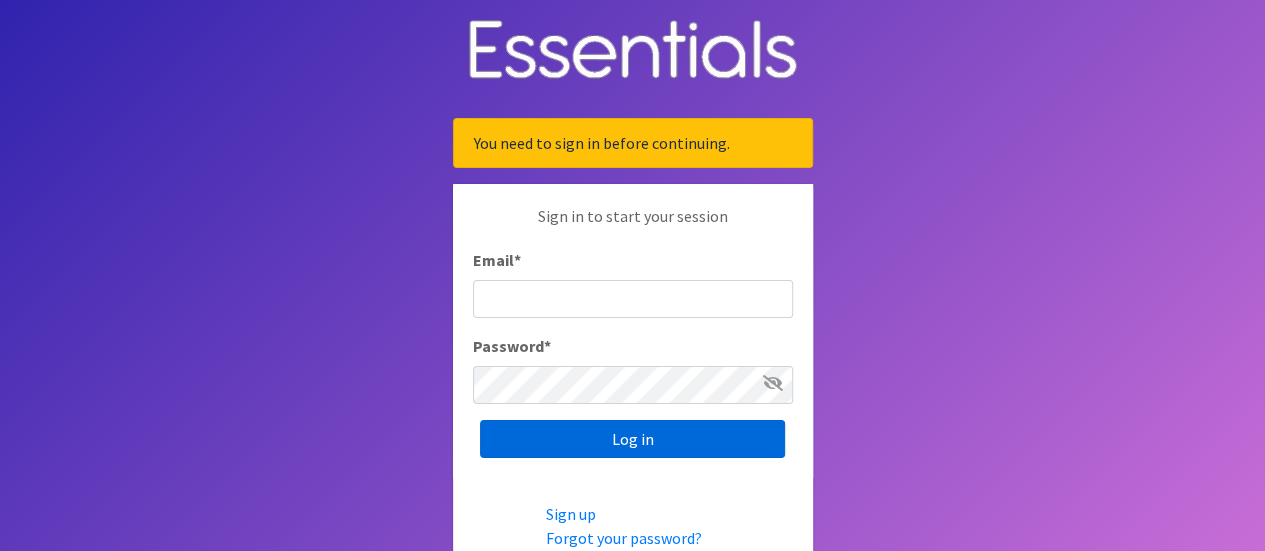 type on "[EMAIL]" 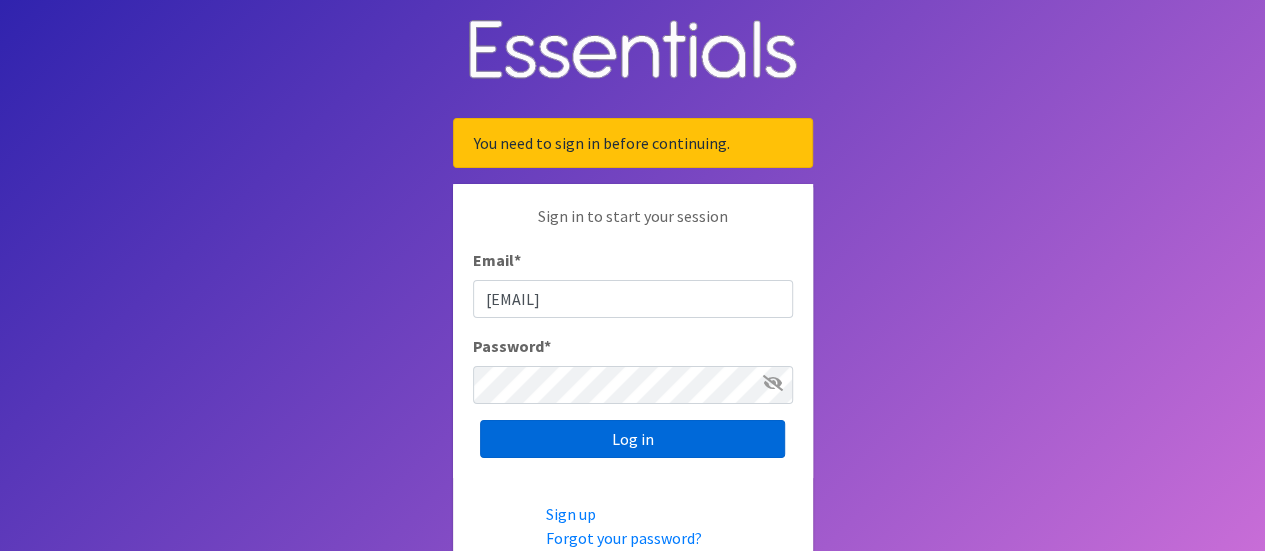 click on "Log in" at bounding box center [632, 439] 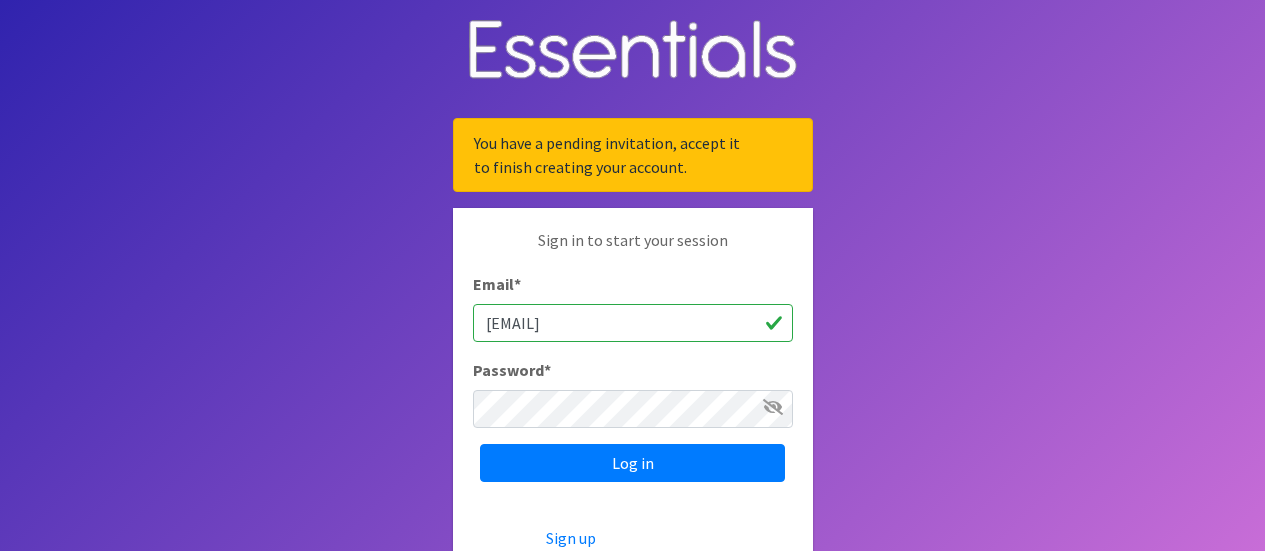 scroll, scrollTop: 0, scrollLeft: 0, axis: both 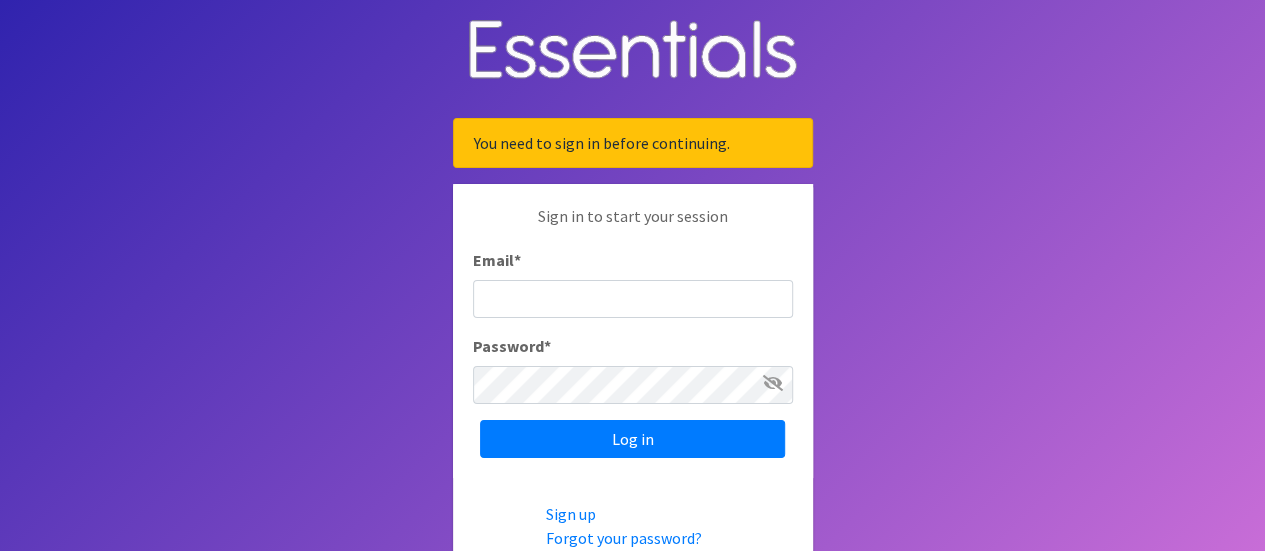 type on "[EMAIL]" 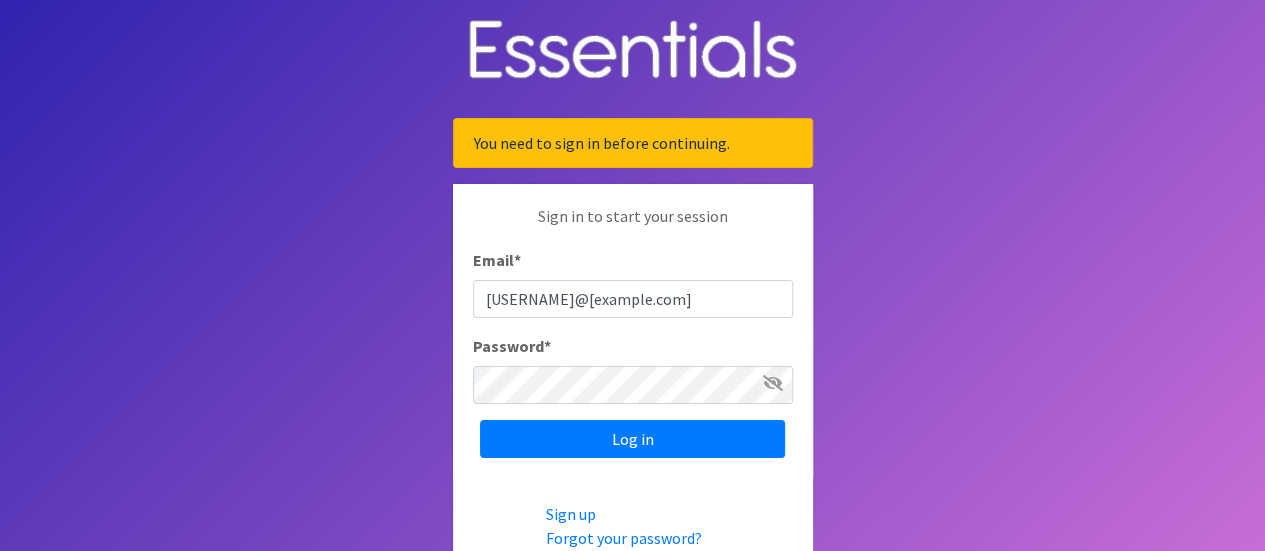 click on "You need to sign in before continuing.
Sign in to start your session
Email  * laurenpagecolby@gmail.com
Password  *
Log in
Sign up
Forgot your password?" at bounding box center [632, 327] 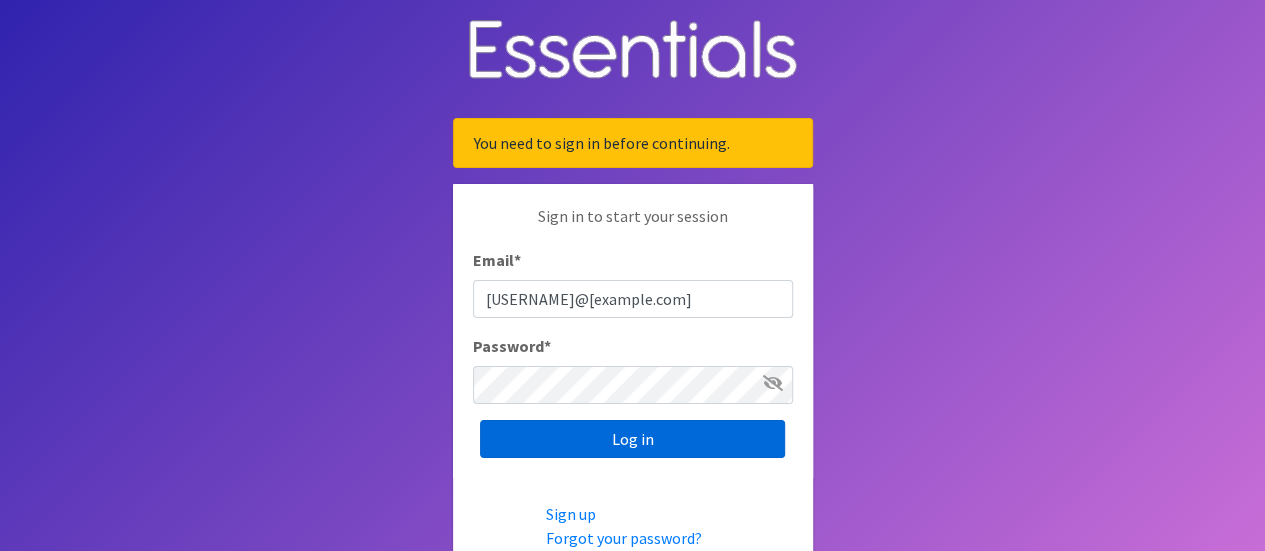 click on "Log in" at bounding box center (632, 439) 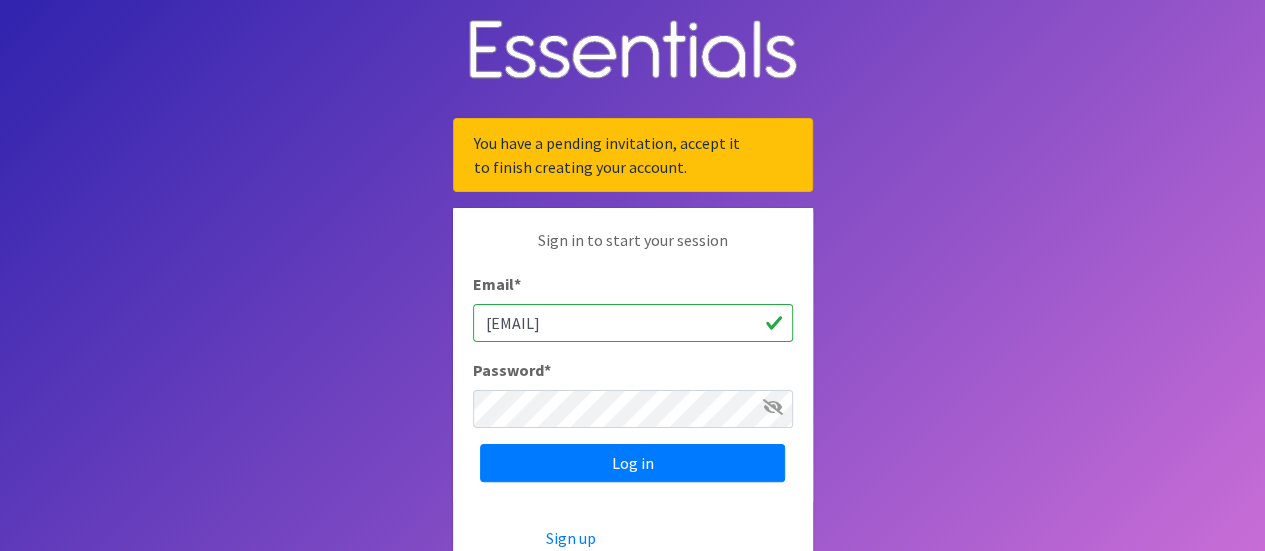 scroll, scrollTop: 128, scrollLeft: 0, axis: vertical 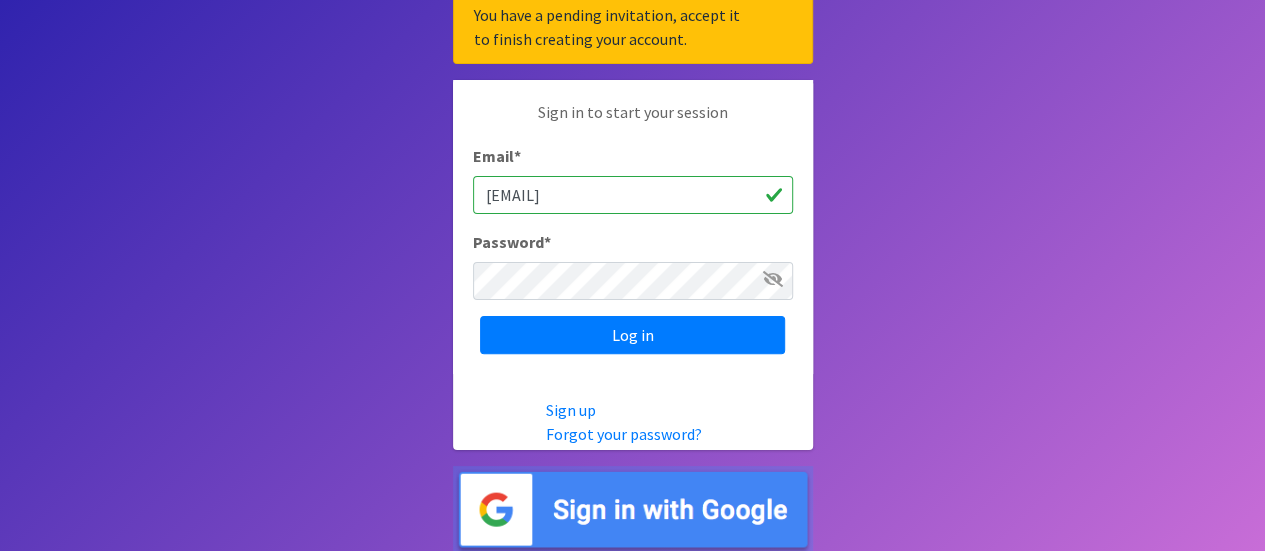 click at bounding box center [633, 509] 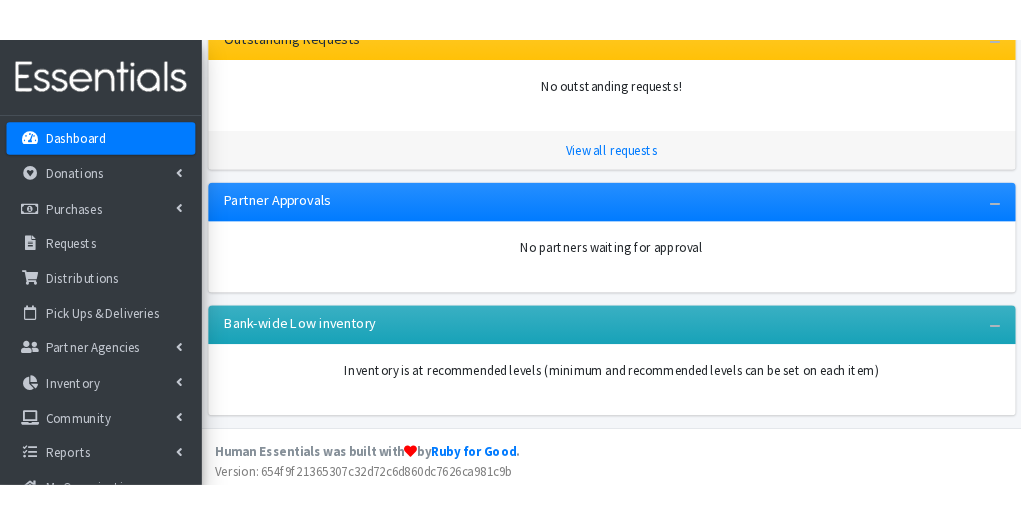 scroll, scrollTop: 596, scrollLeft: 0, axis: vertical 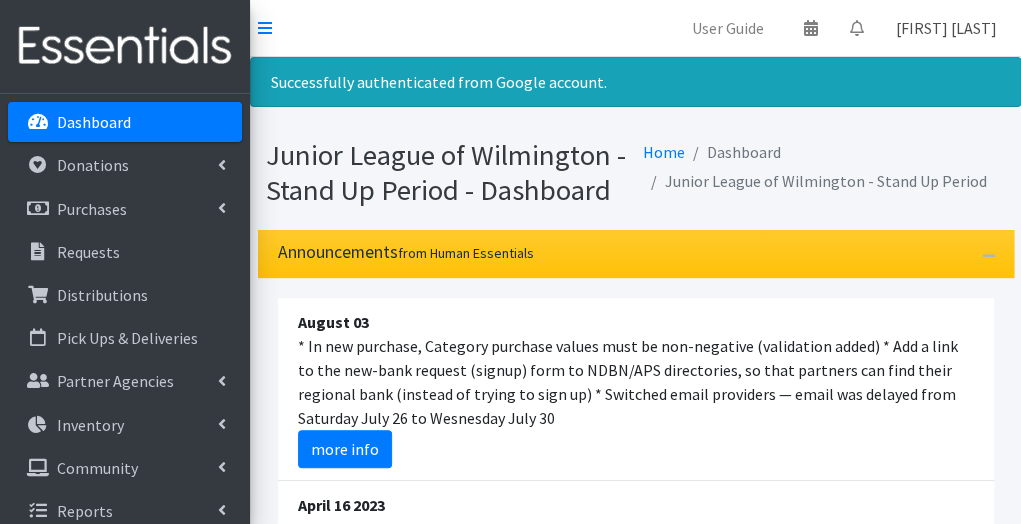 click on "[FIRST] [LAST]" at bounding box center (946, 28) 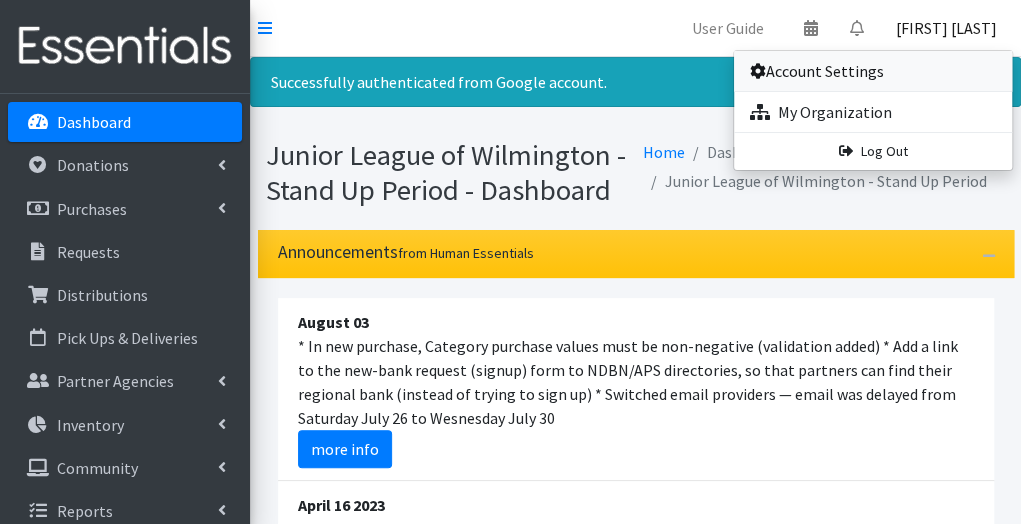 click on "Account Settings" at bounding box center [873, 71] 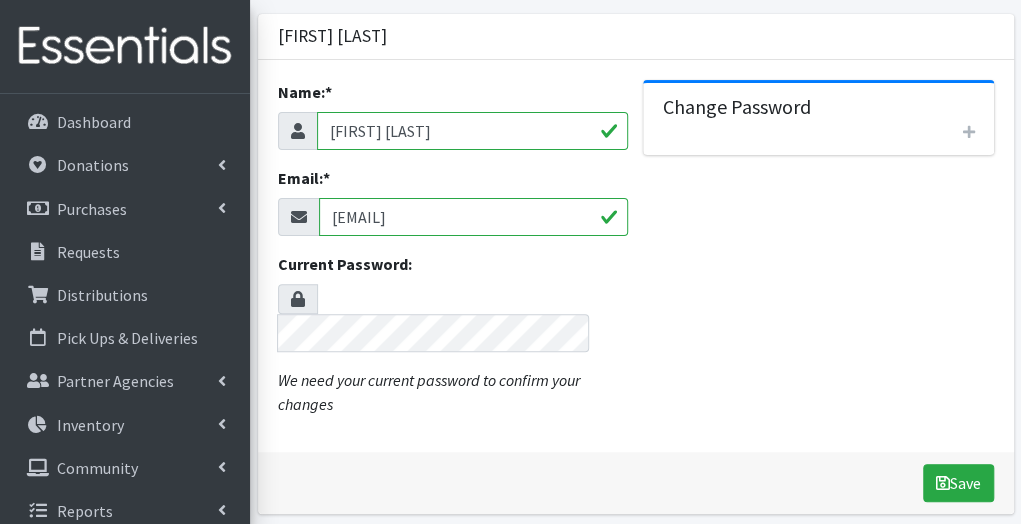 scroll, scrollTop: 0, scrollLeft: 0, axis: both 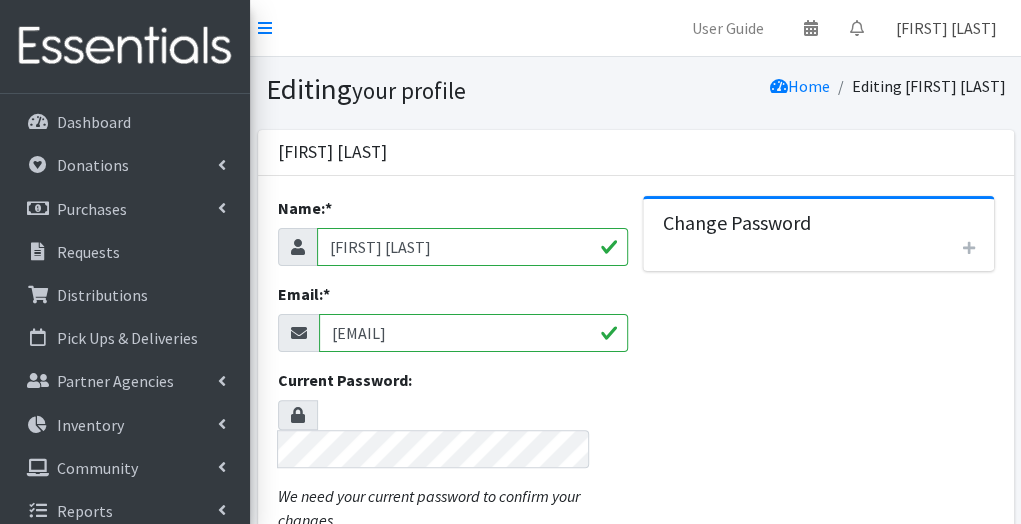 click on "[FIRST] [LAST]" at bounding box center (946, 28) 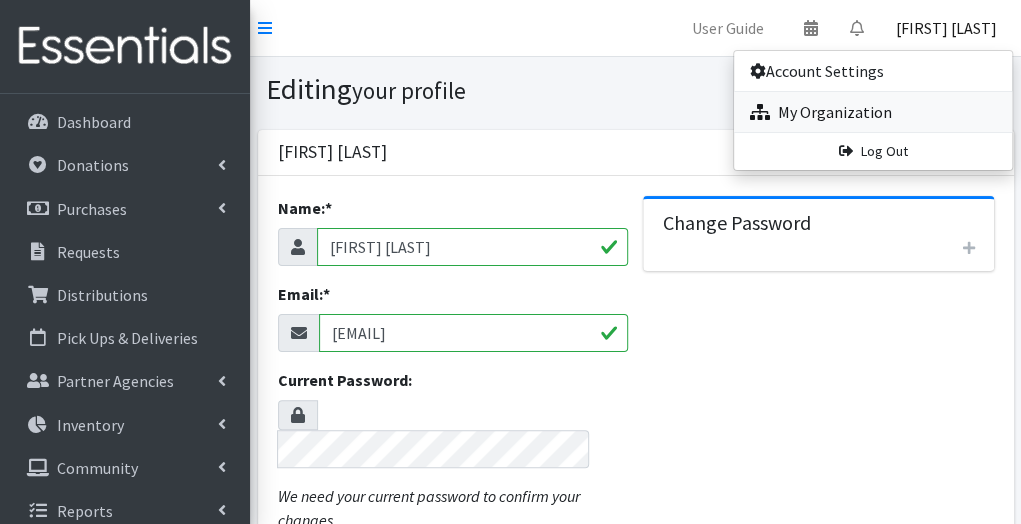 click on "My Organization" at bounding box center [873, 112] 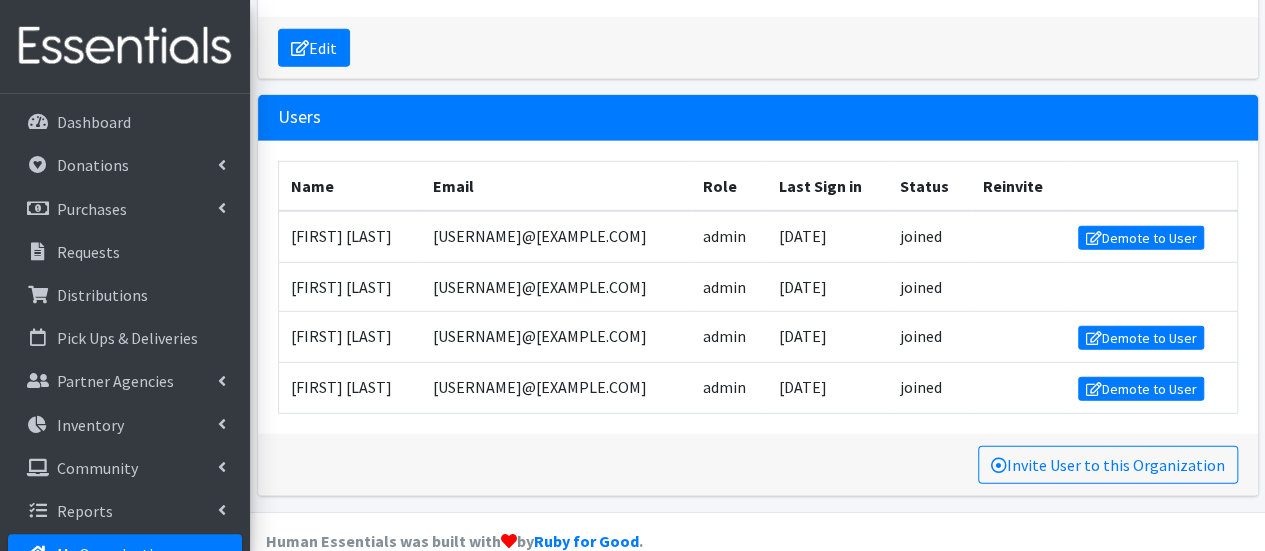 scroll, scrollTop: 2681, scrollLeft: 0, axis: vertical 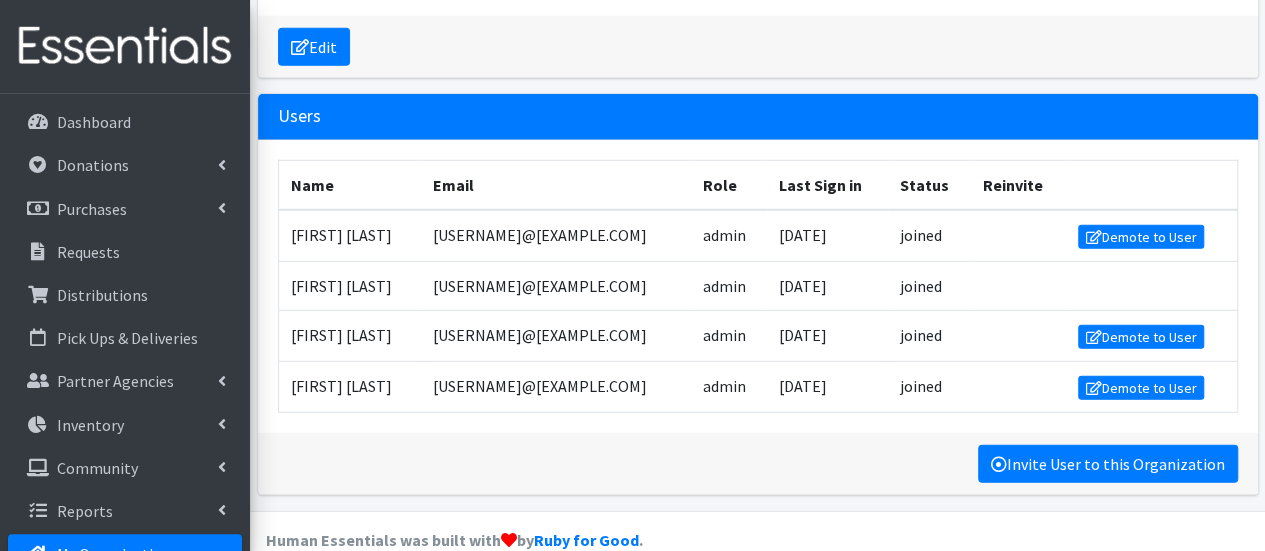 click on "Invite User to this Organization" at bounding box center (1108, 464) 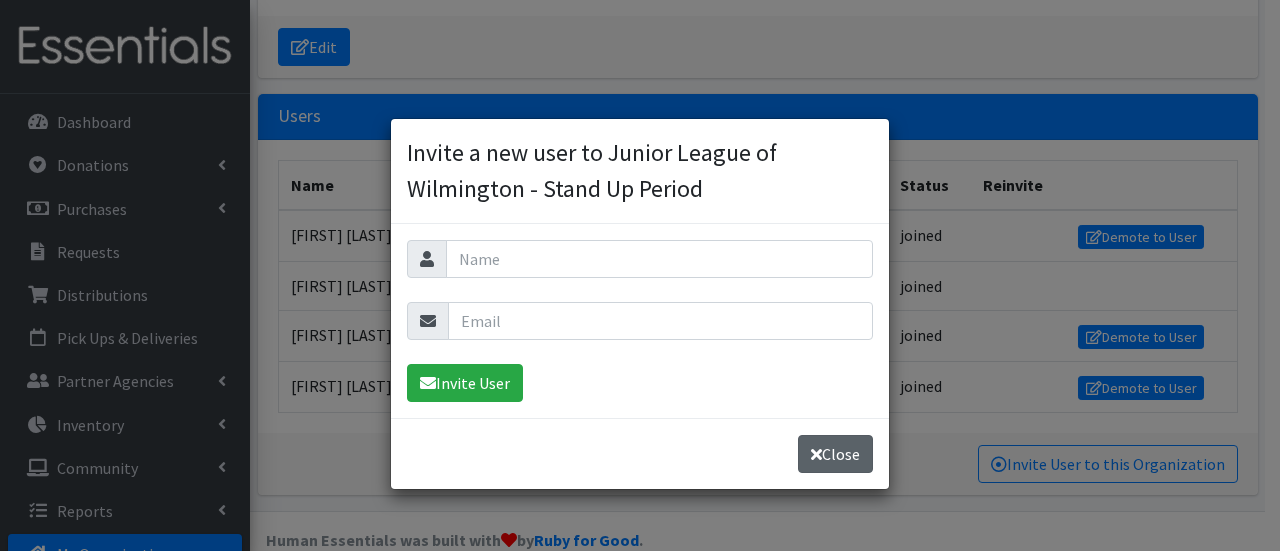 click on "Close" at bounding box center (835, 454) 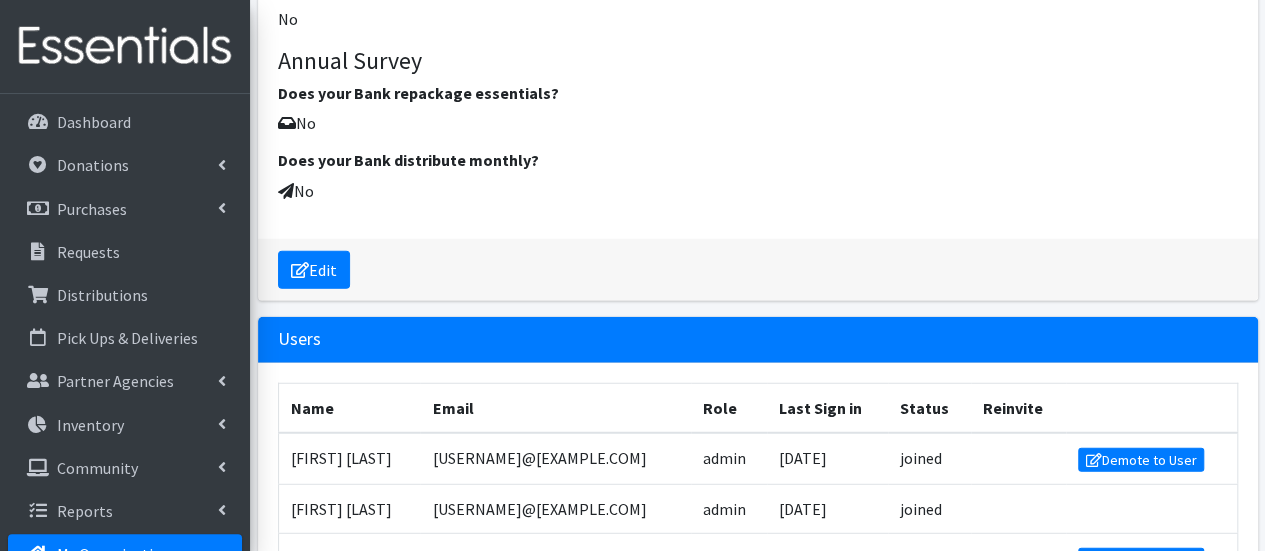 scroll, scrollTop: 2315, scrollLeft: 0, axis: vertical 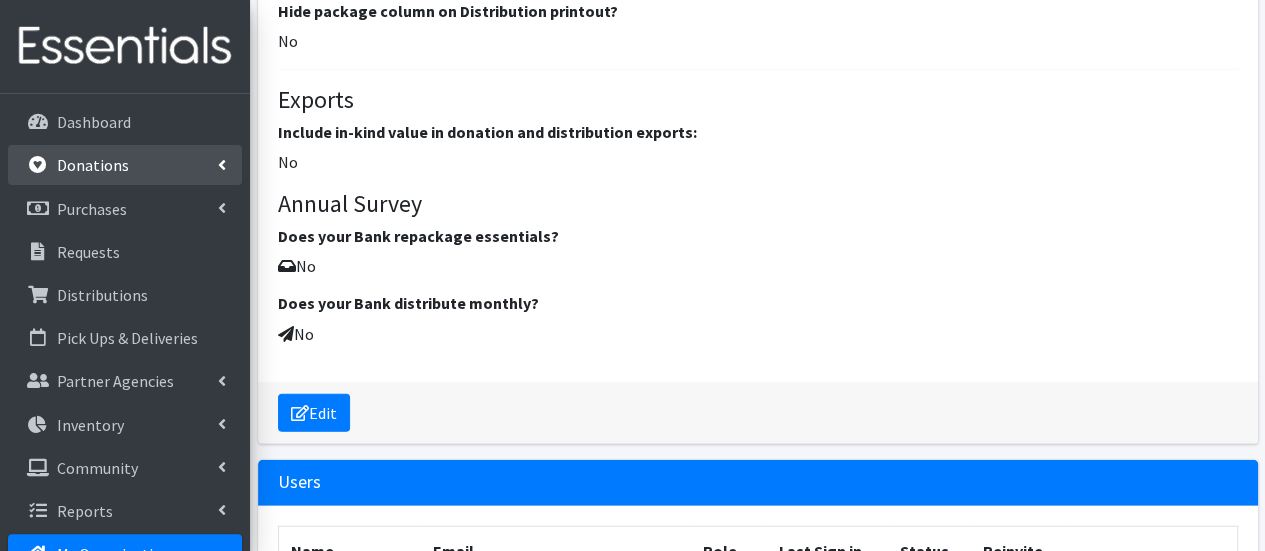 click on "Donations" at bounding box center [125, 165] 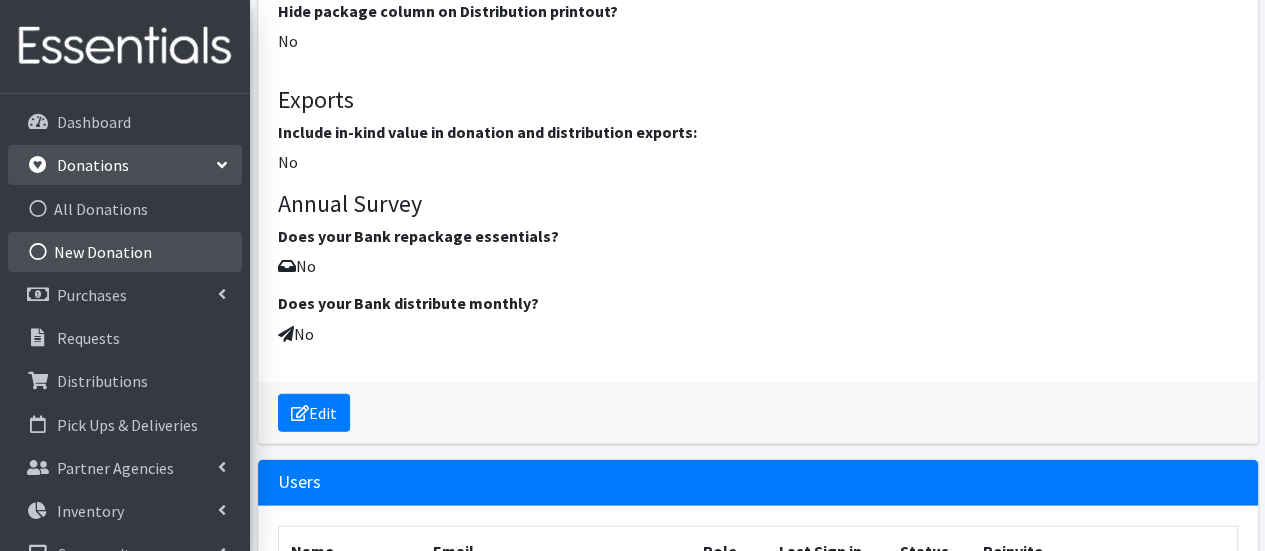click on "New Donation" at bounding box center [125, 252] 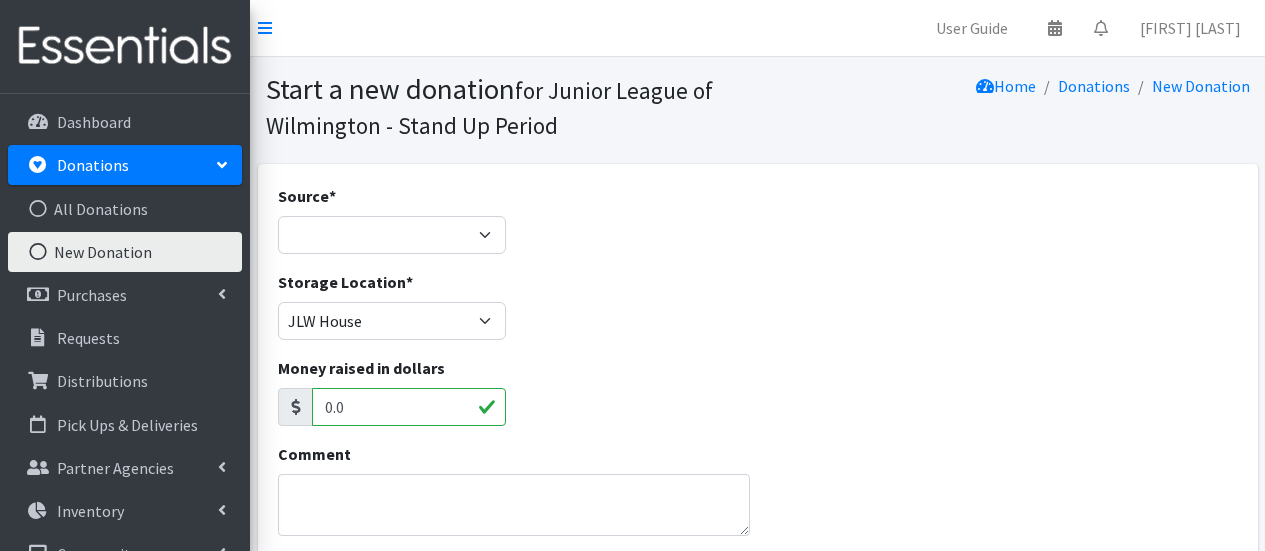 scroll, scrollTop: 0, scrollLeft: 0, axis: both 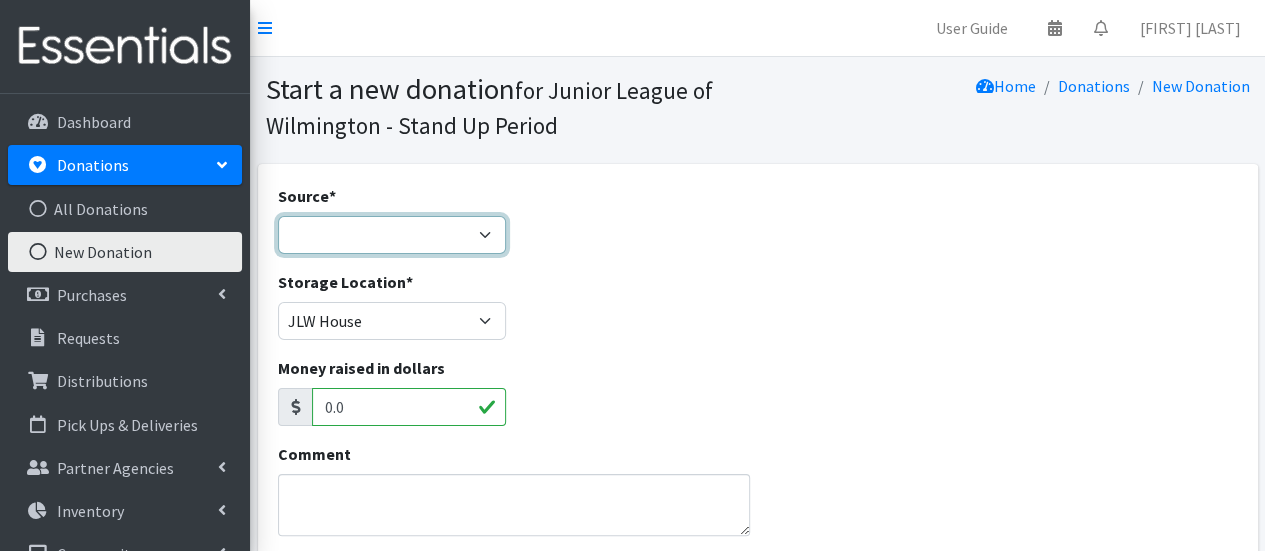 click on "Product Drive
Manufacturer
Donation Site
Misc. Donation" at bounding box center (392, 235) 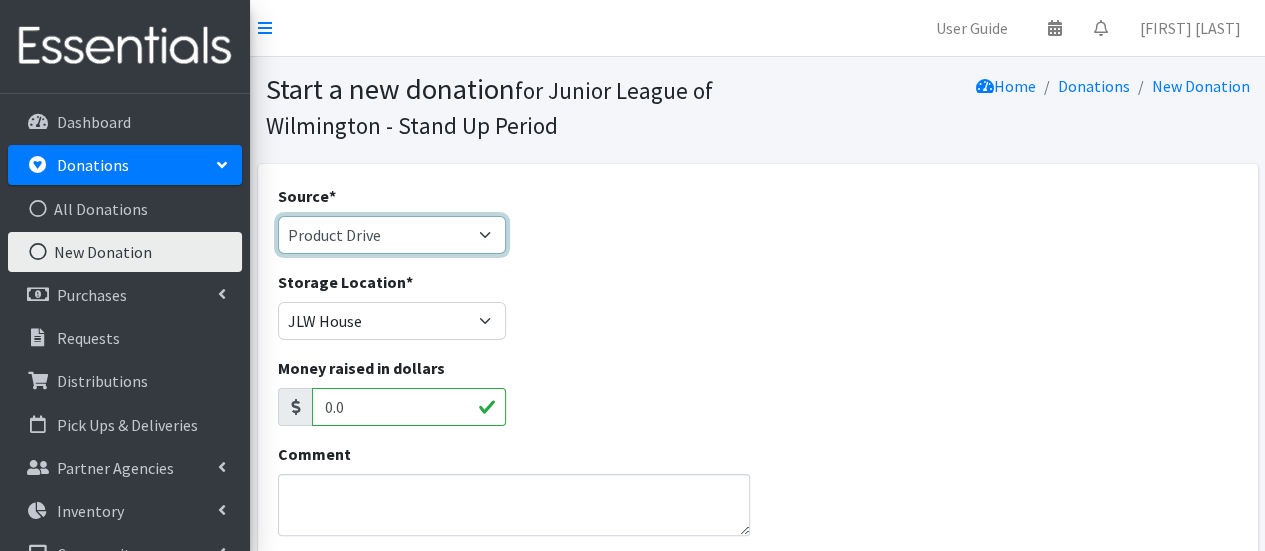 click on "Product Drive
Manufacturer
Donation Site
Misc. Donation" at bounding box center [392, 235] 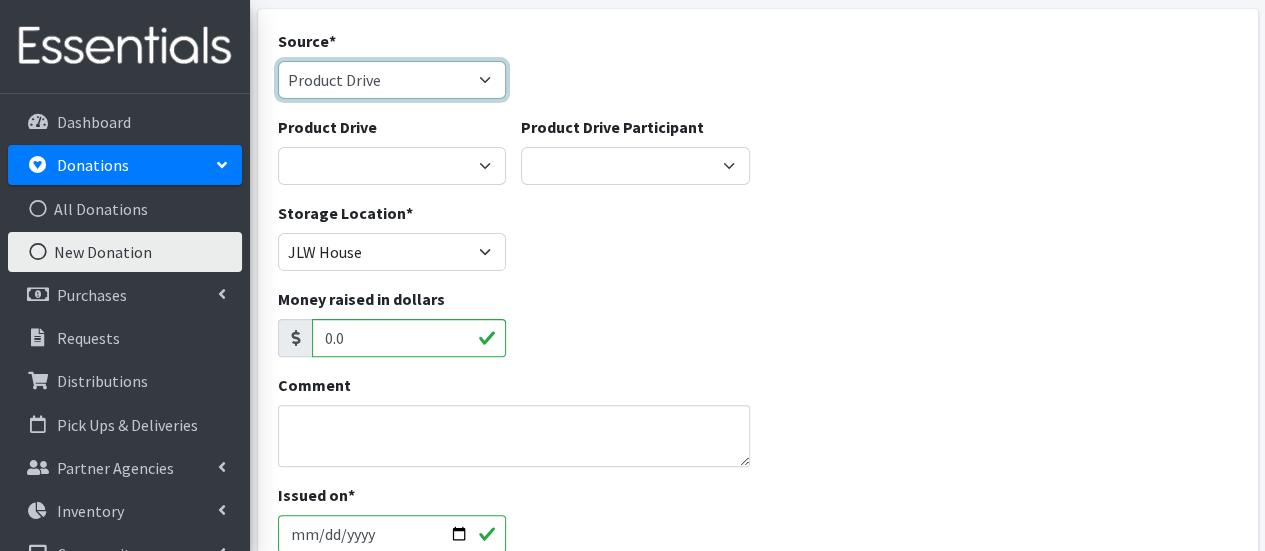 scroll, scrollTop: 156, scrollLeft: 0, axis: vertical 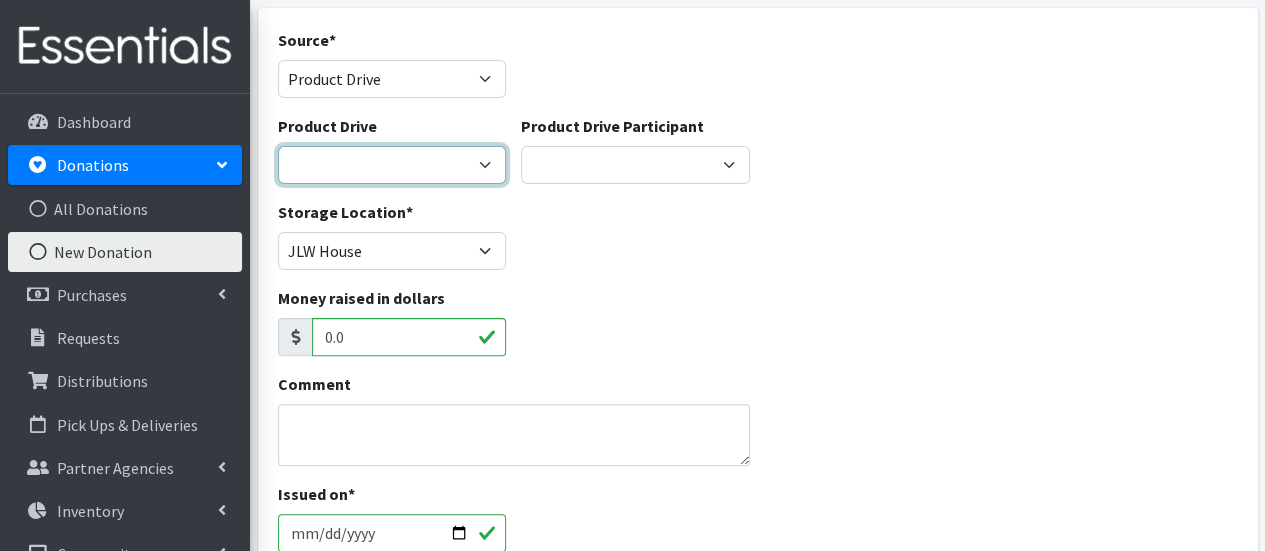 click on "Wawa ---Create new Product Drive---" at bounding box center [392, 165] 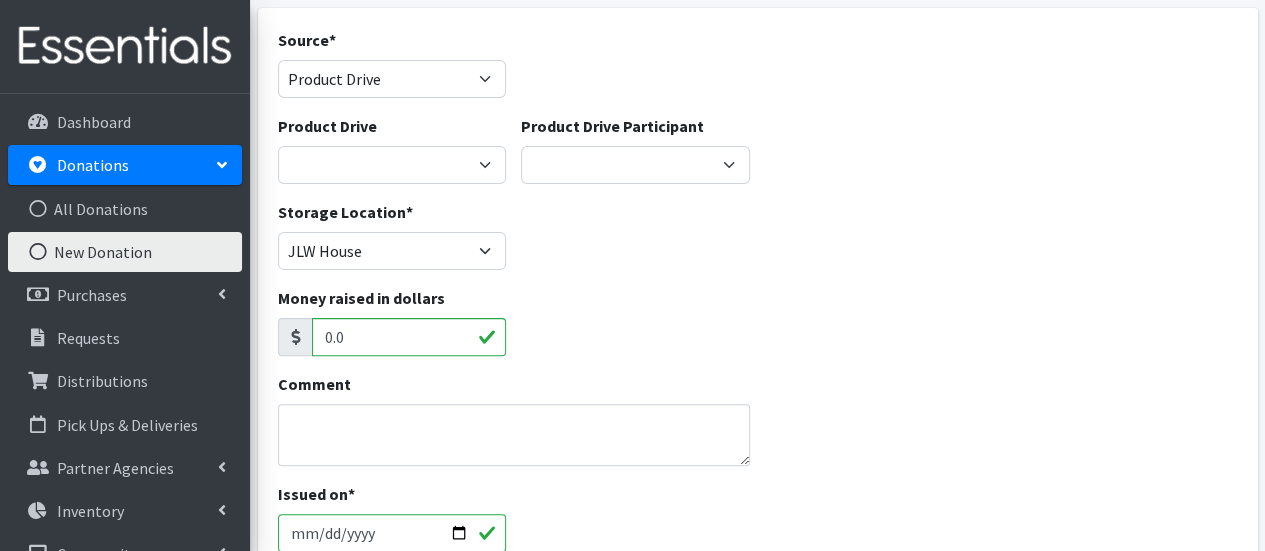 click on "Source  *
Product Drive
Manufacturer
Donation Site
Misc. Donation" at bounding box center (757, 71) 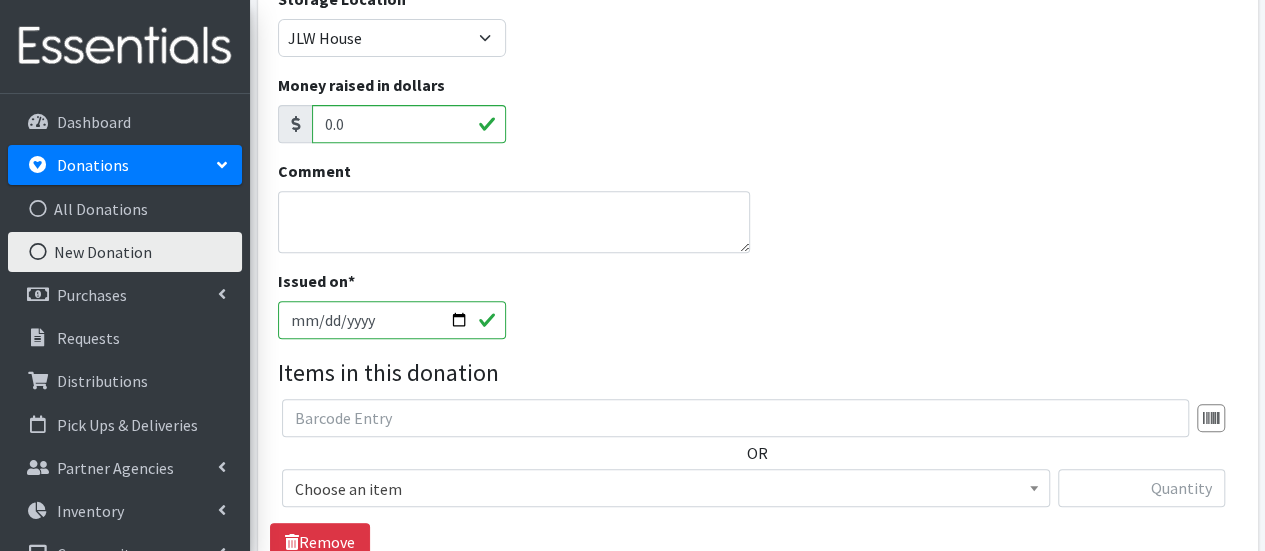 scroll, scrollTop: 400, scrollLeft: 0, axis: vertical 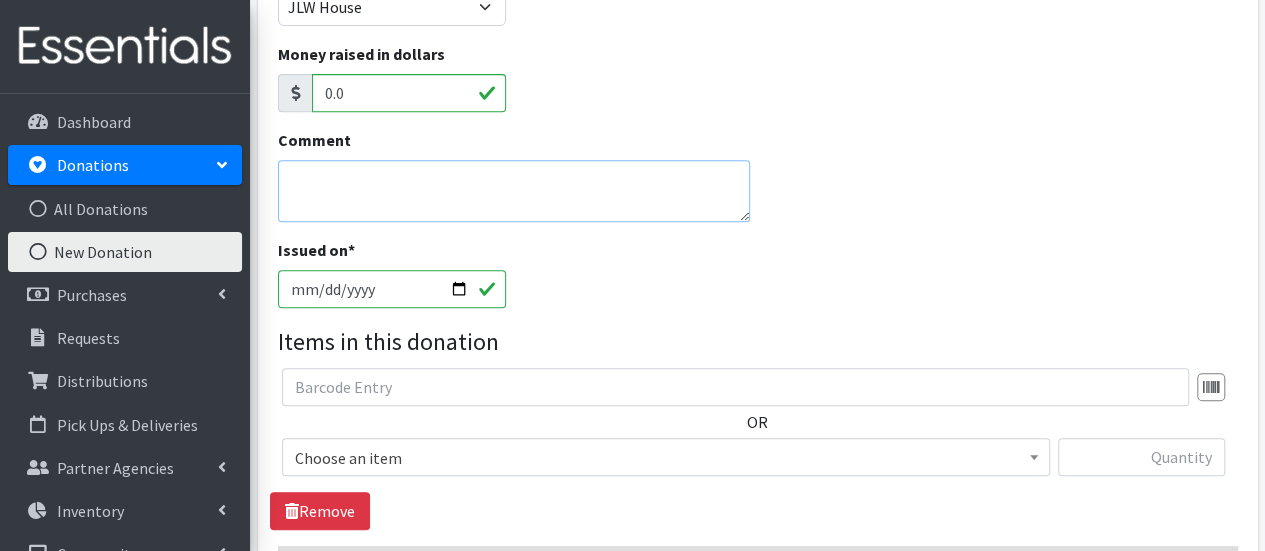 click on "Comment" at bounding box center [514, 191] 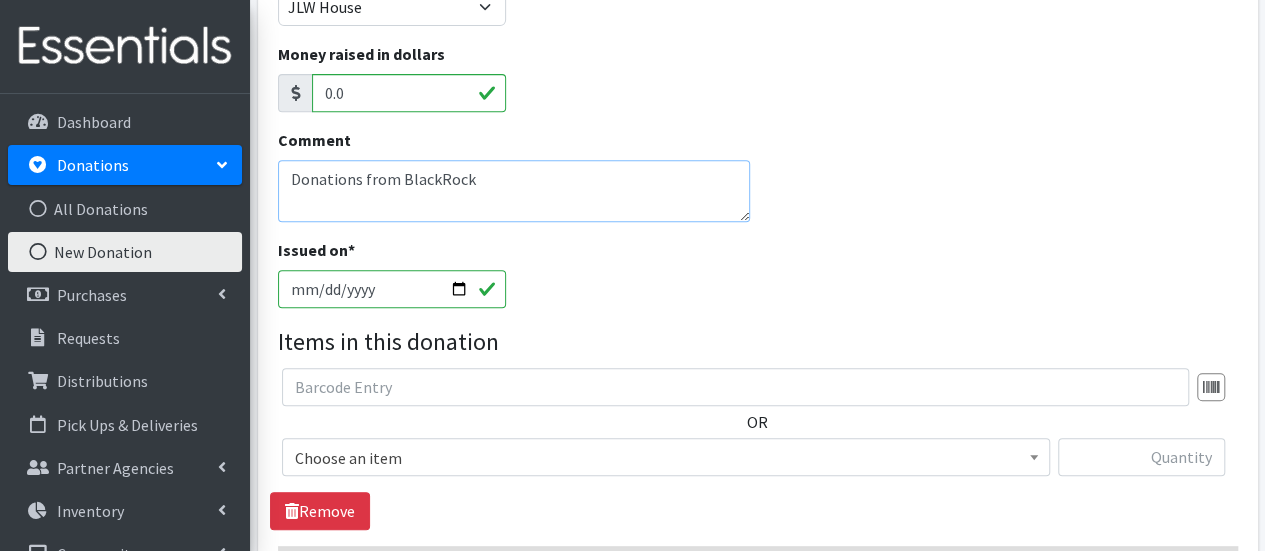 type on "Donations from BlackRock" 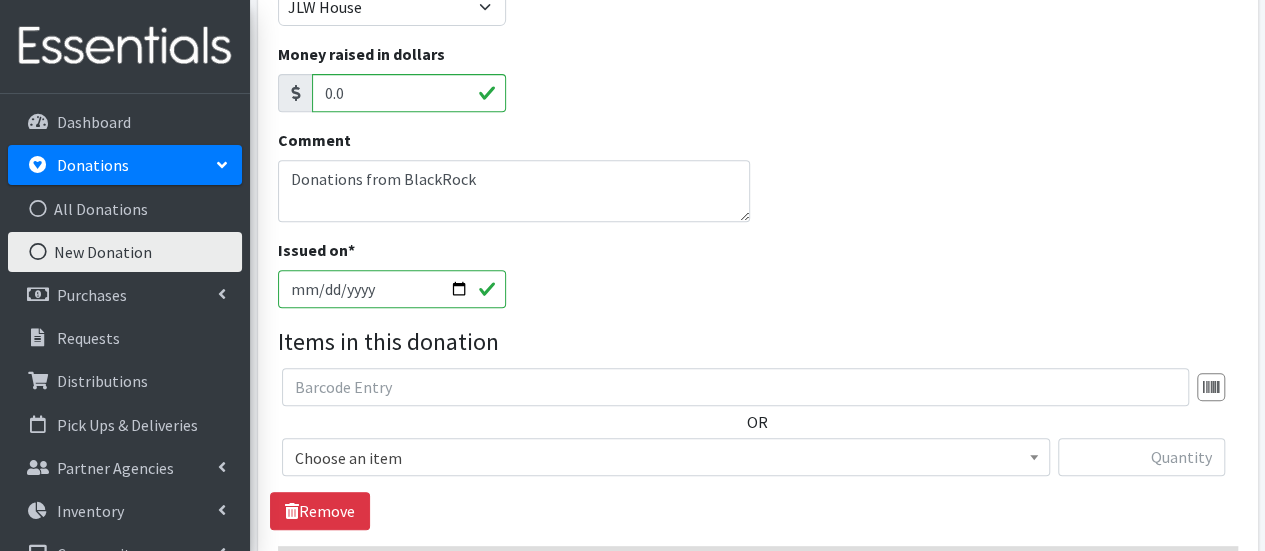click on "2025-08-03" at bounding box center (392, 289) 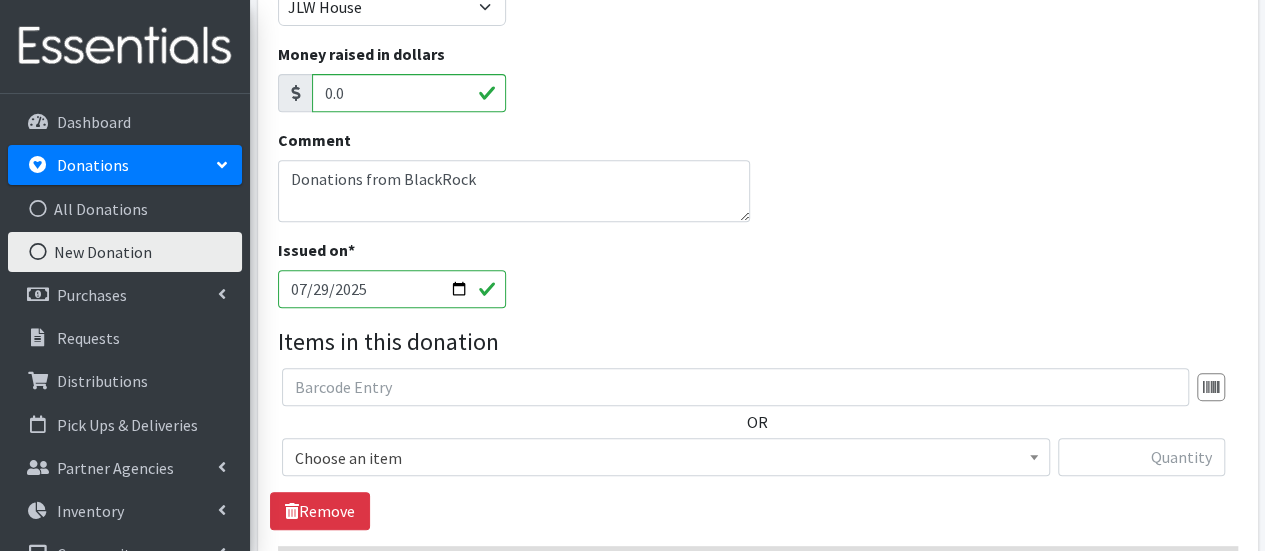 type on "2025-07-29" 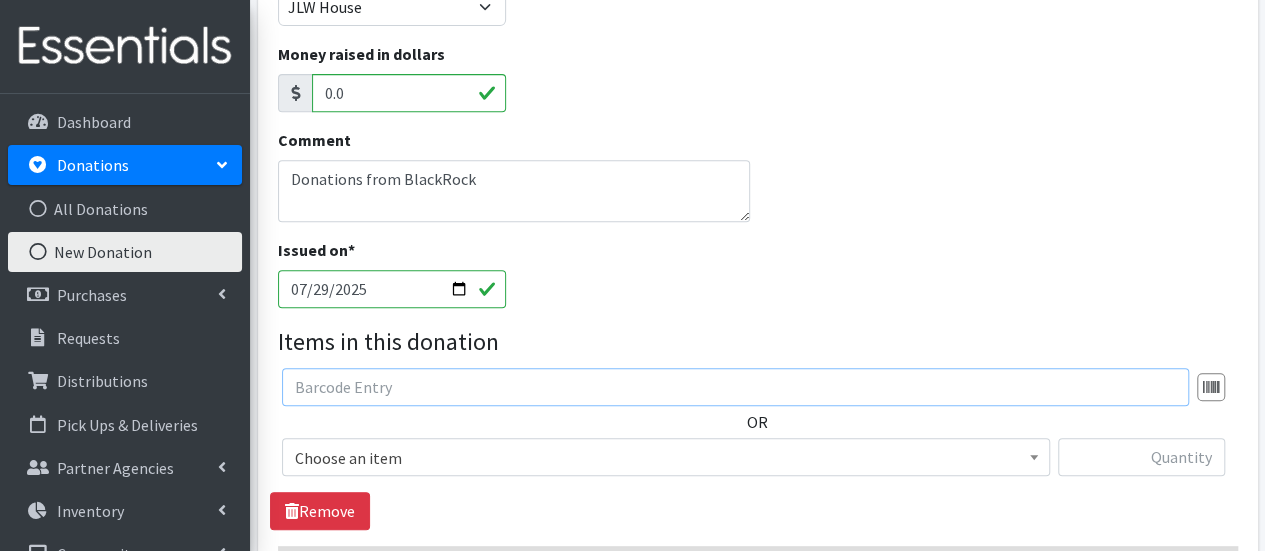 click at bounding box center [735, 387] 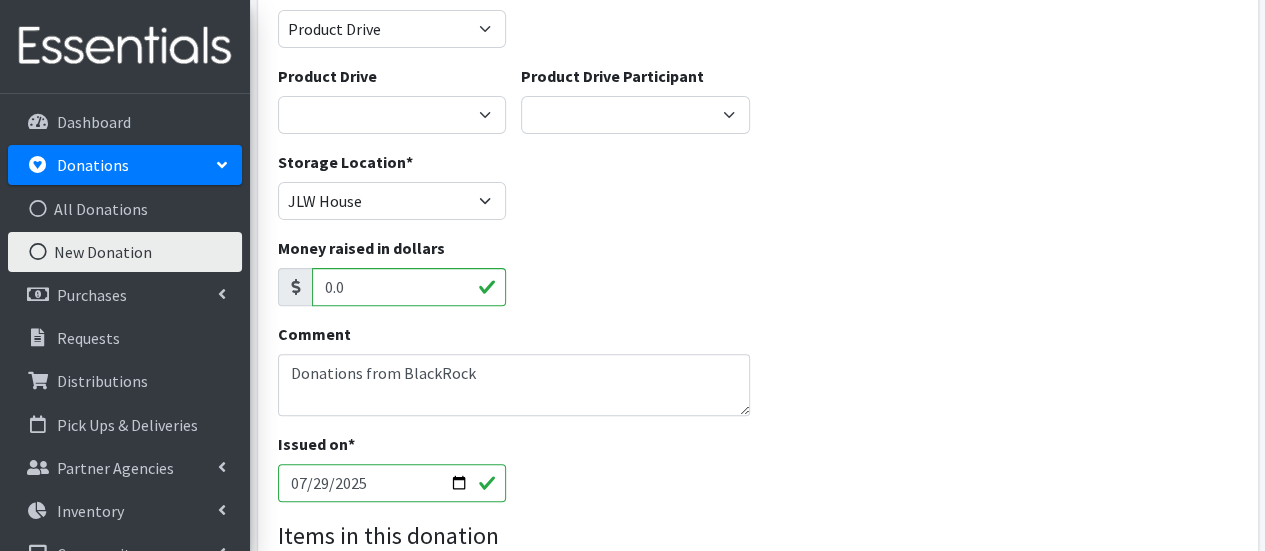scroll, scrollTop: 656, scrollLeft: 0, axis: vertical 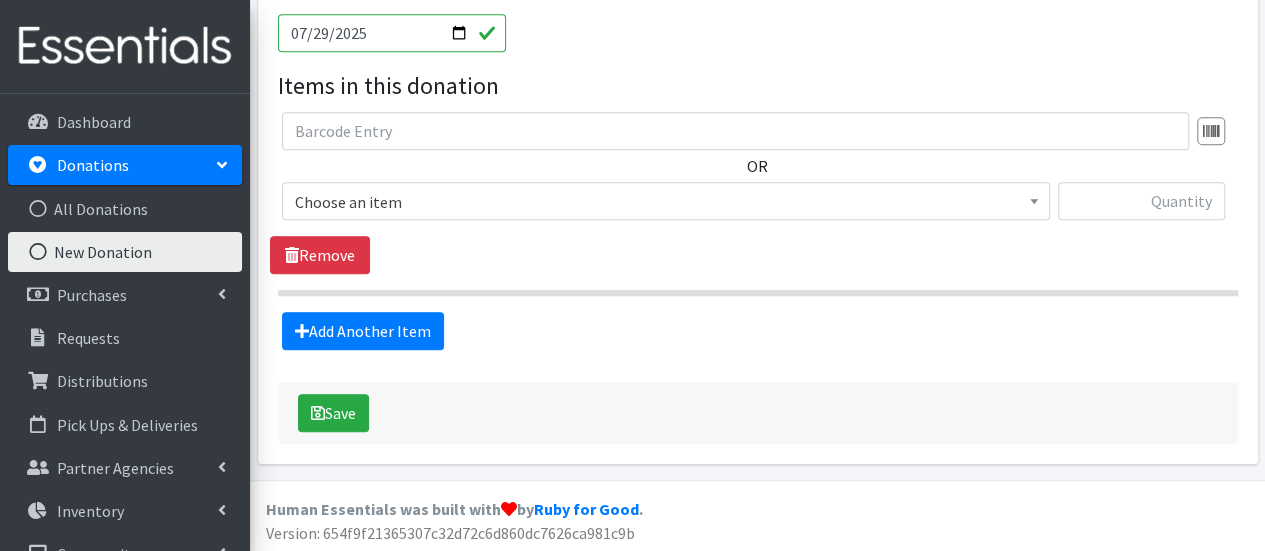 click on "Choose an item" at bounding box center (666, 202) 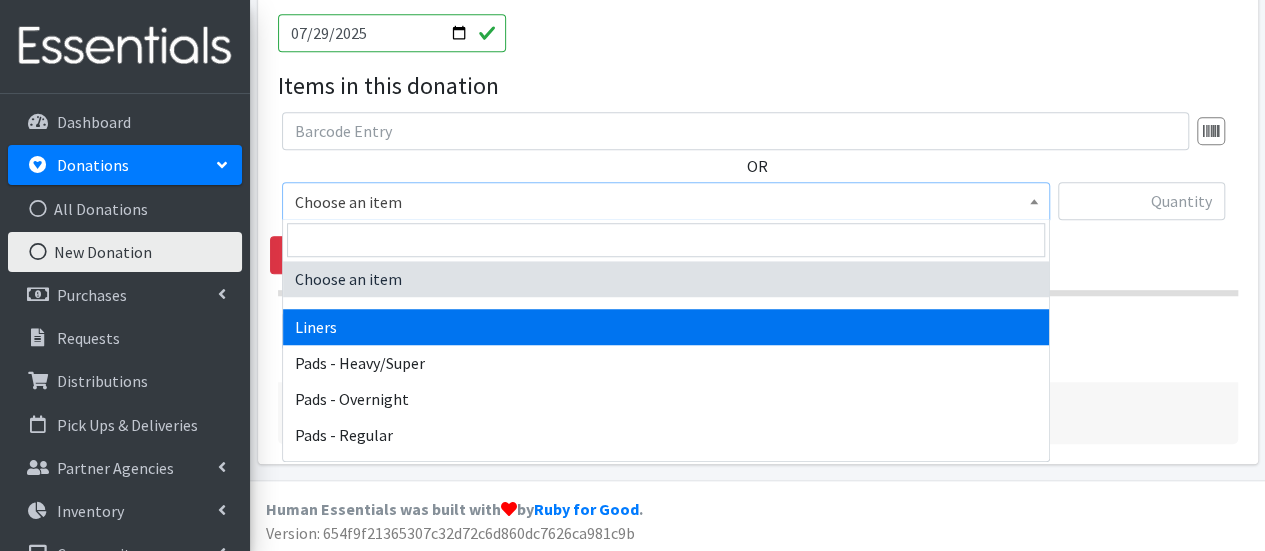 select on "6756" 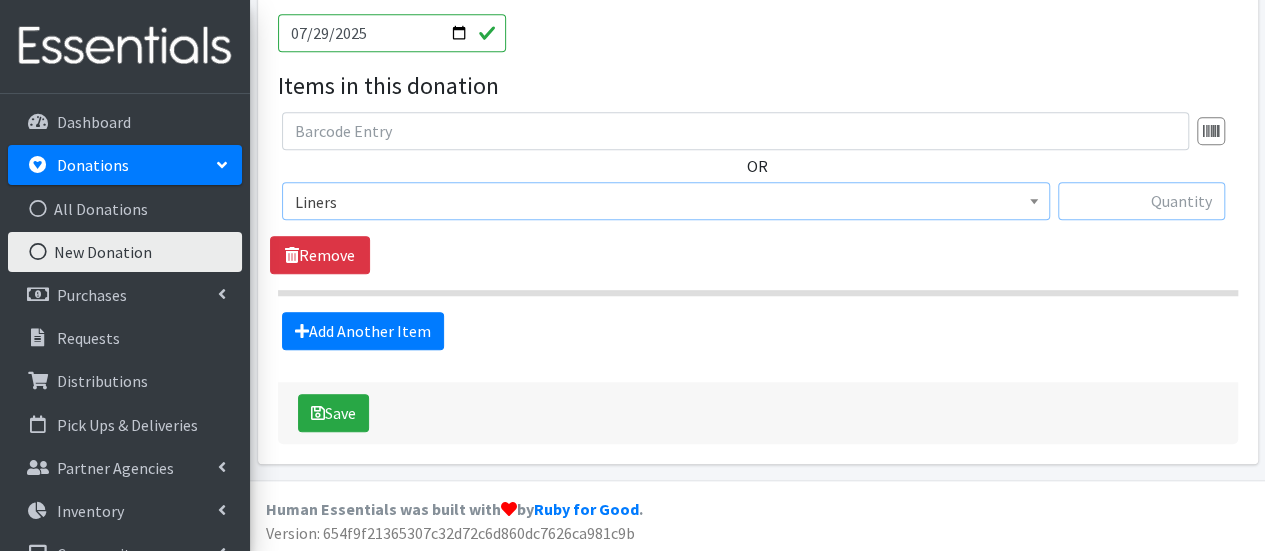 click at bounding box center (1141, 201) 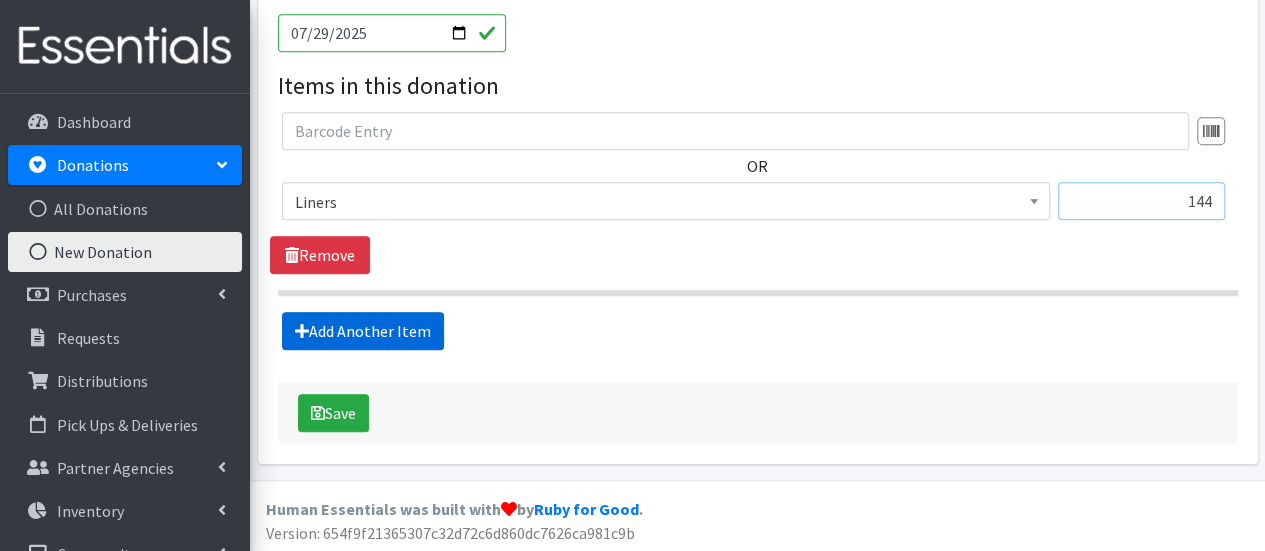 type on "144" 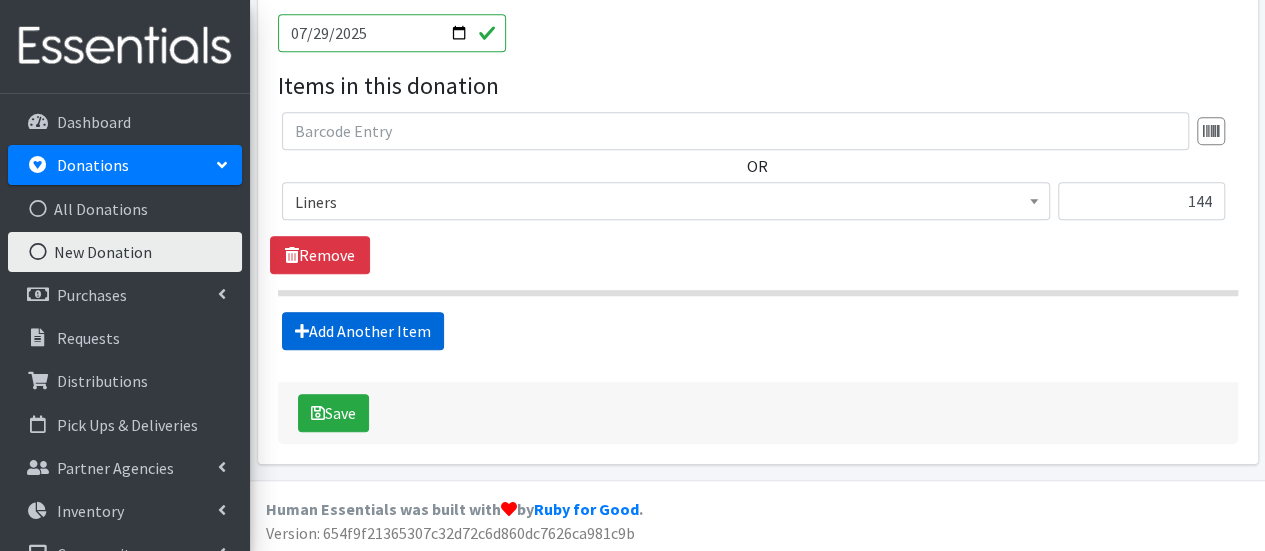 click on "Add Another Item" at bounding box center (363, 331) 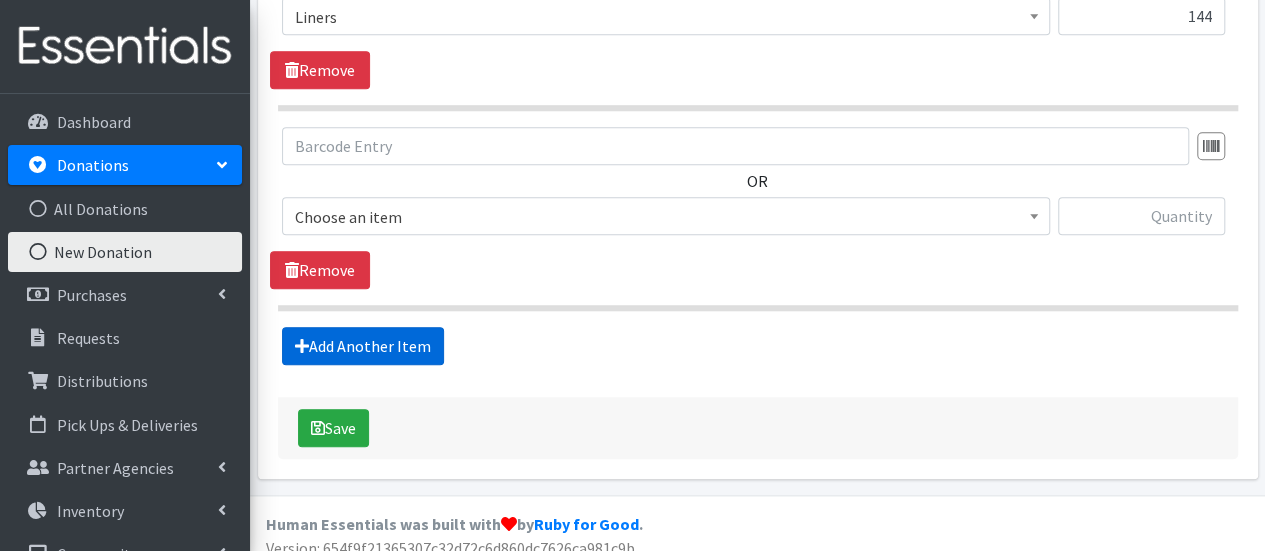 scroll, scrollTop: 856, scrollLeft: 0, axis: vertical 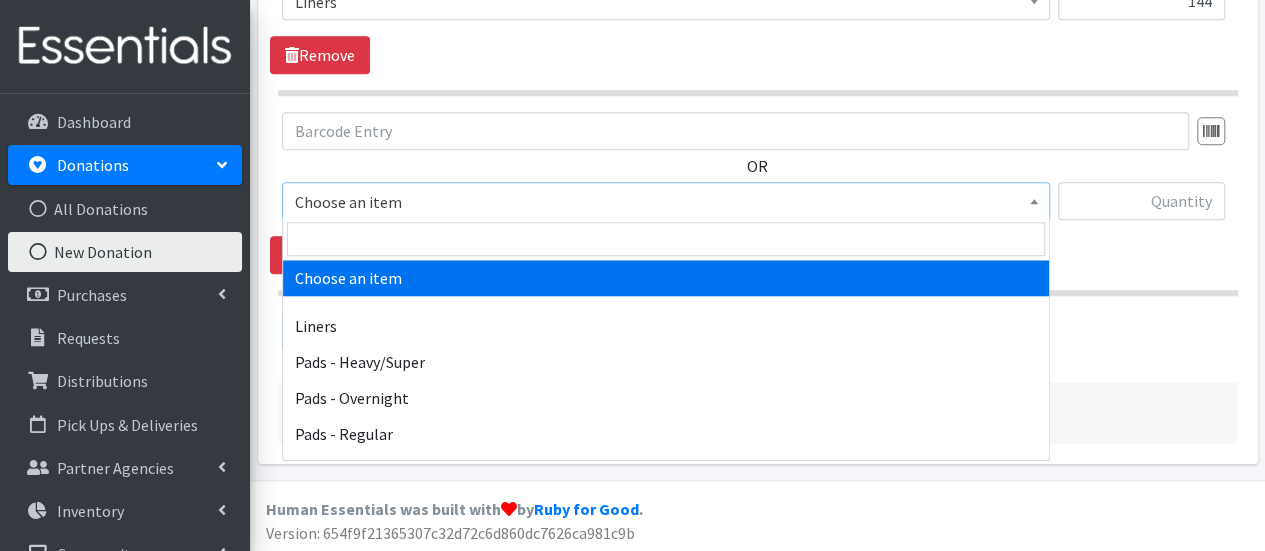 click on "Choose an item" at bounding box center [666, 202] 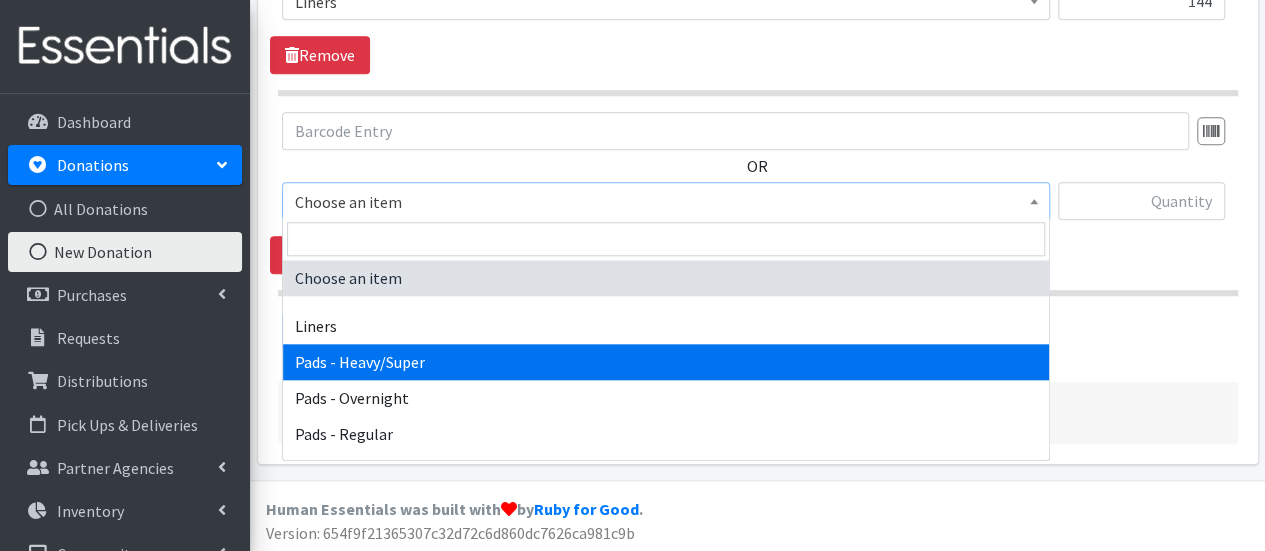 select on "6757" 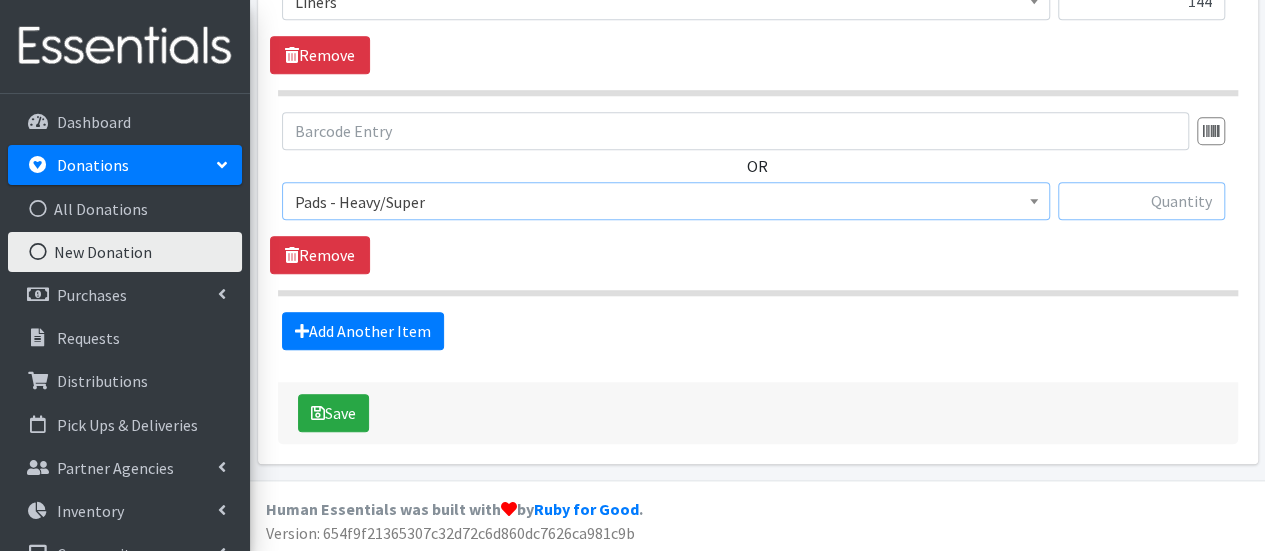 click at bounding box center (1141, 201) 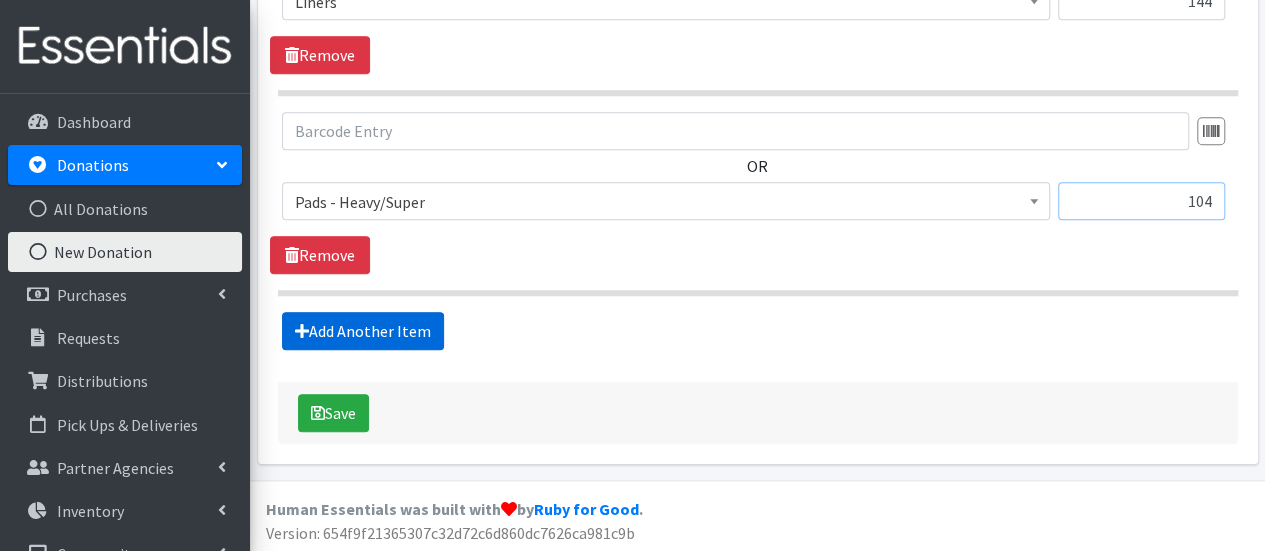 type on "104" 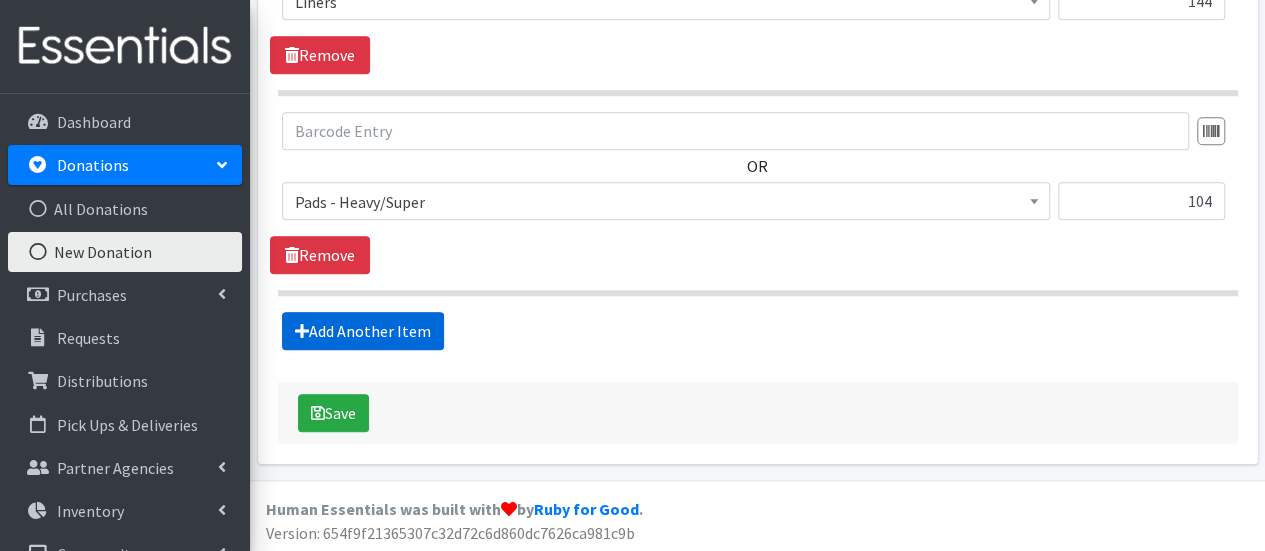 click on "Add Another Item" at bounding box center [363, 331] 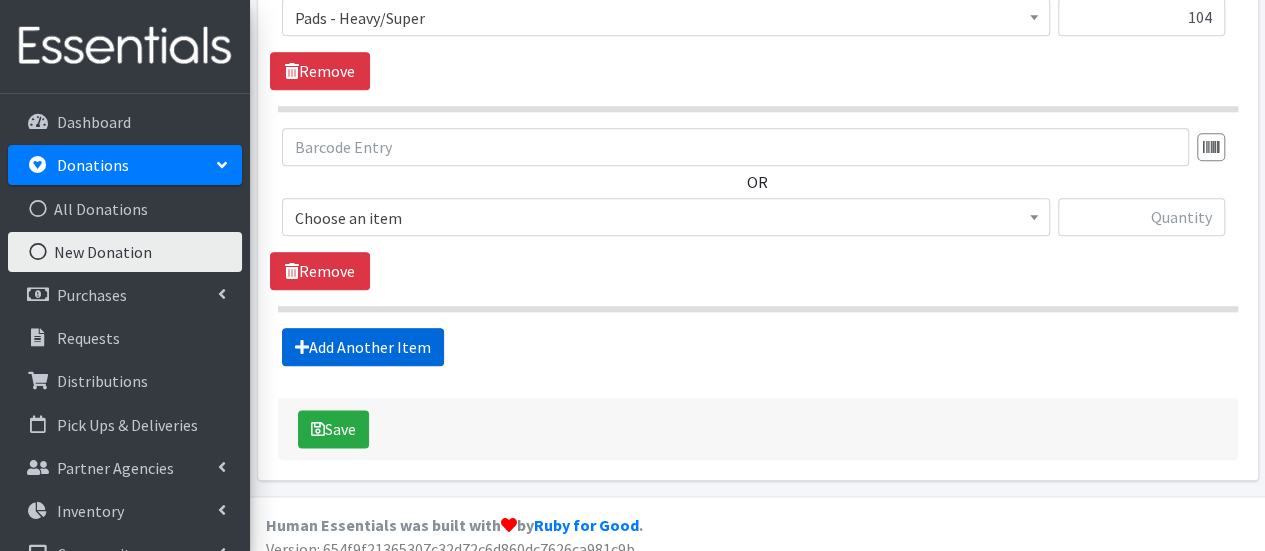 scroll, scrollTop: 1054, scrollLeft: 0, axis: vertical 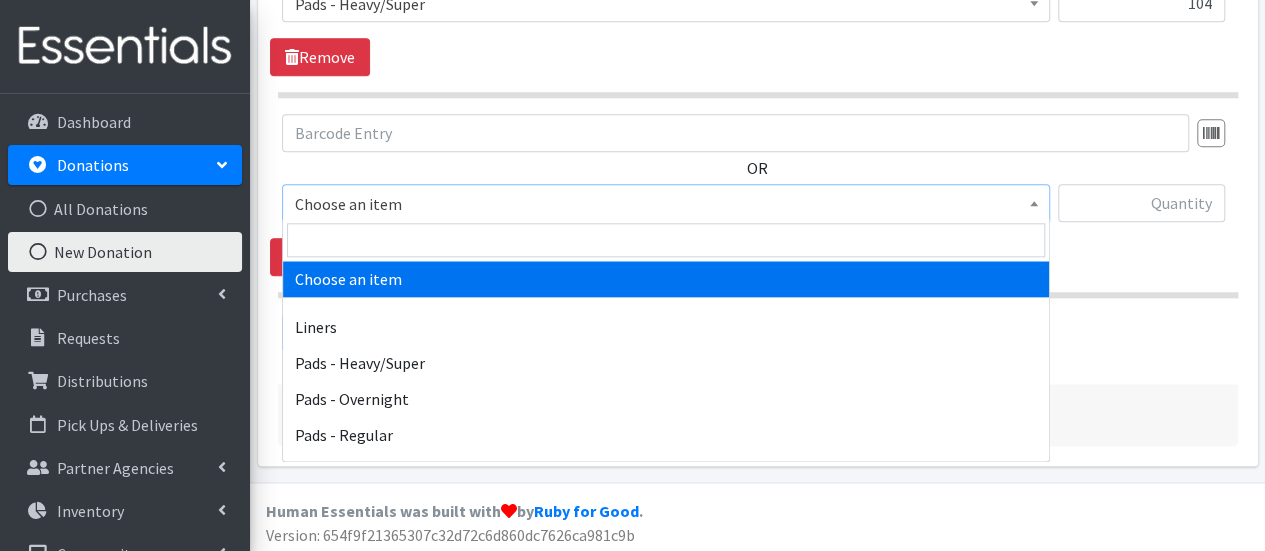 click on "Choose an item" at bounding box center (666, 204) 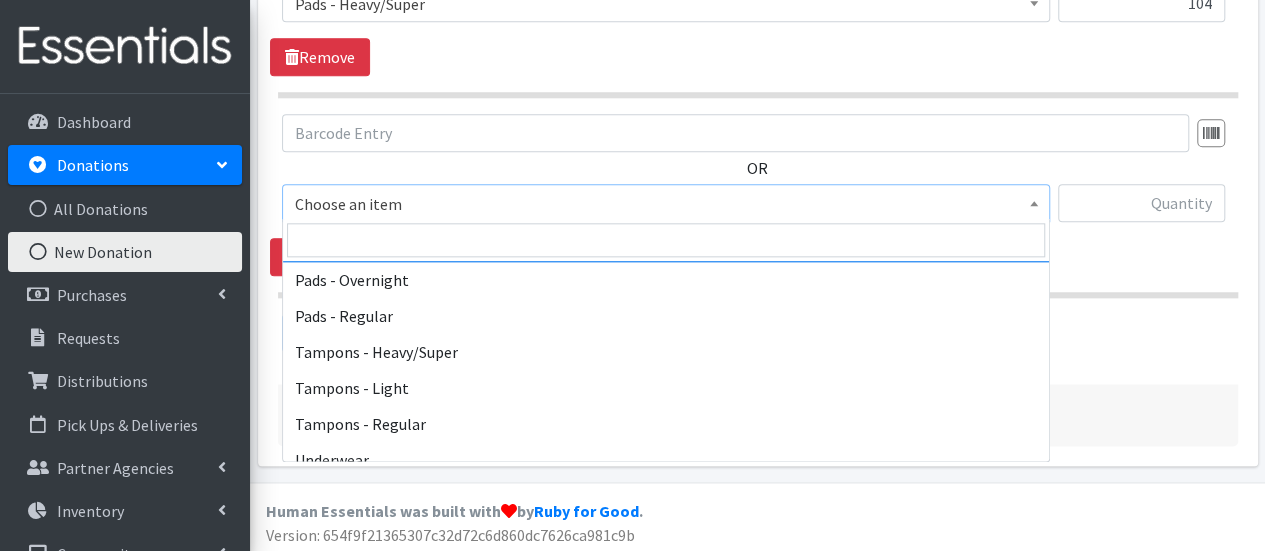 scroll, scrollTop: 136, scrollLeft: 0, axis: vertical 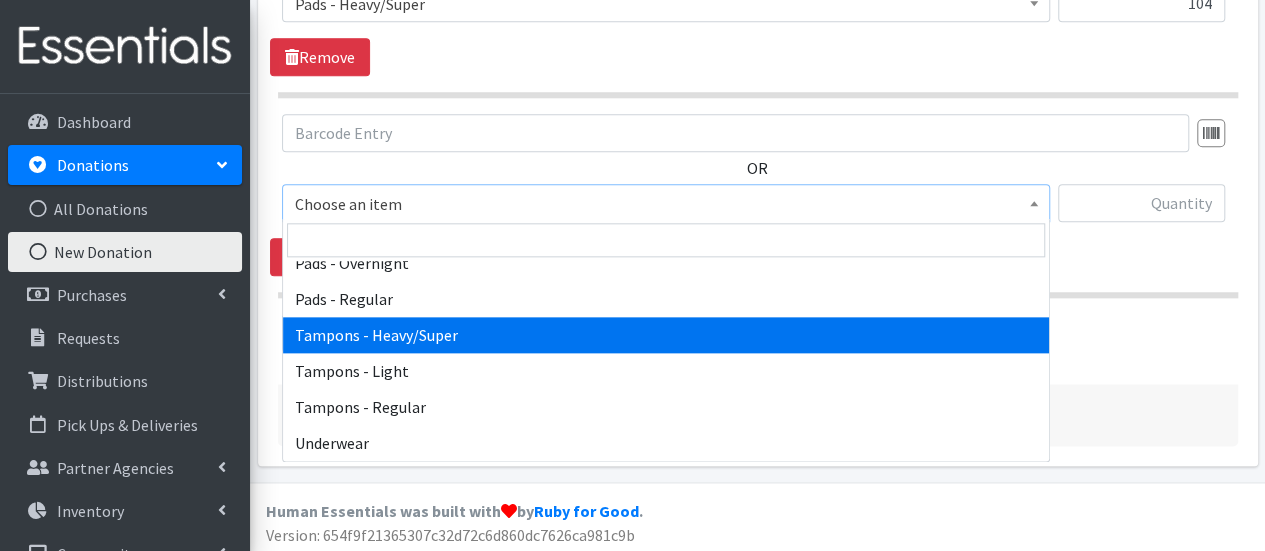 select on "6760" 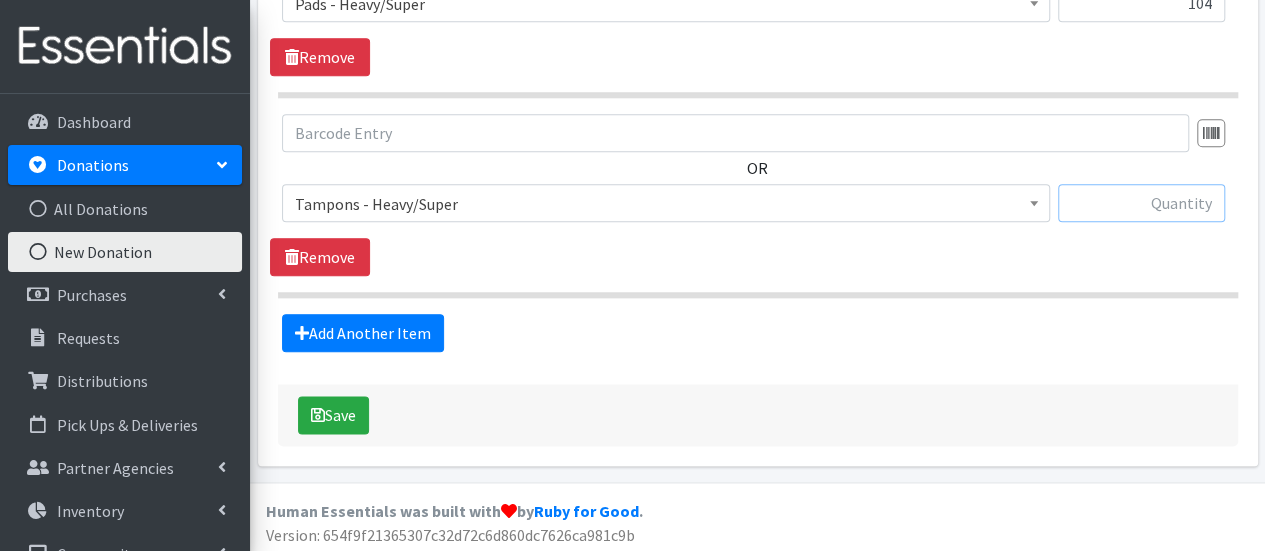 click at bounding box center [1141, 203] 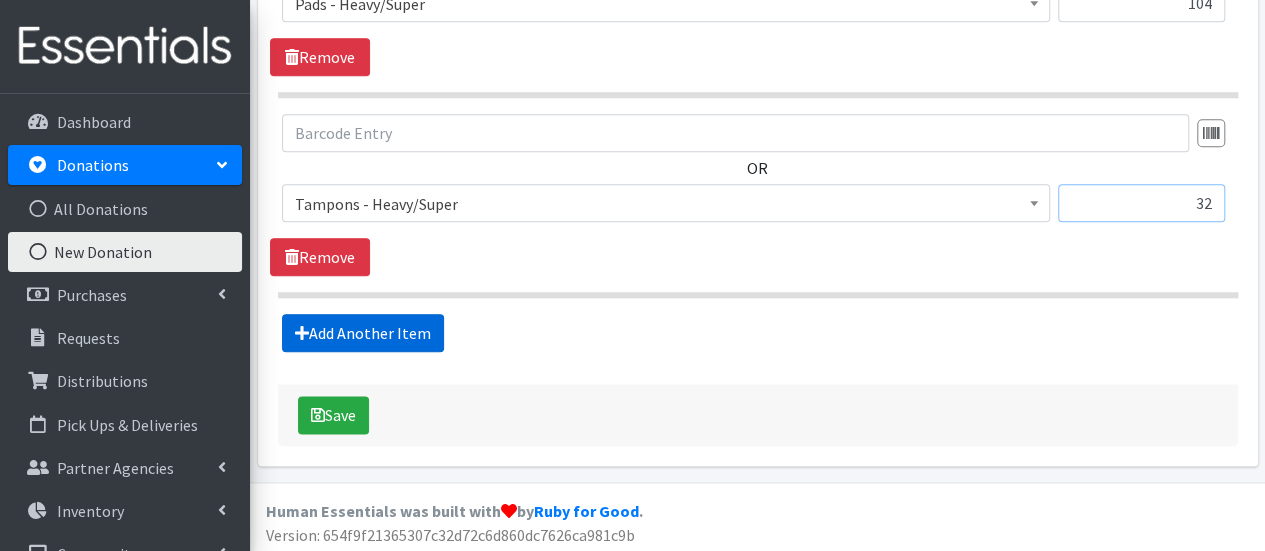type on "32" 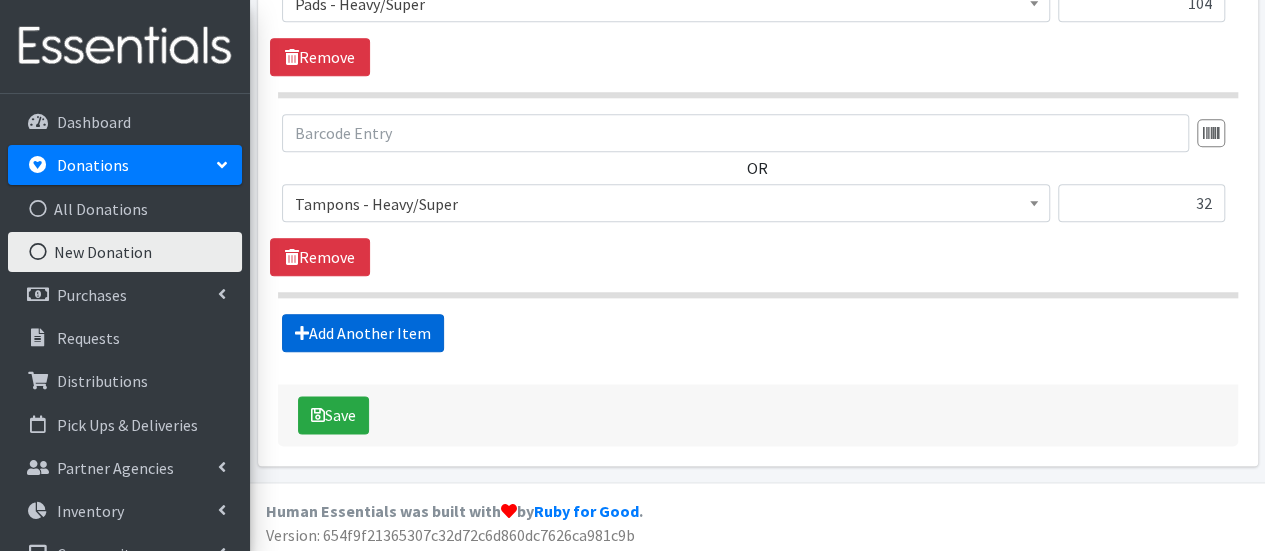 click on "Add Another Item" at bounding box center [363, 333] 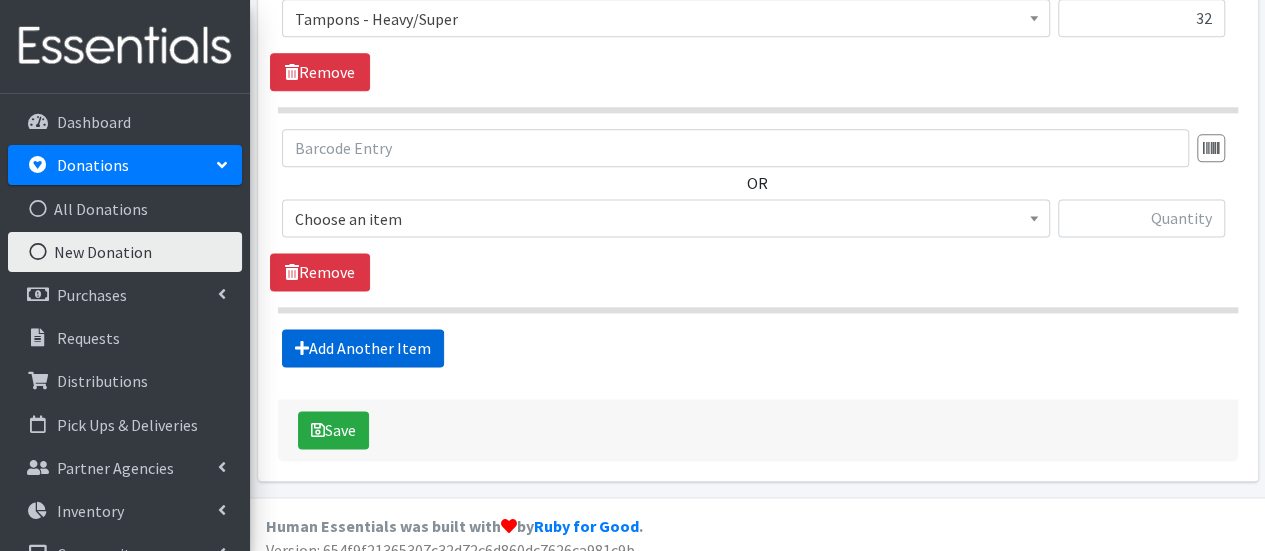 scroll, scrollTop: 1254, scrollLeft: 0, axis: vertical 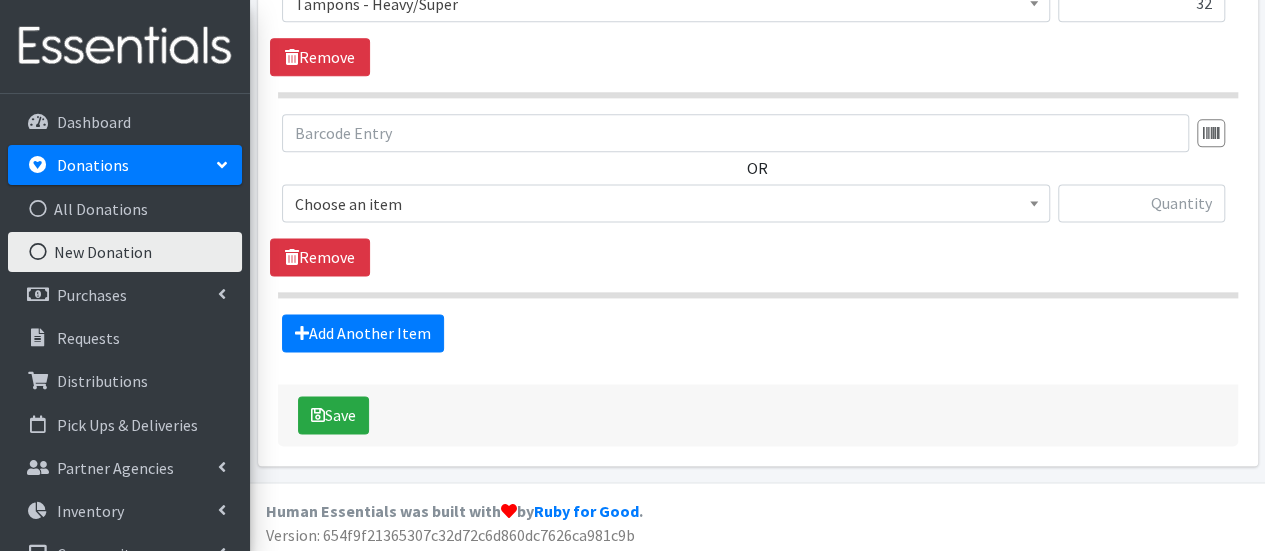 click on "Choose an item" at bounding box center (666, 204) 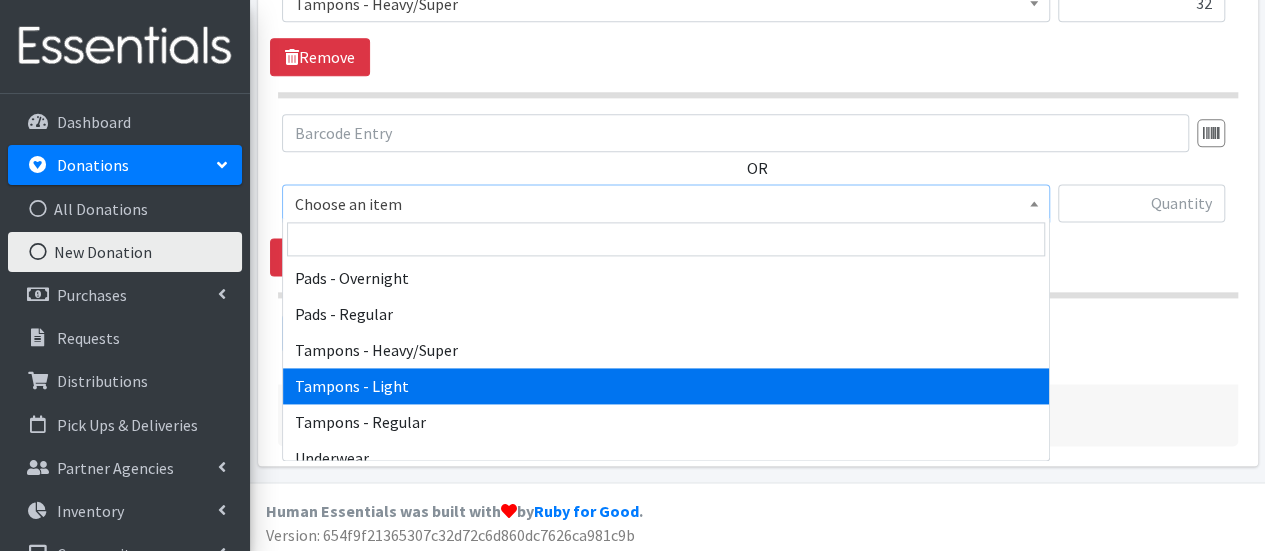 scroll, scrollTop: 136, scrollLeft: 0, axis: vertical 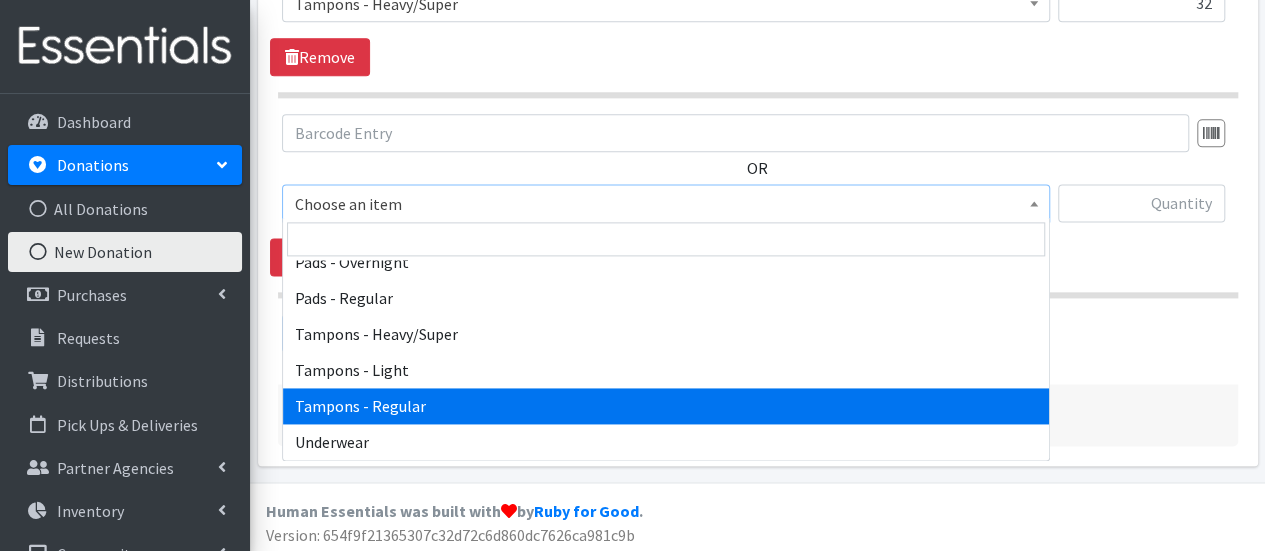 select on "6759" 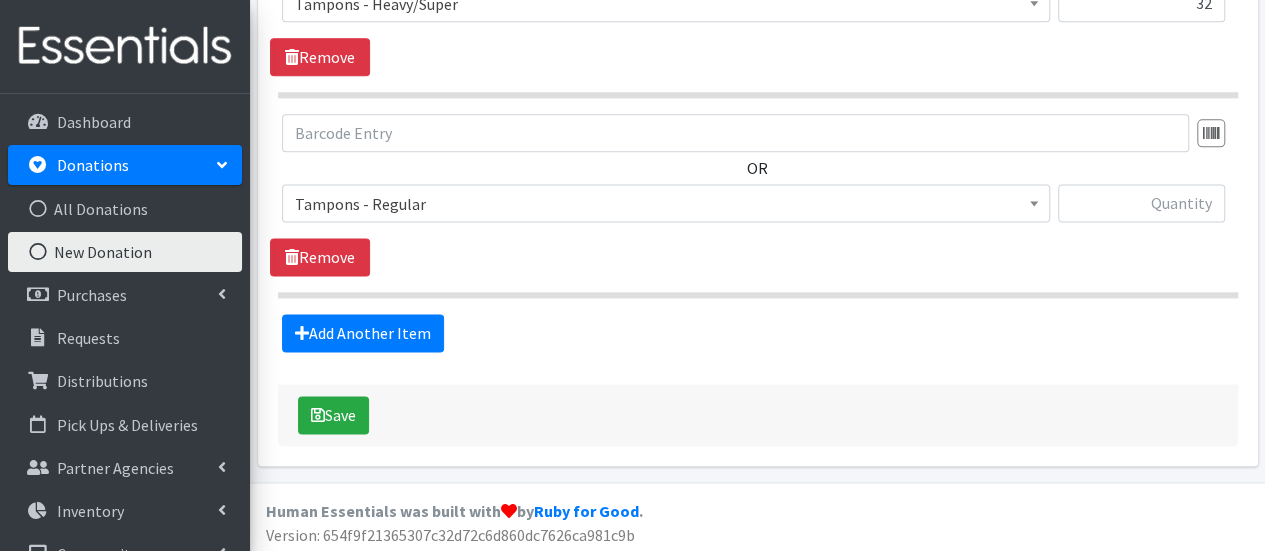 click on "Choose an item
Liners
Pads - Heavy/Super
Pads - Overnight
Pads - Regular
Tampons - Heavy/Super
Tampons - Light
Tampons - Regular
Underwear Tampons - Regular" at bounding box center (757, 211) 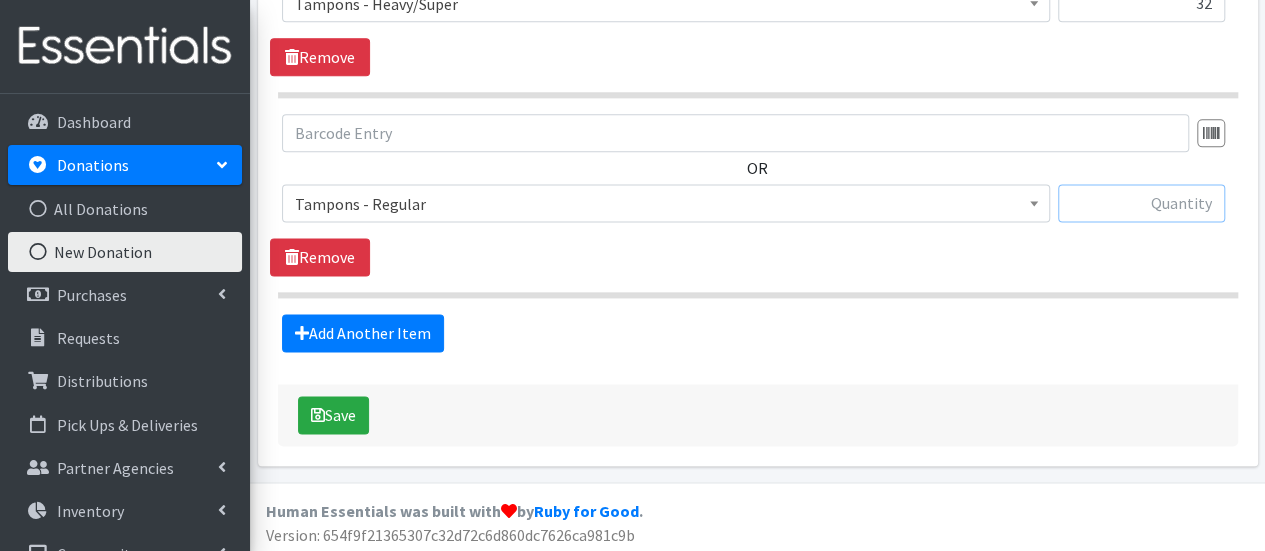 click at bounding box center [1141, 203] 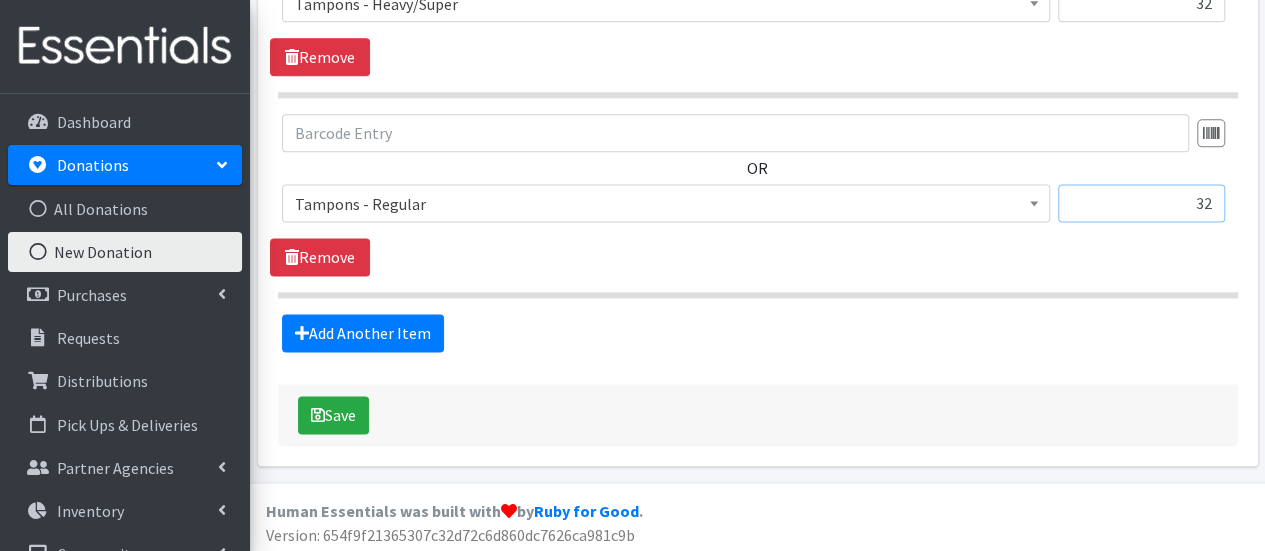 type on "32" 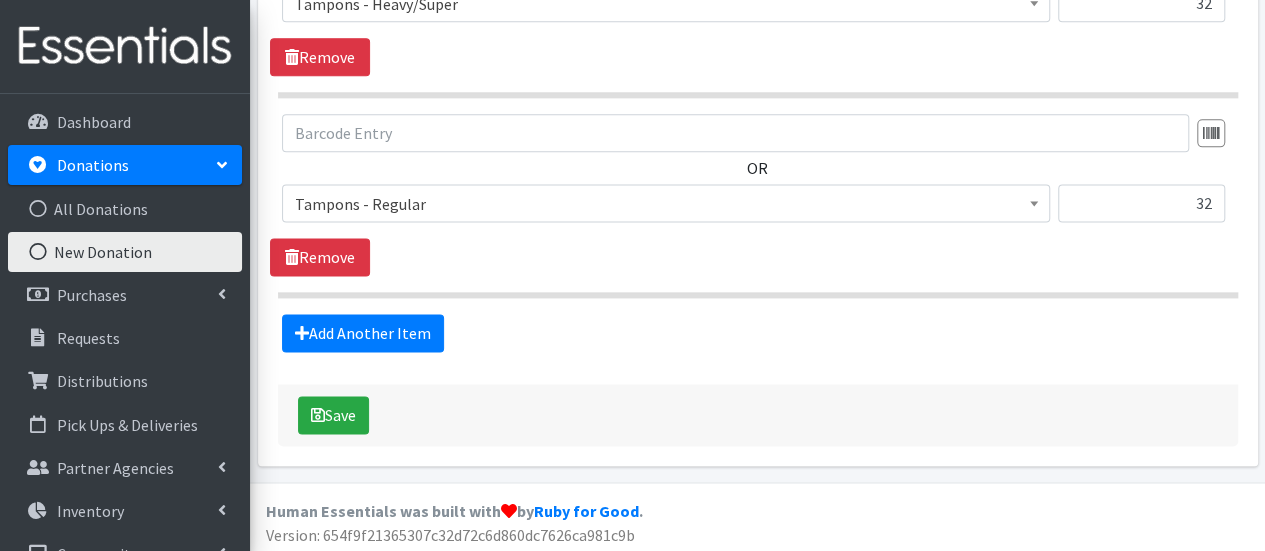 click on "OR
Choose an item
Liners
Pads - Heavy/Super
Pads - Overnight
Pads - Regular
Tampons - Heavy/Super
Tampons - Light
Tampons - Regular
Underwear Tampons - Regular
32
Remove" at bounding box center [758, 206] 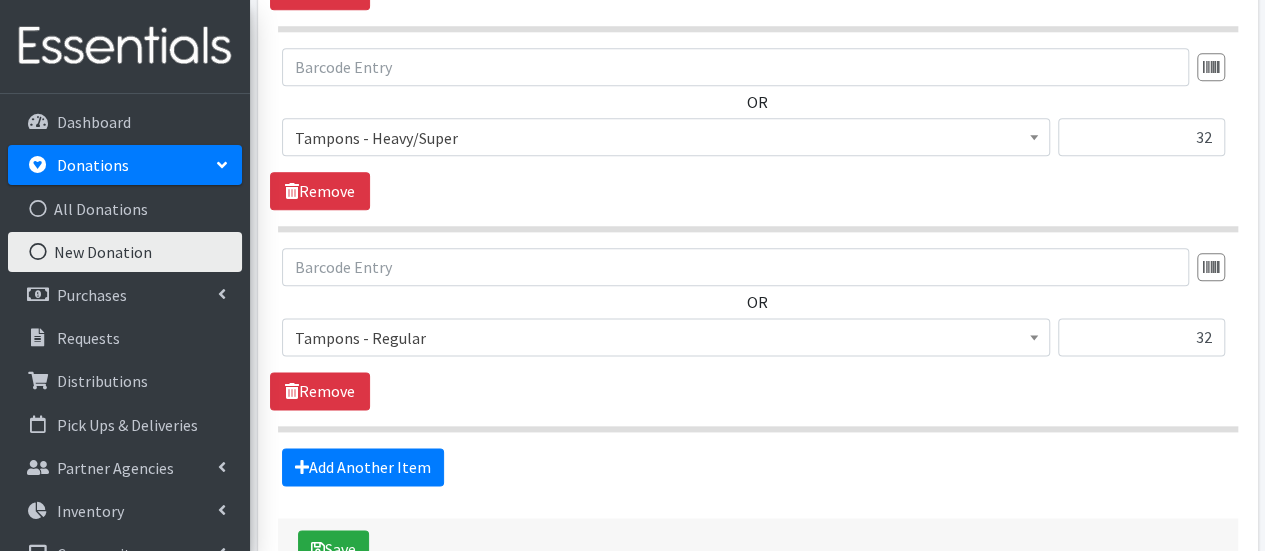 scroll, scrollTop: 1254, scrollLeft: 0, axis: vertical 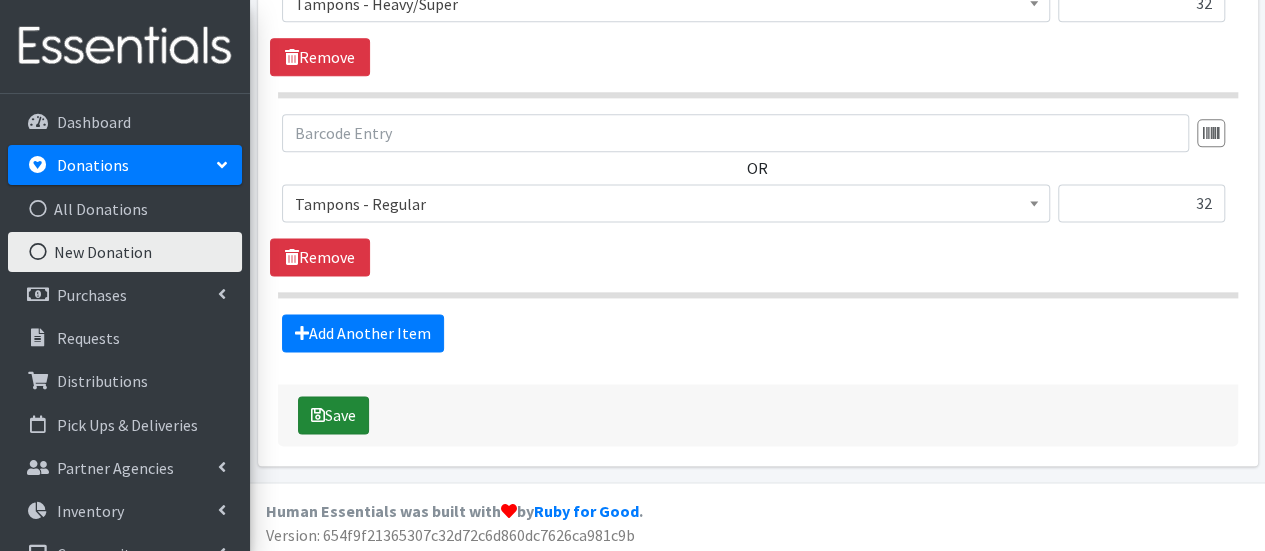 click on "Save" at bounding box center [333, 415] 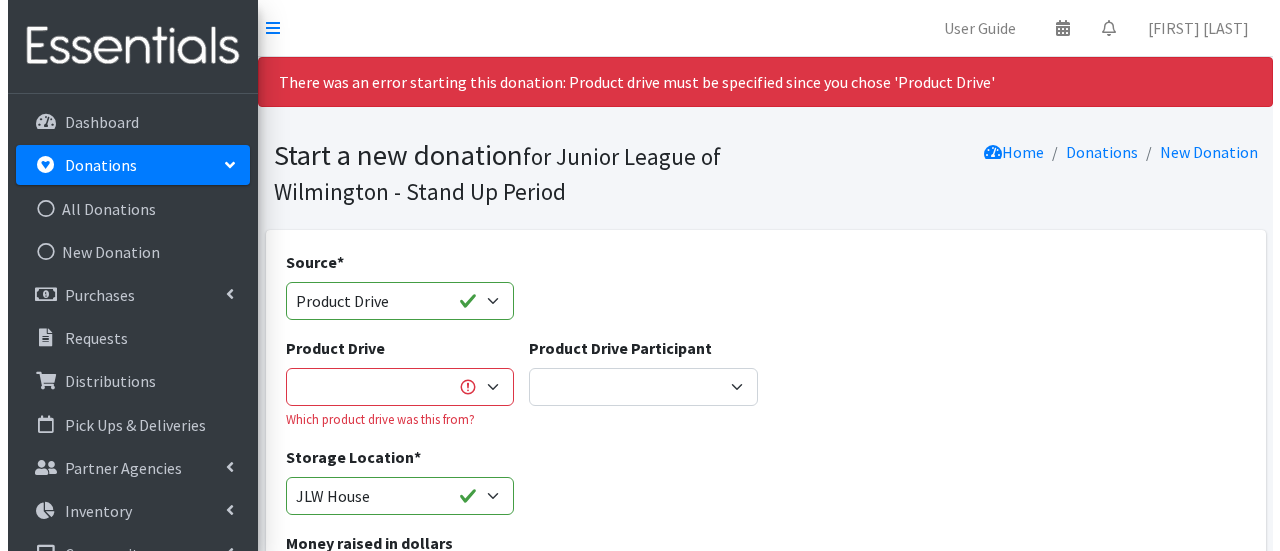 scroll, scrollTop: 0, scrollLeft: 0, axis: both 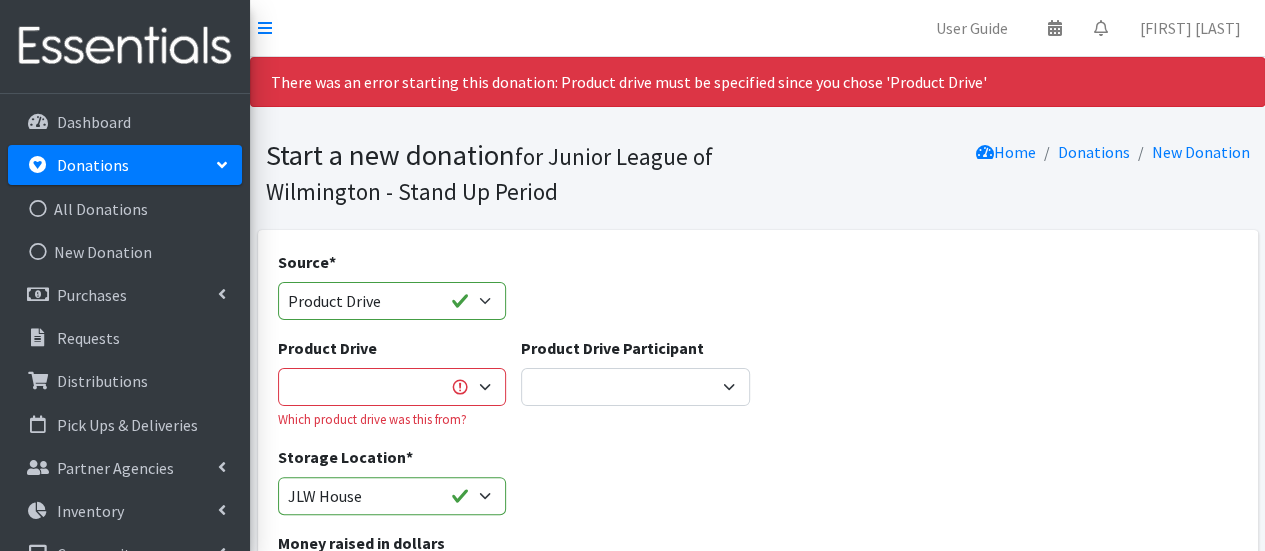 click on "Product Drive
Wawa ---Create new Product Drive--- Which product drive was this from?" at bounding box center [392, 382] 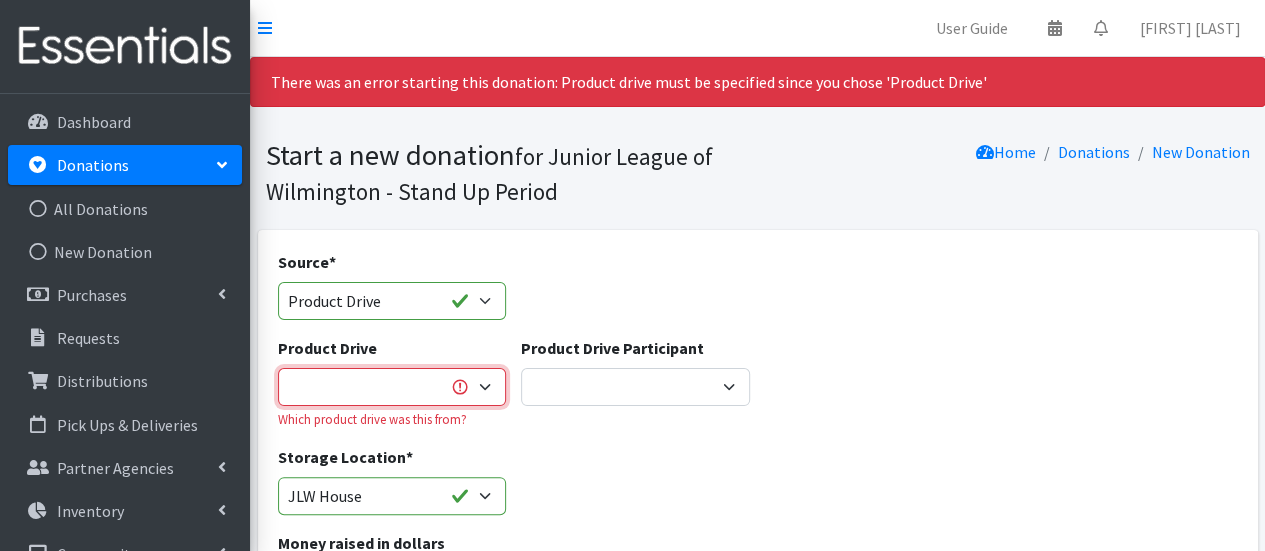 click on "Wawa ---Create new Product Drive---" at bounding box center (392, 387) 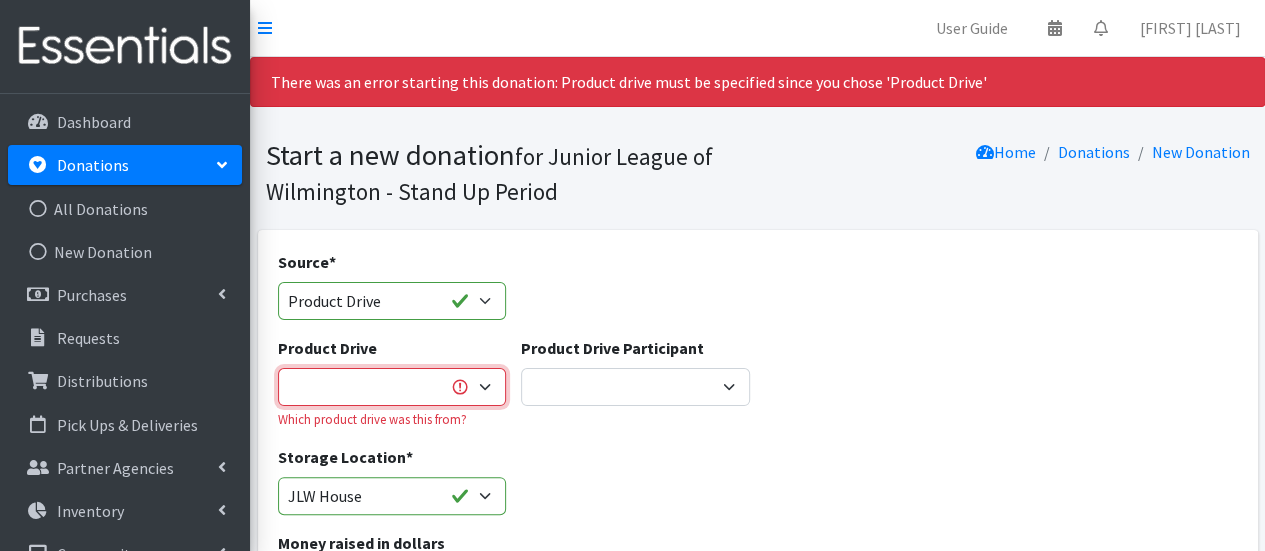 select 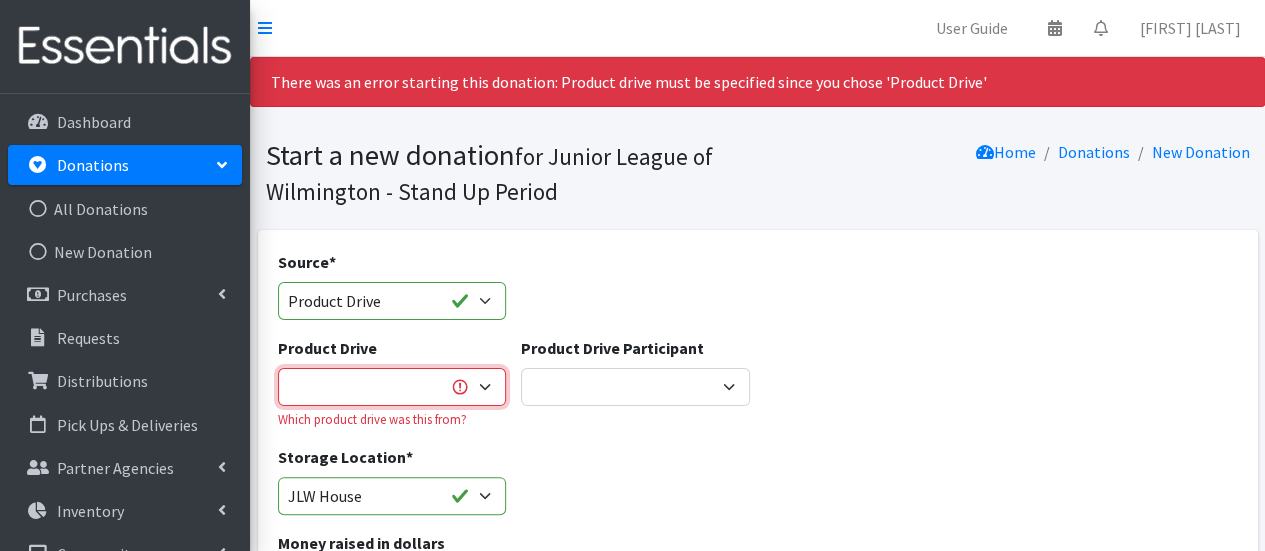 click on "Wawa ---Create new Product Drive---" at bounding box center [392, 387] 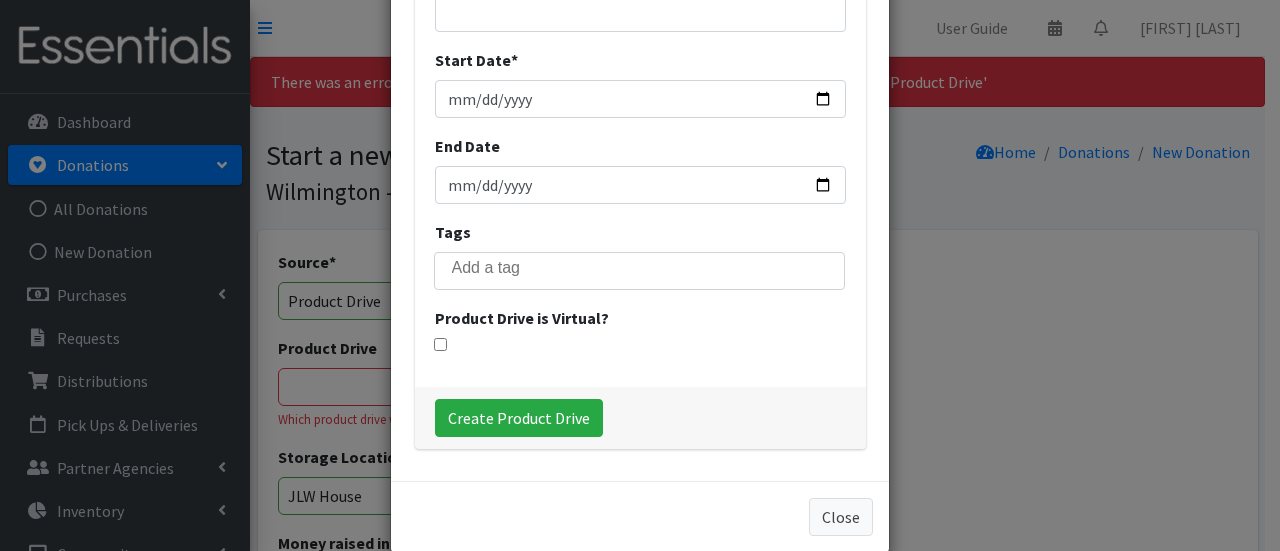 scroll, scrollTop: 98, scrollLeft: 0, axis: vertical 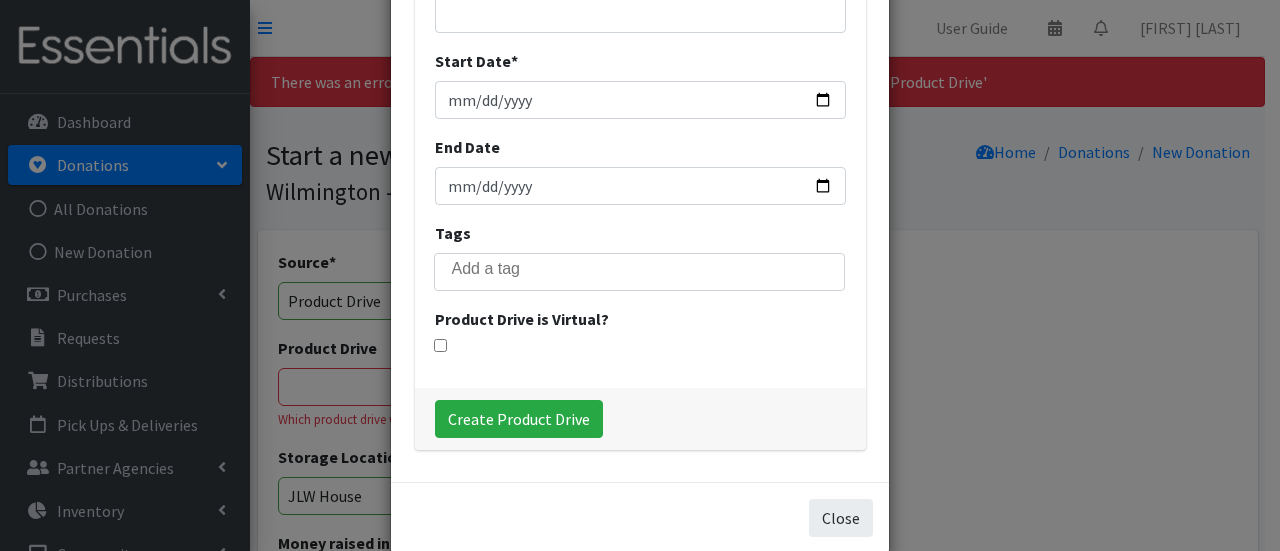 click on "Close" at bounding box center [841, 518] 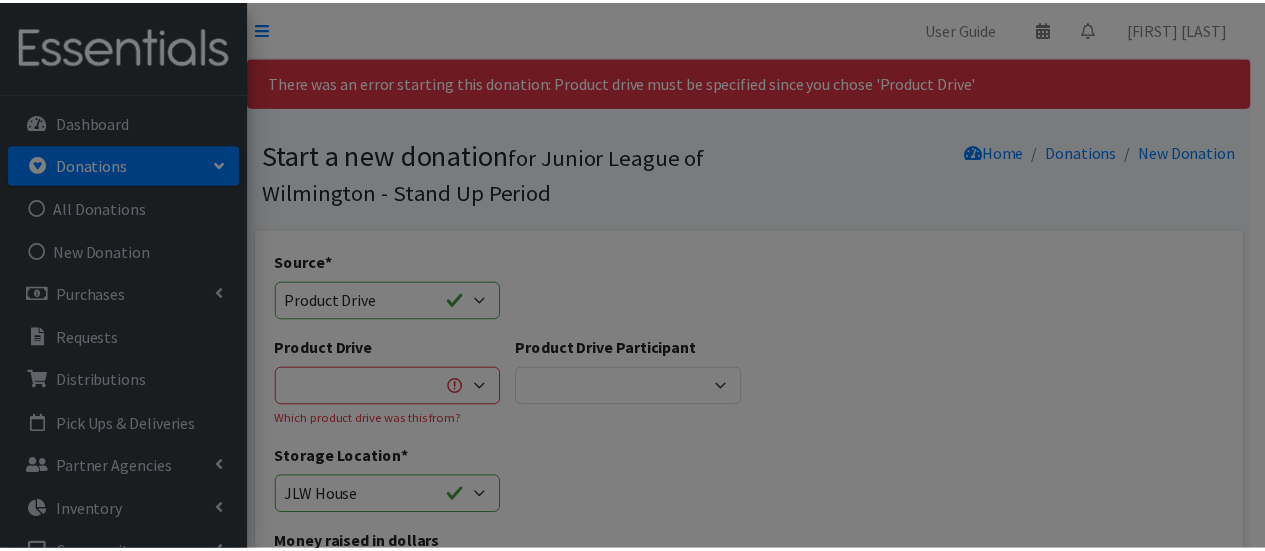 scroll, scrollTop: 0, scrollLeft: 0, axis: both 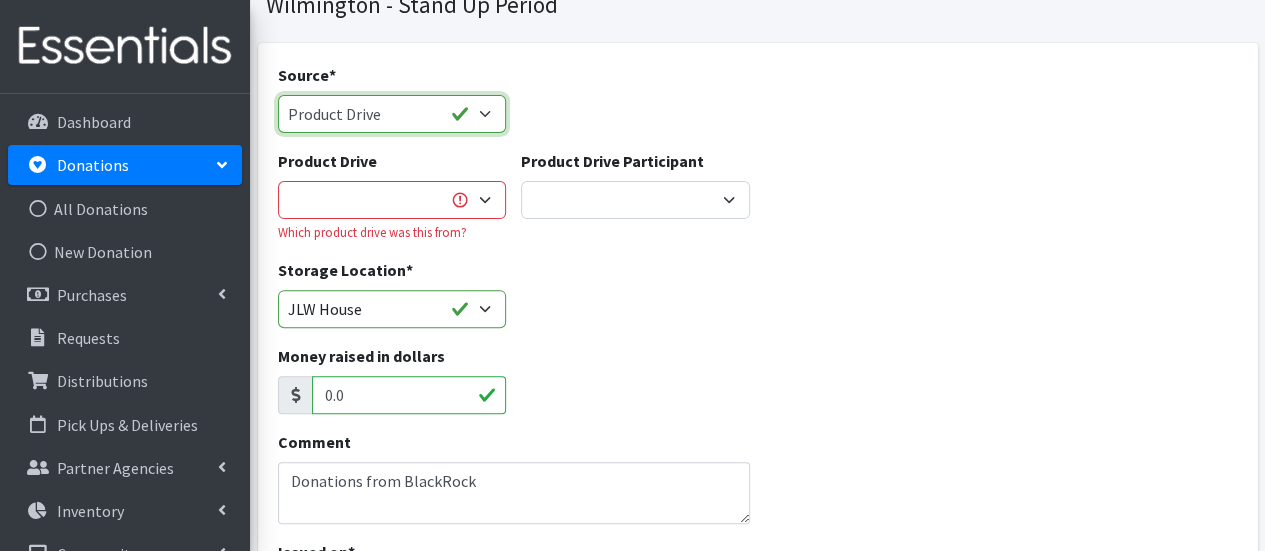 click on "Product Drive
Manufacturer
Donation Site
Misc. Donation" at bounding box center [392, 114] 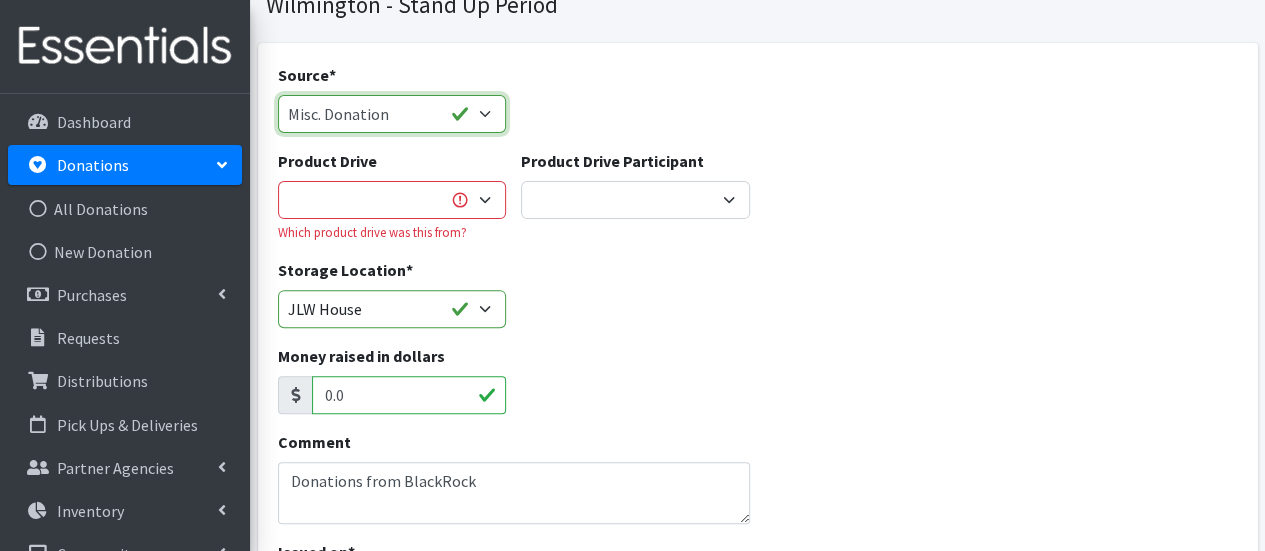 click on "Product Drive
Manufacturer
Donation Site
Misc. Donation" at bounding box center (392, 114) 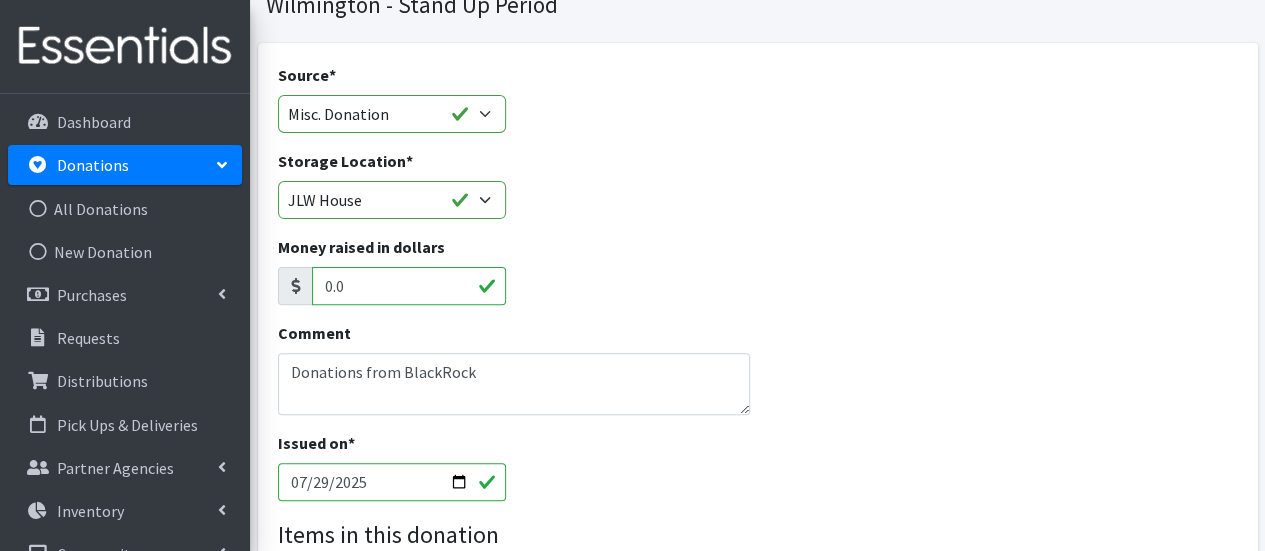 click on "Storage Location  *
[NAME] House" at bounding box center (757, 192) 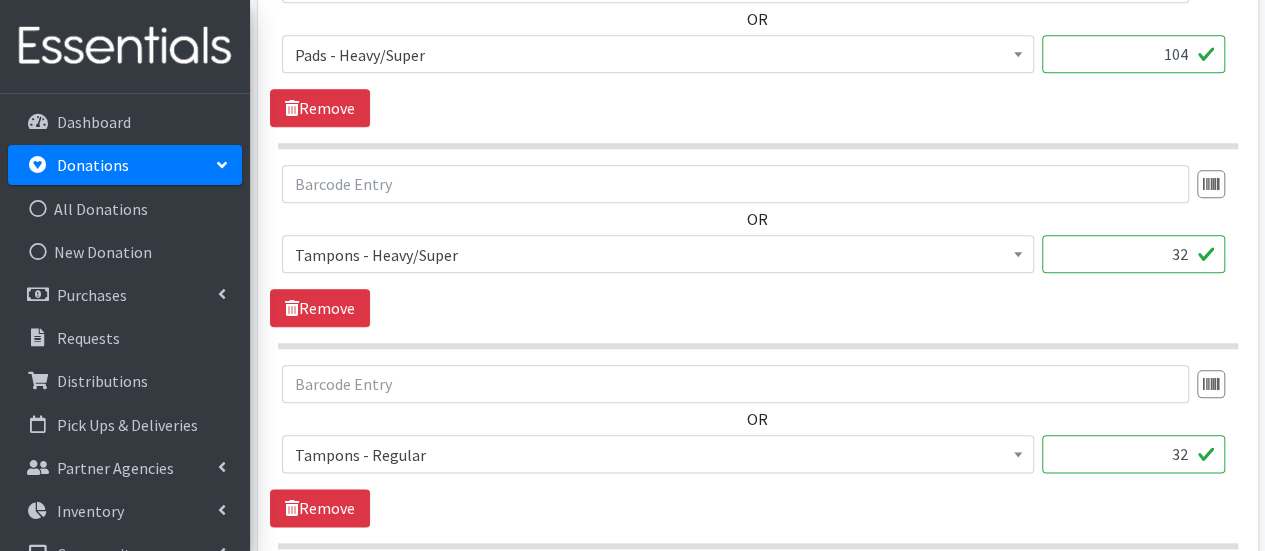 scroll, scrollTop: 1432, scrollLeft: 0, axis: vertical 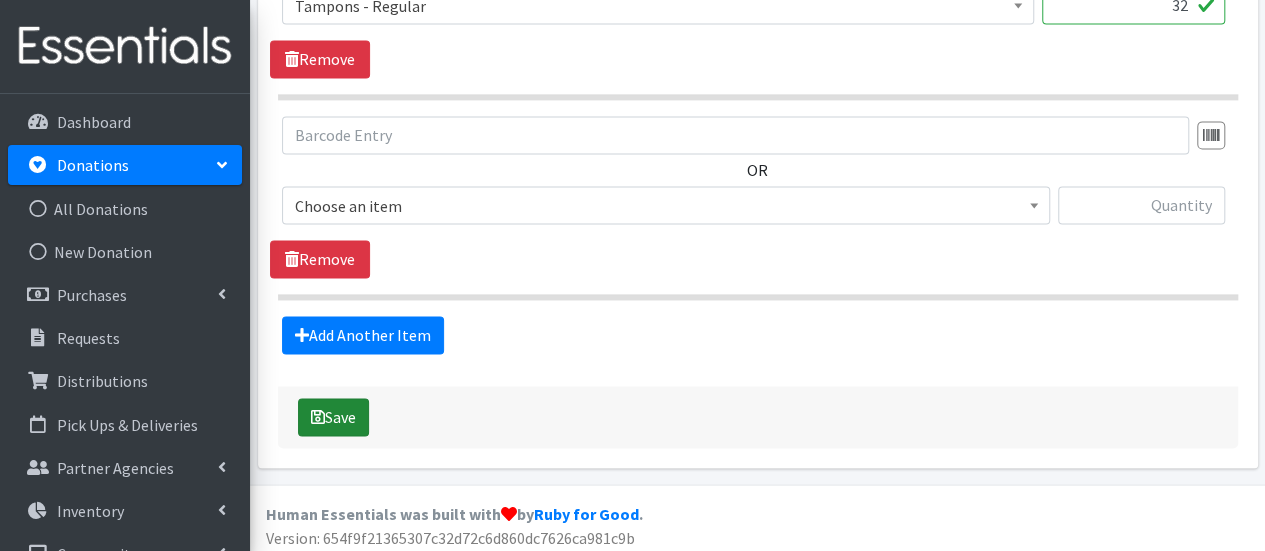click on "Save" at bounding box center (333, 417) 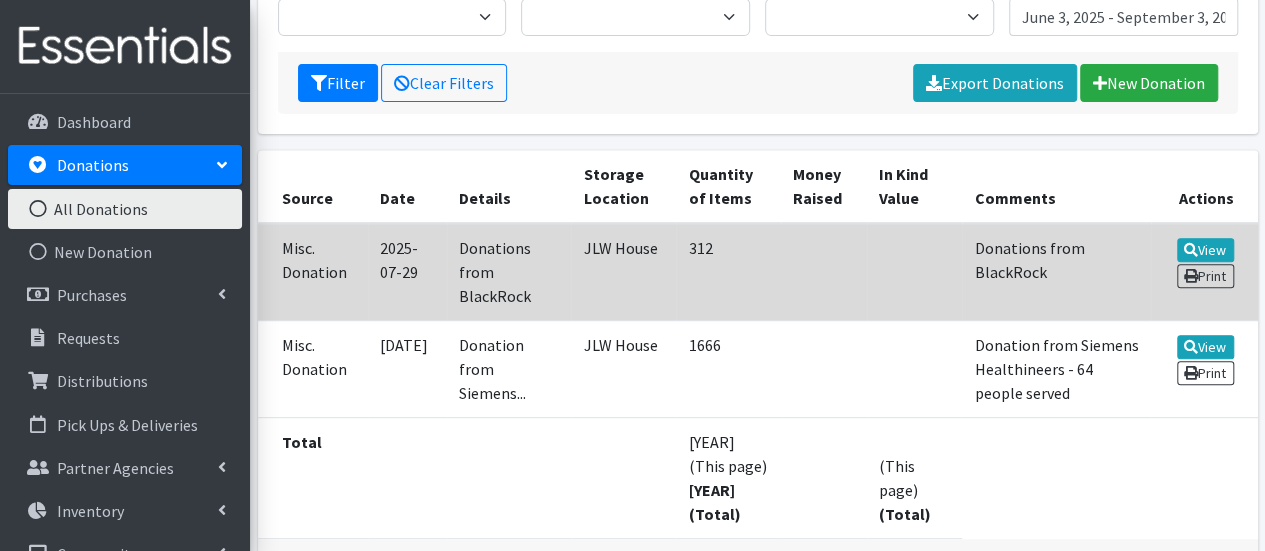 scroll, scrollTop: 325, scrollLeft: 0, axis: vertical 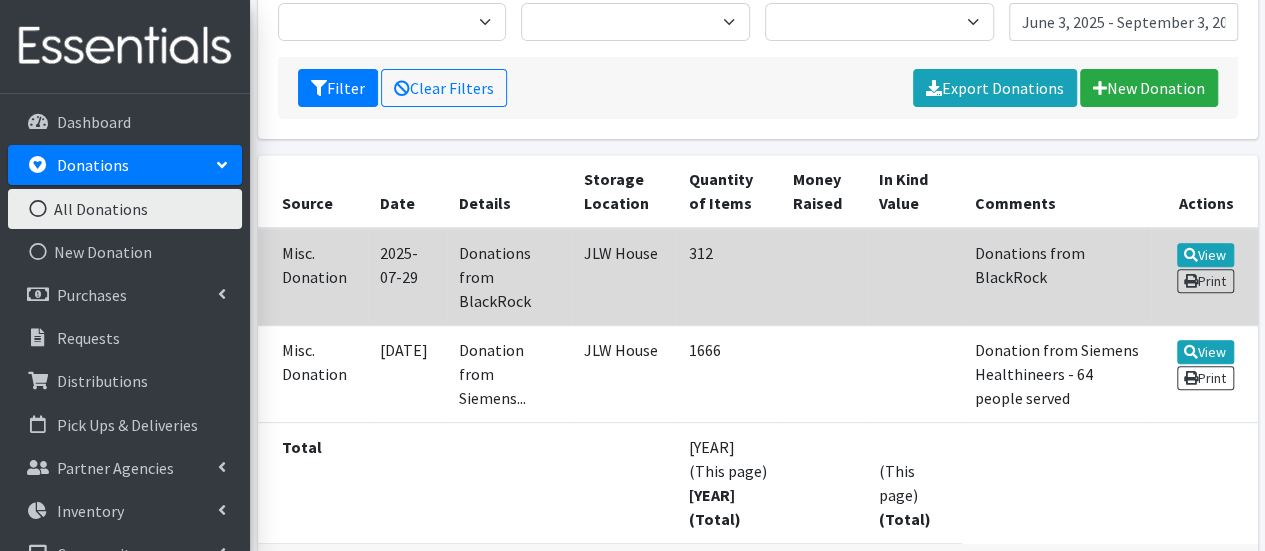 click on "312" at bounding box center (728, 277) 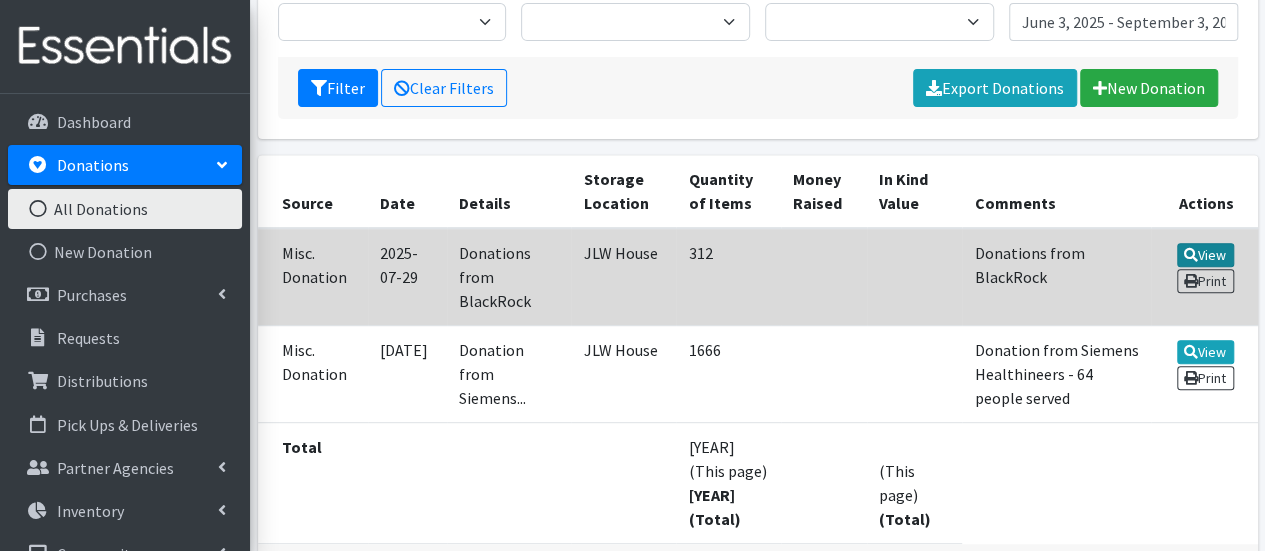 click at bounding box center [1191, 255] 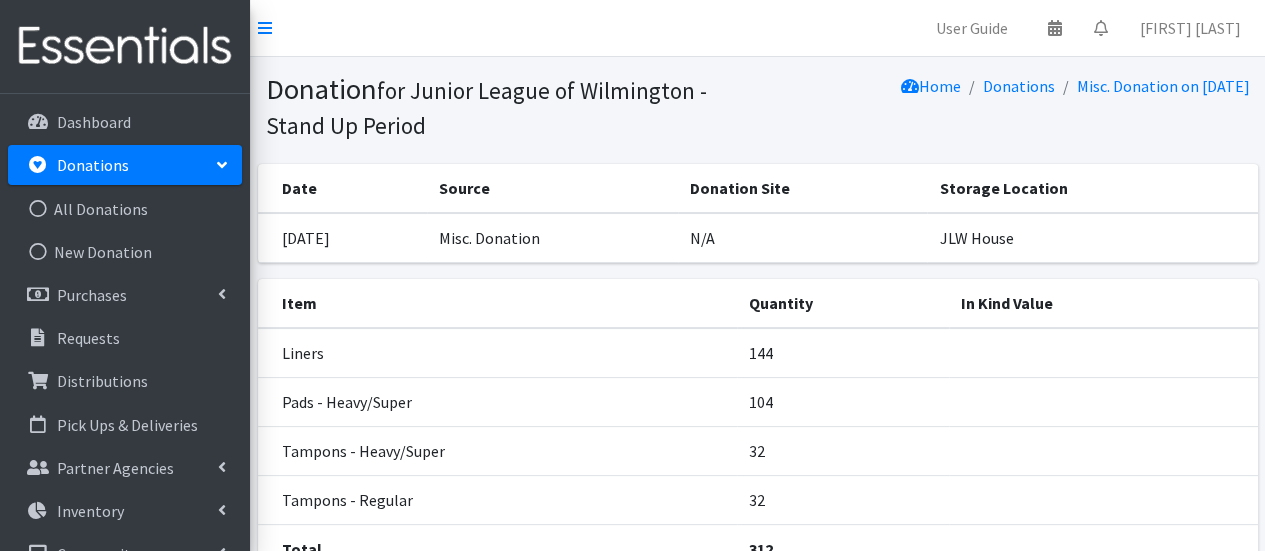 scroll, scrollTop: 306, scrollLeft: 0, axis: vertical 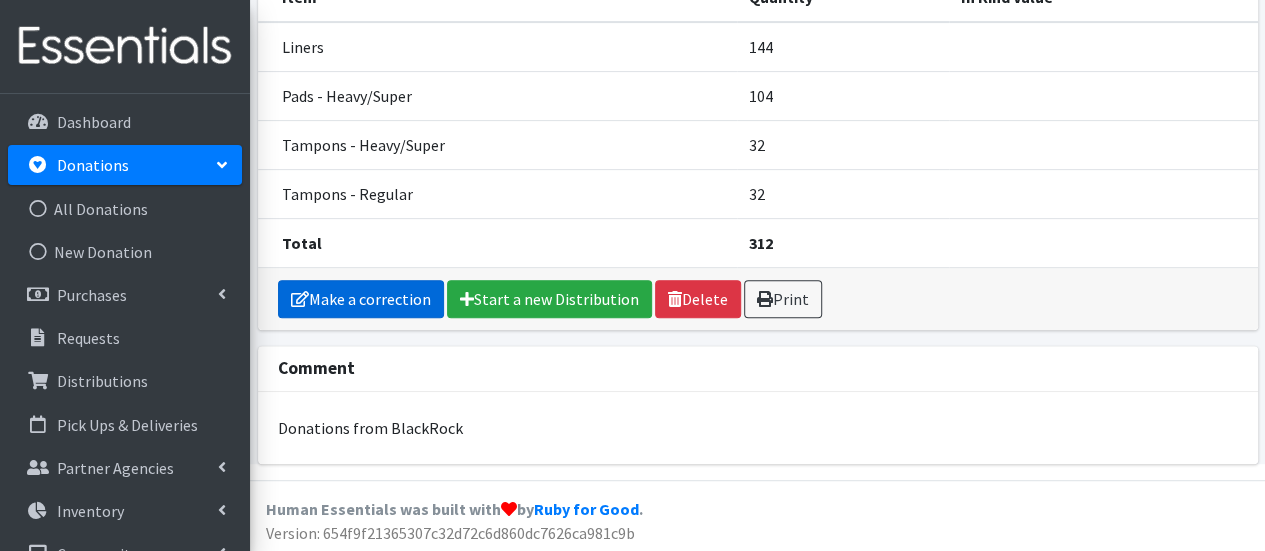 click on "Make a correction" at bounding box center (361, 299) 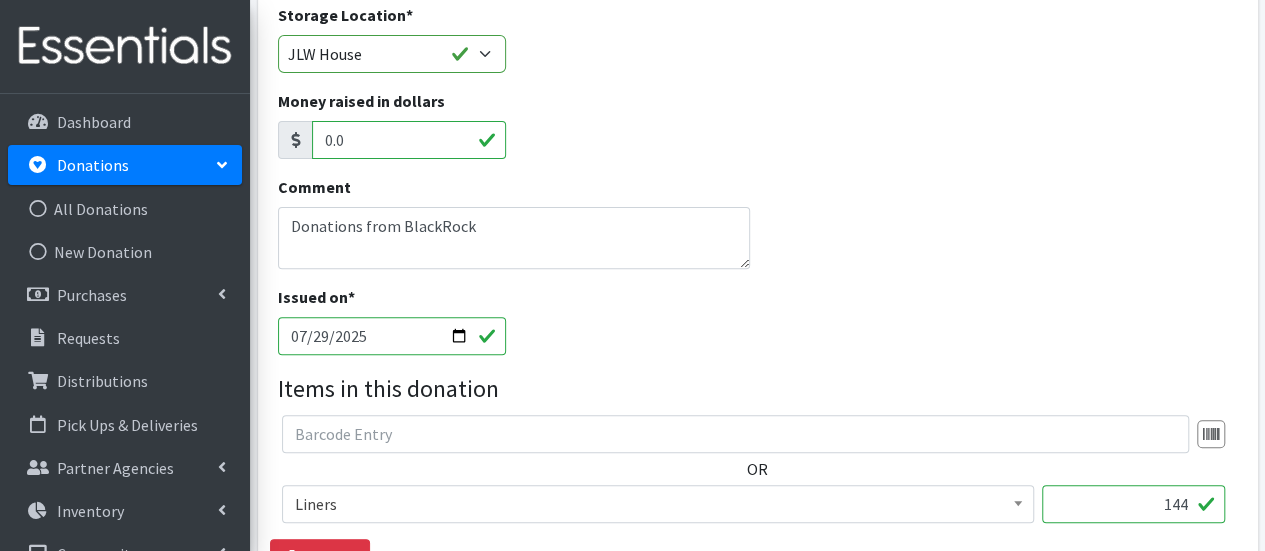 scroll, scrollTop: 234, scrollLeft: 0, axis: vertical 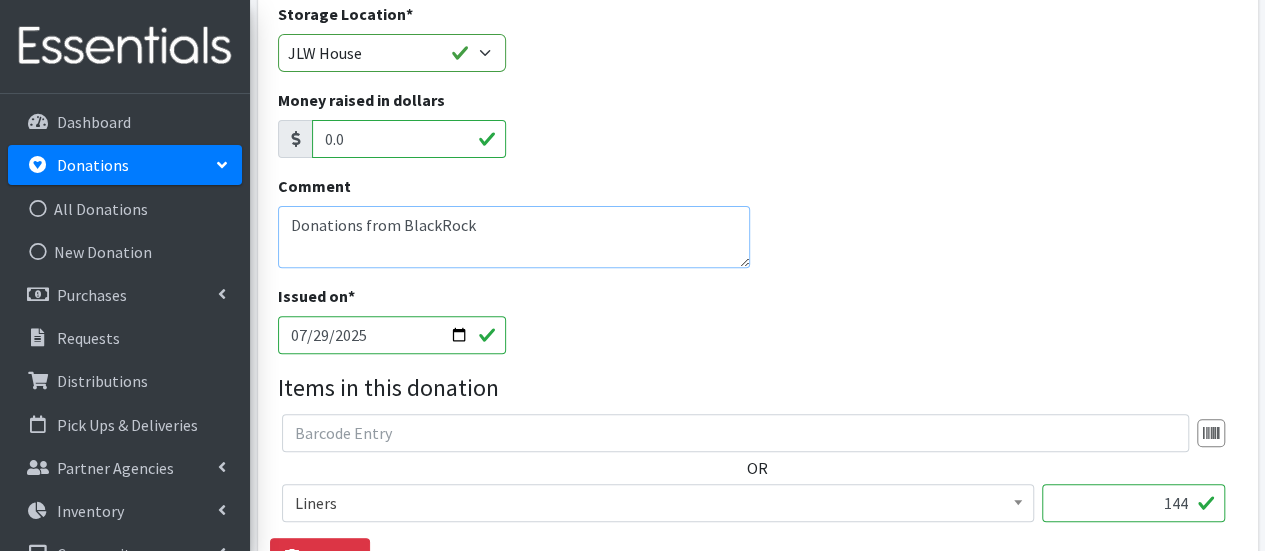click on "Donations from BlackRock" at bounding box center (514, 237) 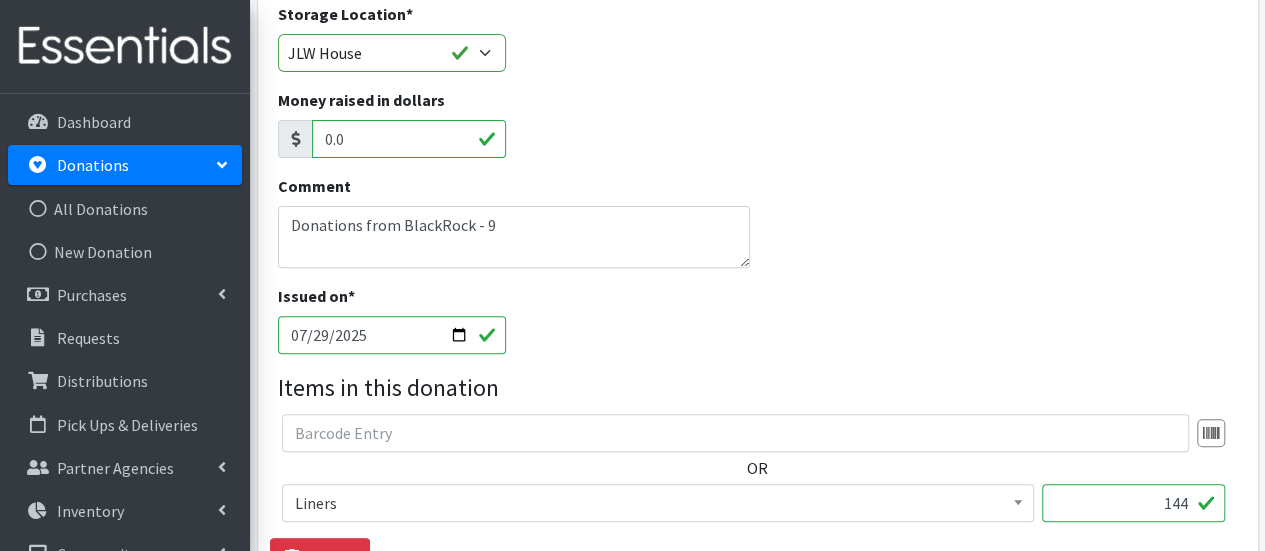 click on "Liners" at bounding box center (658, 503) 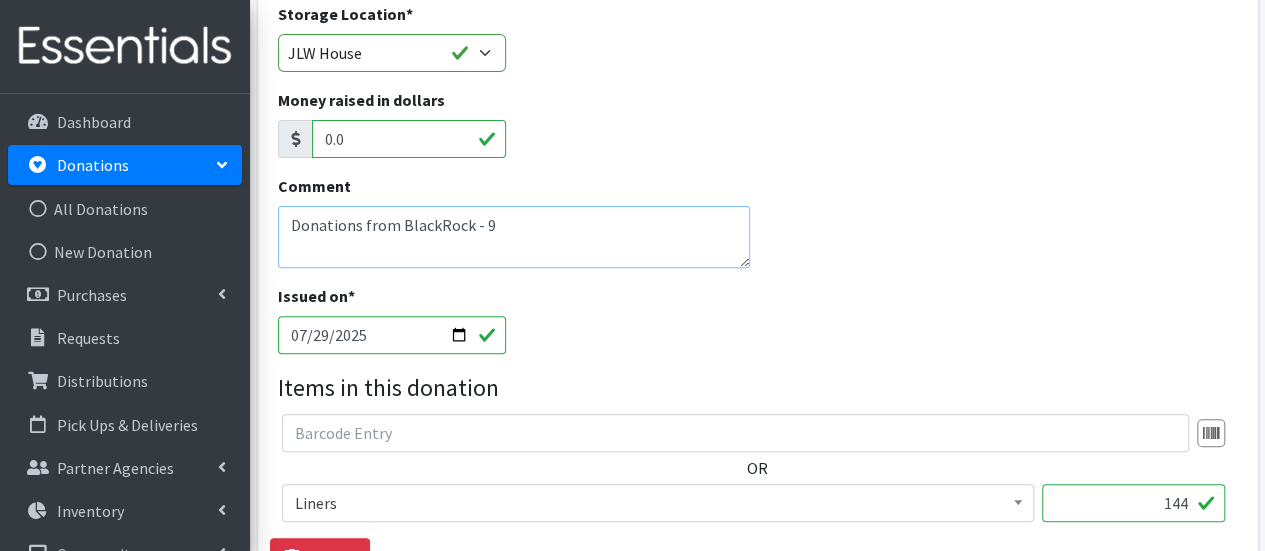 click on "Donations from BlackRock" at bounding box center [514, 237] 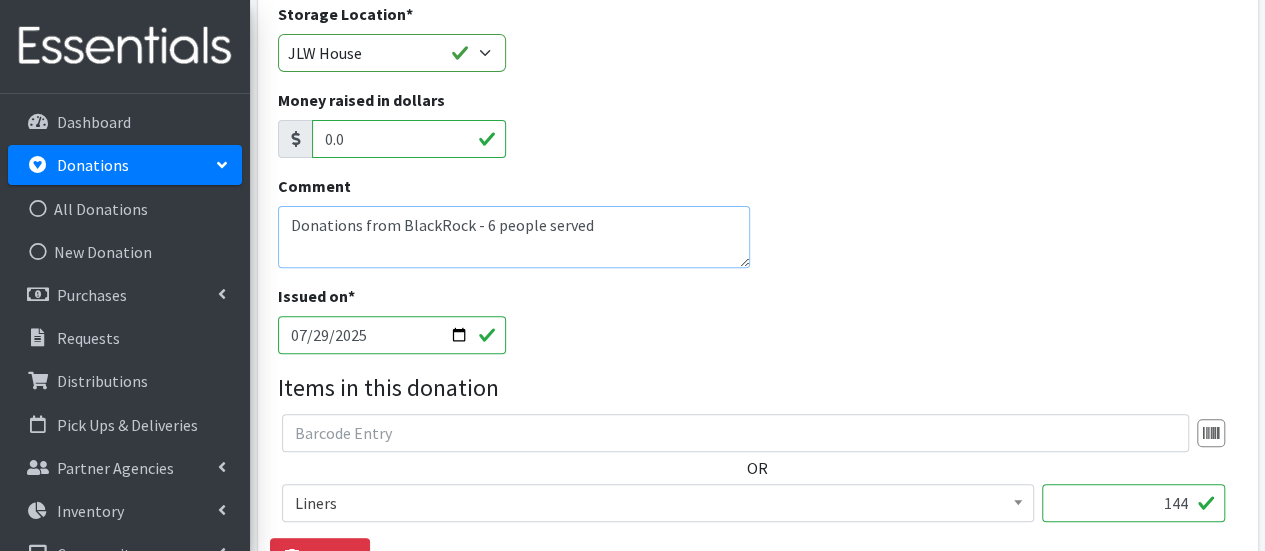 scroll, scrollTop: 289, scrollLeft: 0, axis: vertical 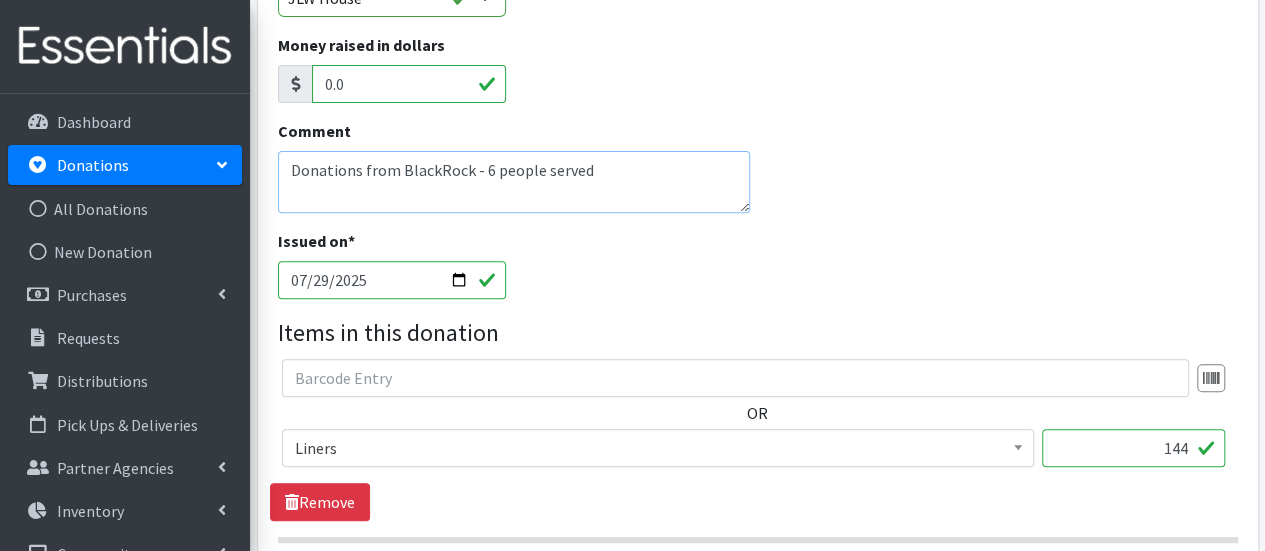 click on "Donations from BlackRock" at bounding box center (514, 182) 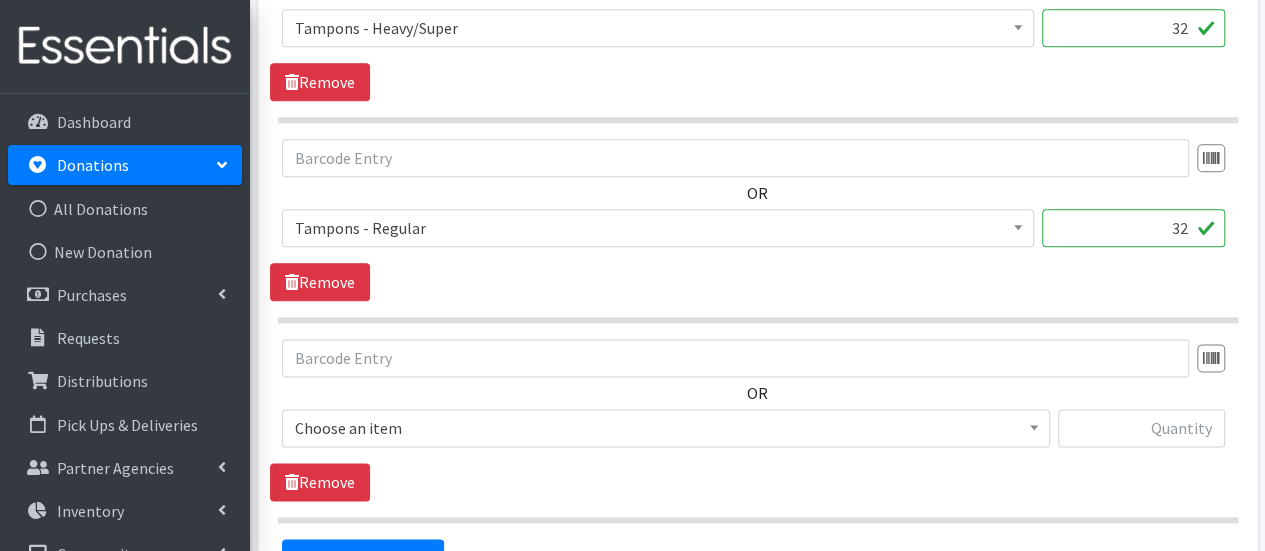 scroll, scrollTop: 1332, scrollLeft: 0, axis: vertical 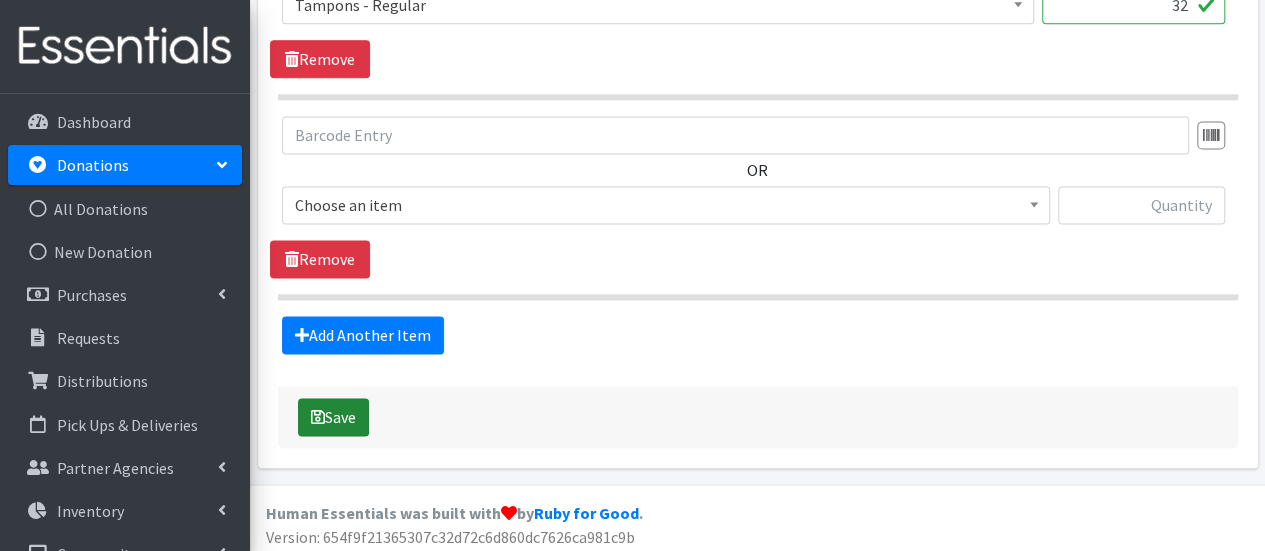 type on "Donations from BlackRock - 6 people served" 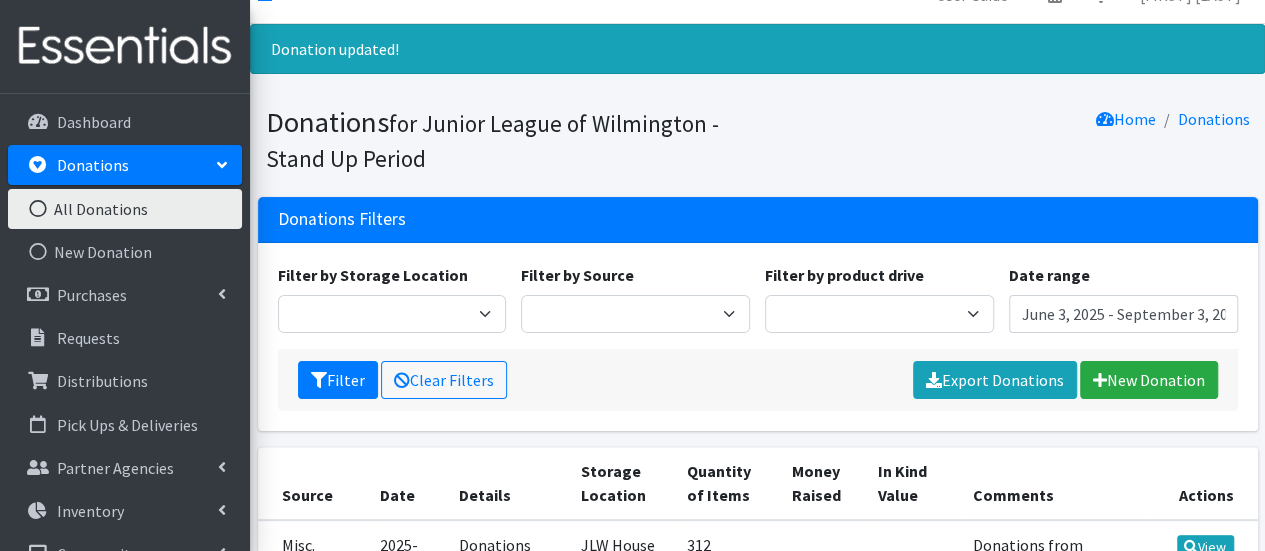 scroll, scrollTop: 0, scrollLeft: 0, axis: both 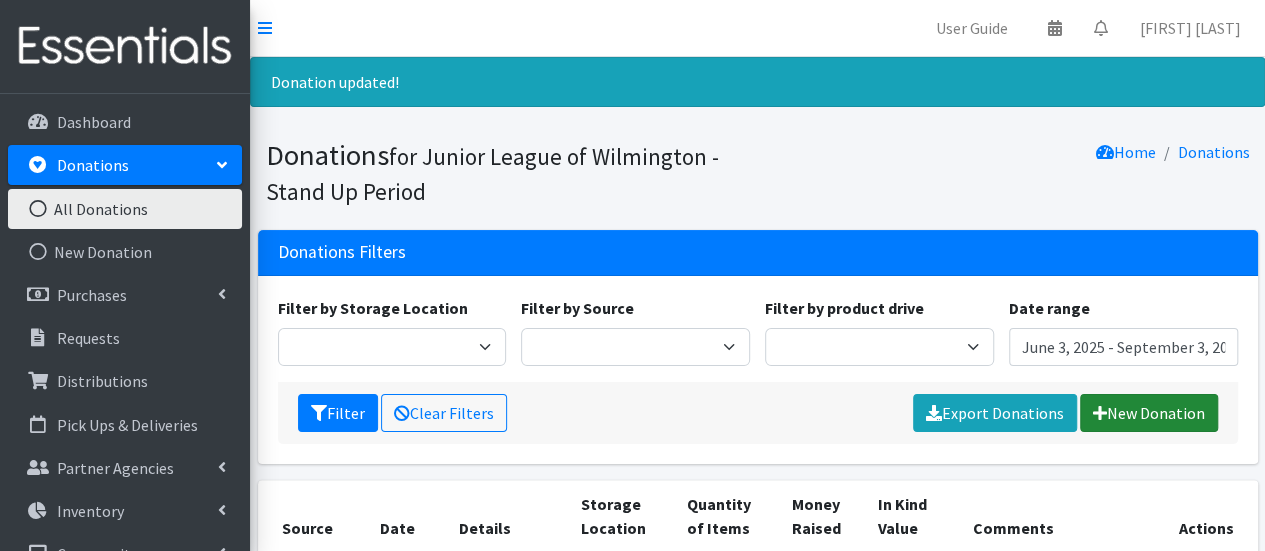 click on "New Donation" at bounding box center (1149, 413) 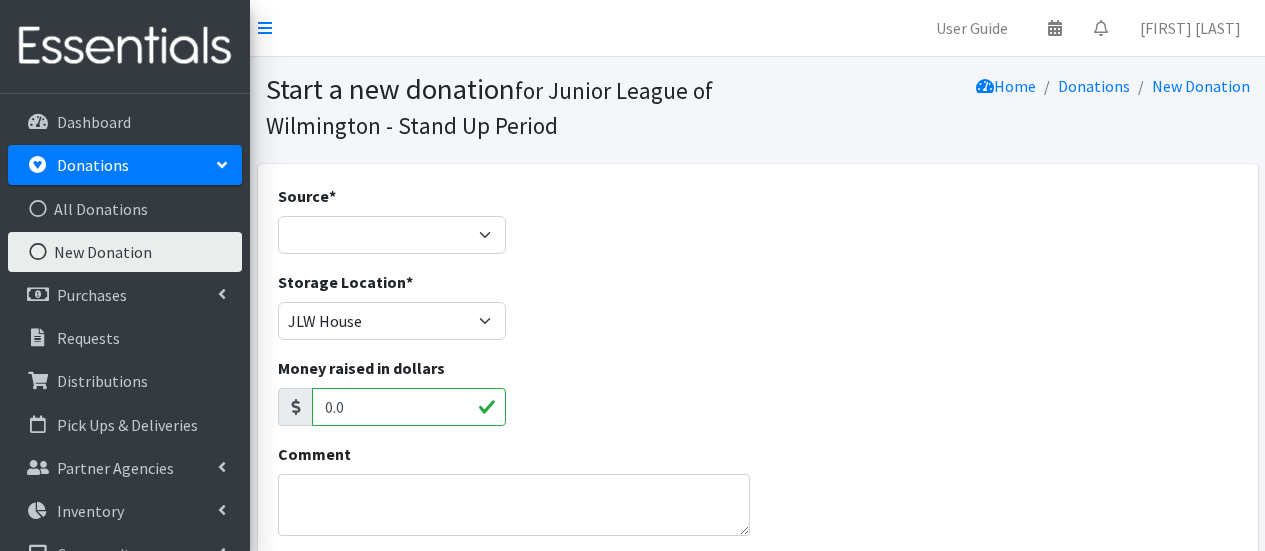 scroll, scrollTop: 0, scrollLeft: 0, axis: both 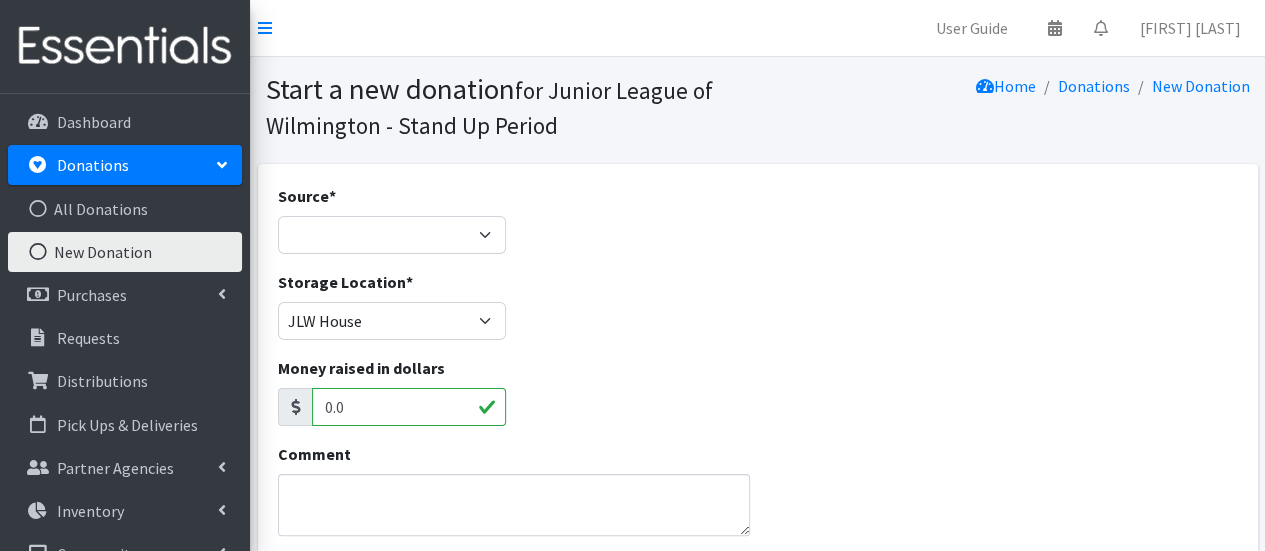 click on "Source  *
Product Drive
Manufacturer
Donation Site
Misc. Donation" at bounding box center (392, 219) 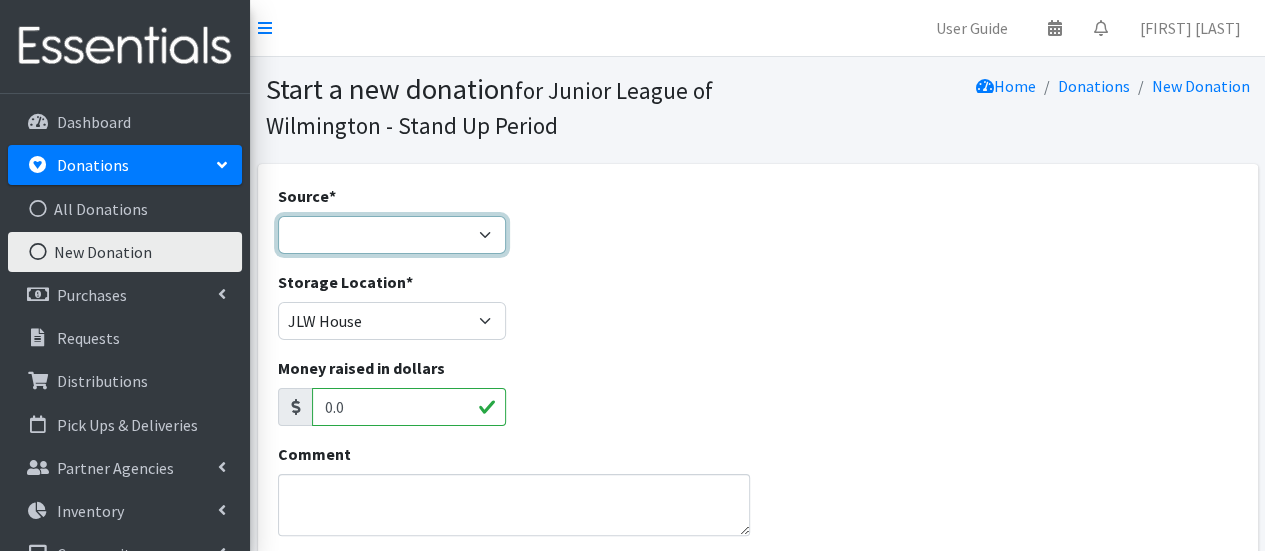 click on "Product Drive
Manufacturer
Donation Site
Misc. Donation" at bounding box center (392, 235) 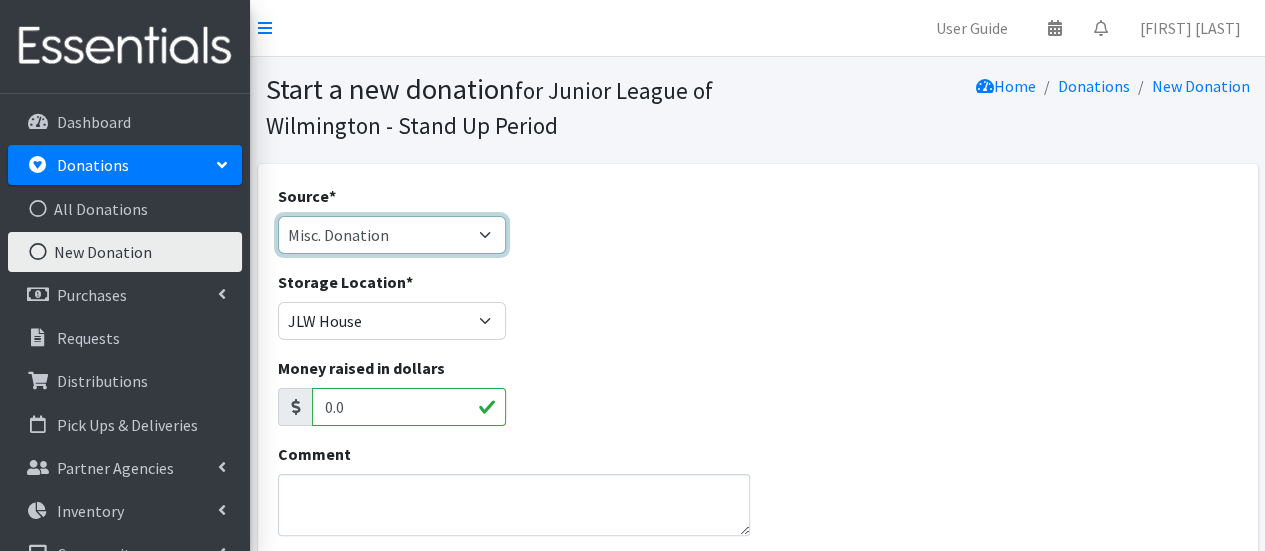 click on "Product Drive
Manufacturer
Donation Site
Misc. Donation" at bounding box center (392, 235) 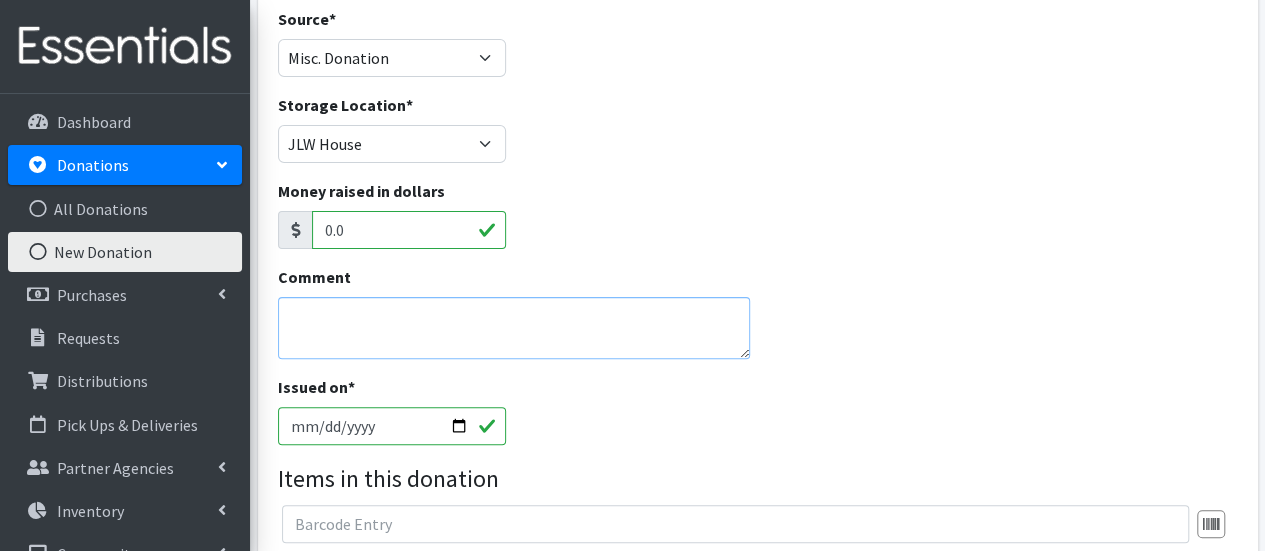 click on "Comment" at bounding box center [514, 328] 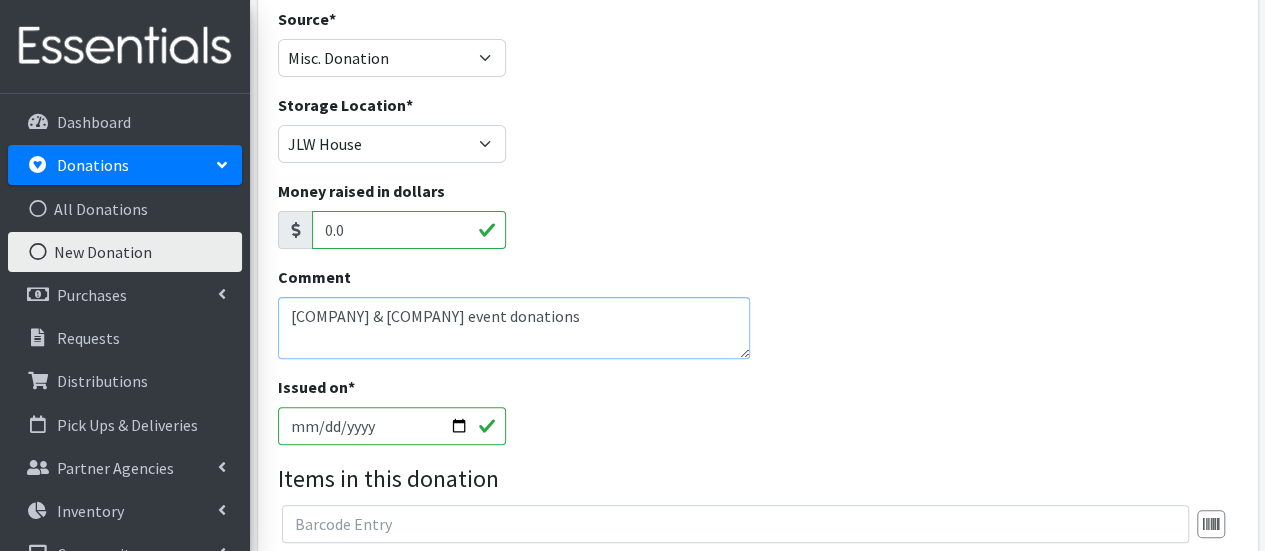 click on "[COMPANY] & [COMPANY] event donations" at bounding box center (514, 328) 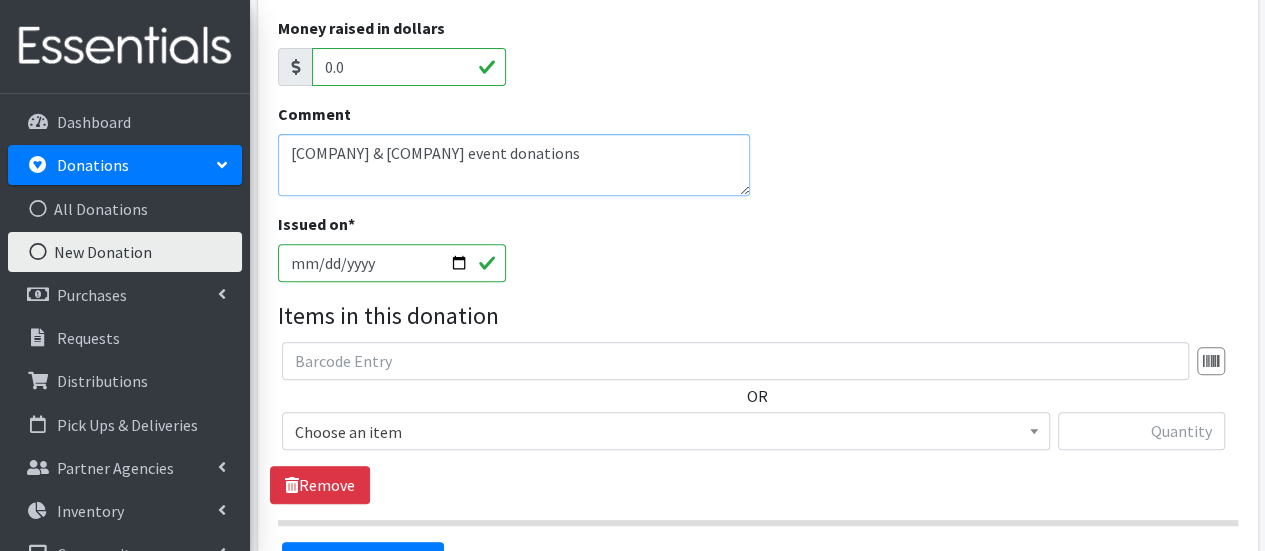 scroll, scrollTop: 339, scrollLeft: 0, axis: vertical 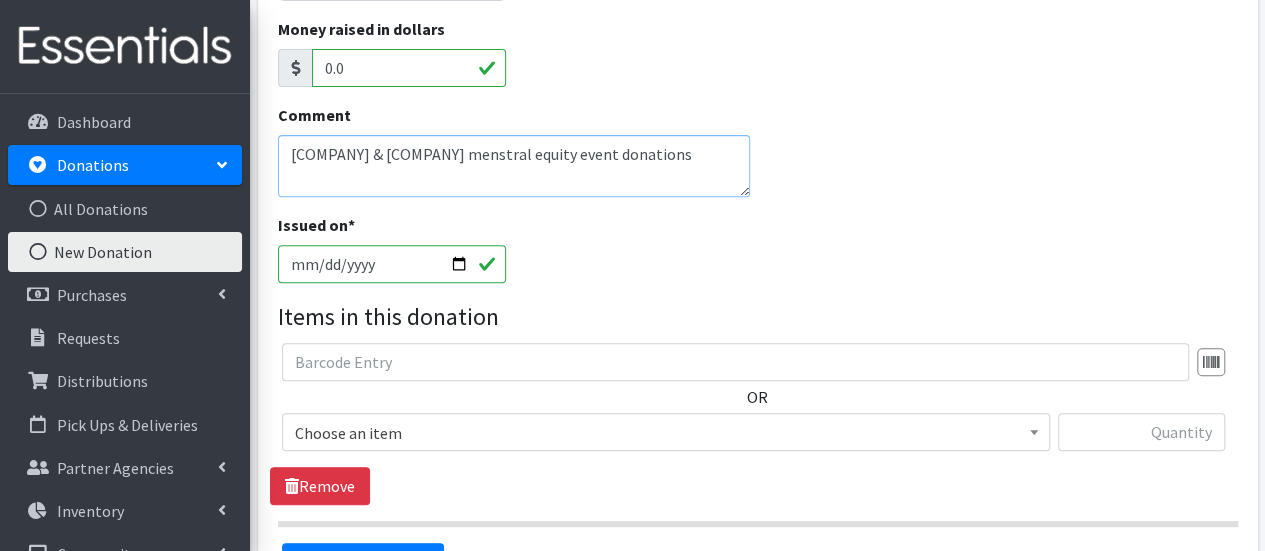 click on "Huxley & Hiro menstral equity event donations" at bounding box center [514, 166] 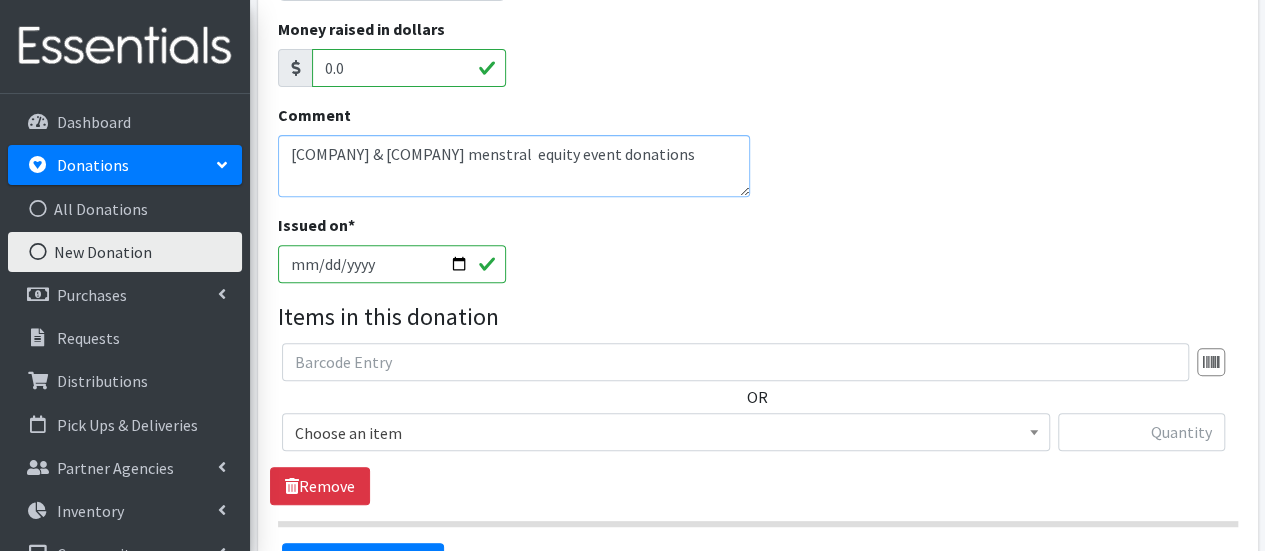 click on "Huxley & Hiro menstral  equity event donations" at bounding box center [514, 166] 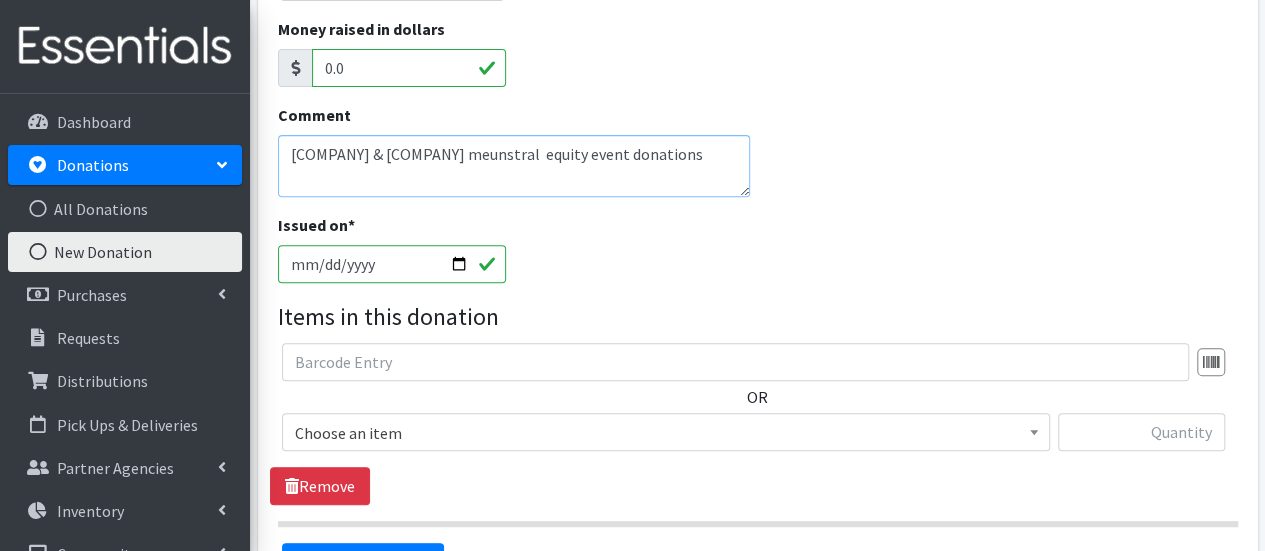 click on "Huxley & Hiro meunstral  equity event donations" at bounding box center [514, 166] 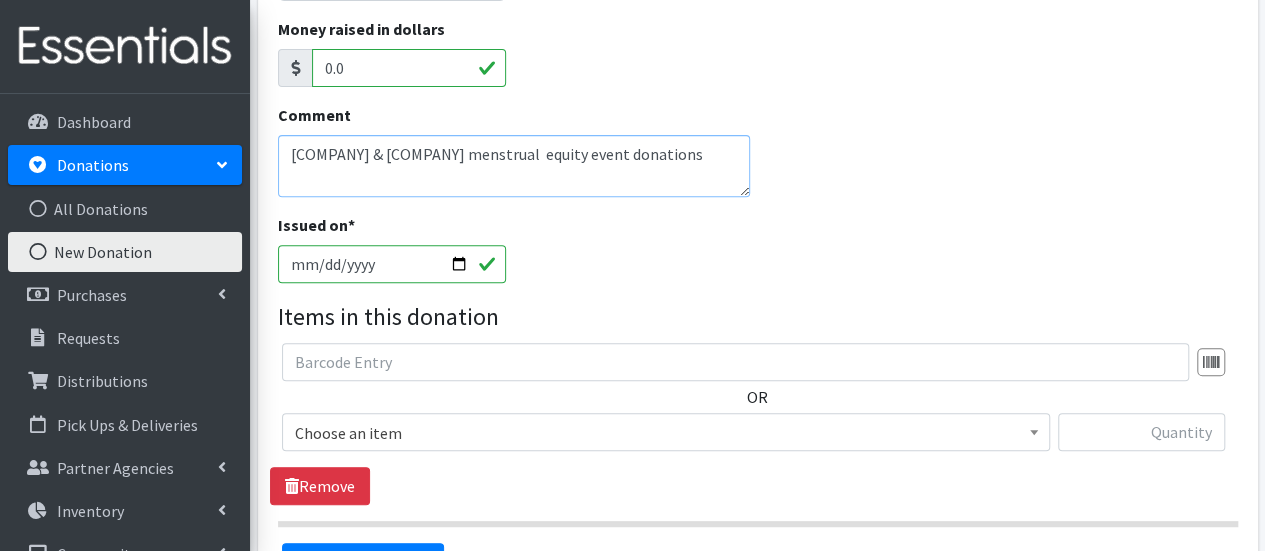 click on "Huxley & Hiro menstrual  equity event donations" at bounding box center [514, 166] 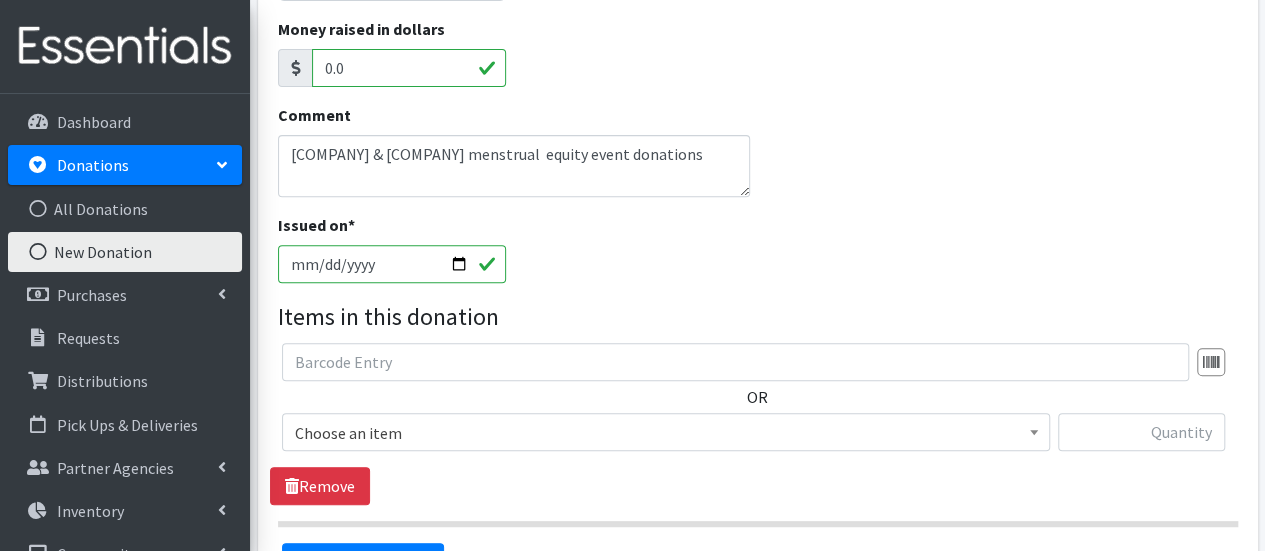 click on "Comment
Huxley & Hiro menstrual  equity event donations" at bounding box center (757, 158) 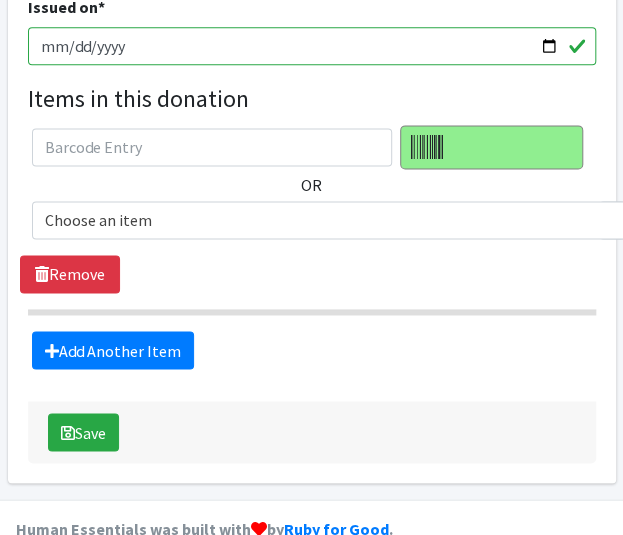 scroll, scrollTop: 594, scrollLeft: 0, axis: vertical 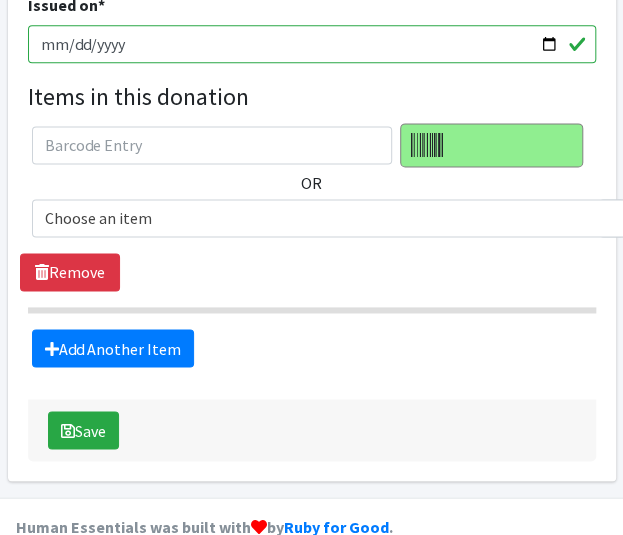 click on "Choose an item" at bounding box center [416, 218] 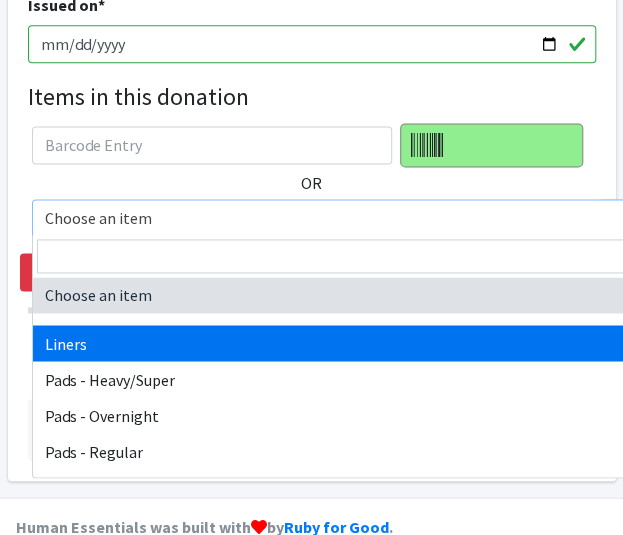 select on "6756" 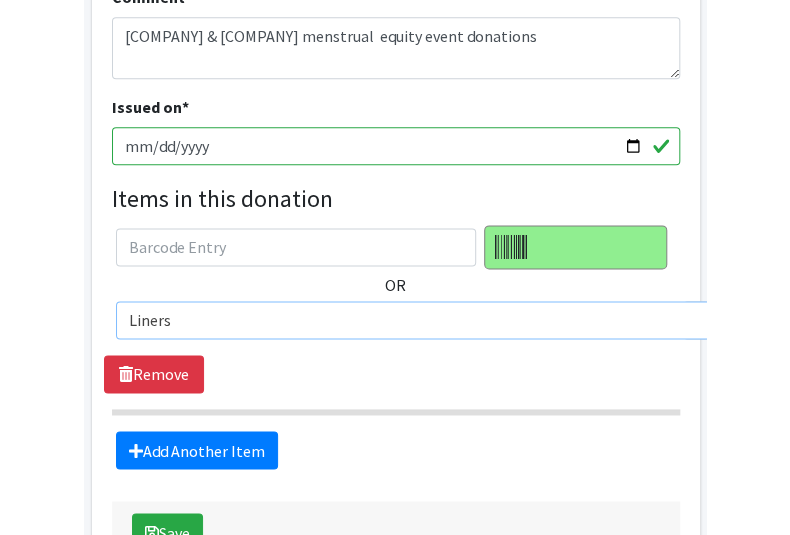 scroll, scrollTop: 512, scrollLeft: 0, axis: vertical 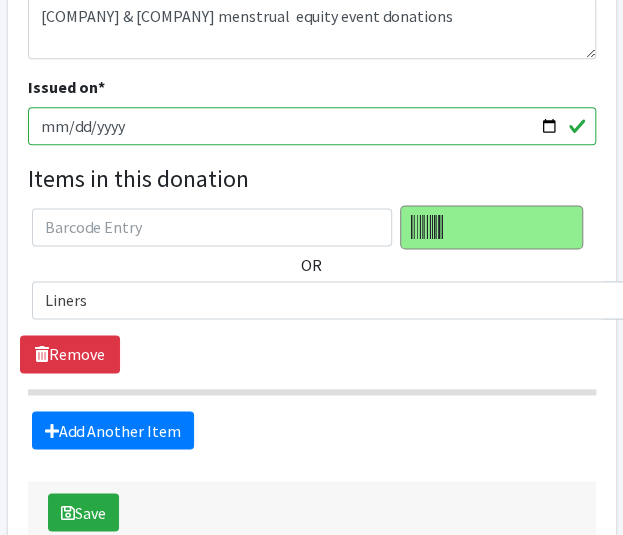 click on "Source  *
Product Drive
Manufacturer
Donation Site
Misc. Donation
Donation Site
JLW House
Product Drive
Wawa ---Create new Product Drive---
Product Drive Participant
---Create new Participant---
Manufacturer
---Create new Manufacturer---
Storage Location  *
JLW House
Money raised in dollars
0.0
Comment
Huxley & Hiro menstrual  equity event donations
Issued on  * 2025-08-03
Items in this donation
OR" at bounding box center (311, 133) 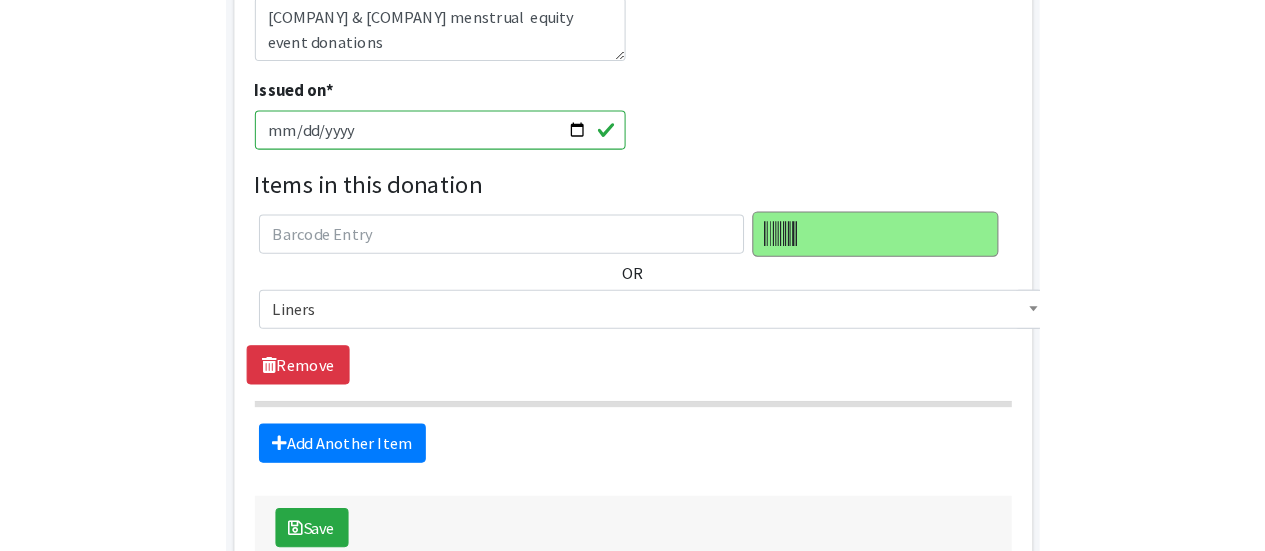 scroll, scrollTop: 478, scrollLeft: 0, axis: vertical 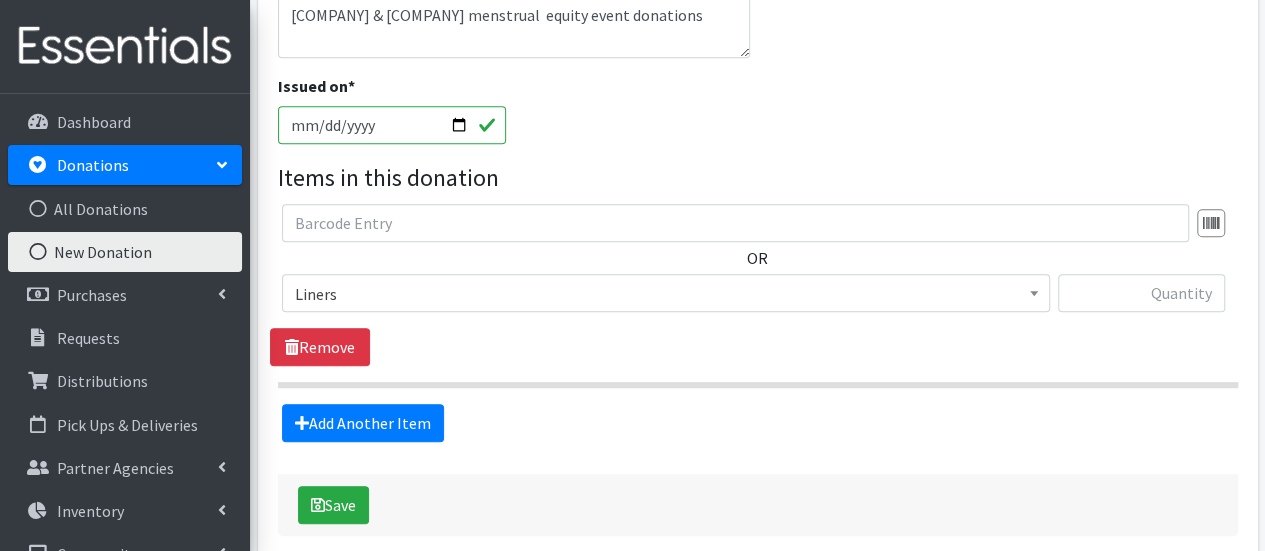 click on "Comment
Huxley & Hiro menstrual  equity event donations" at bounding box center [757, 19] 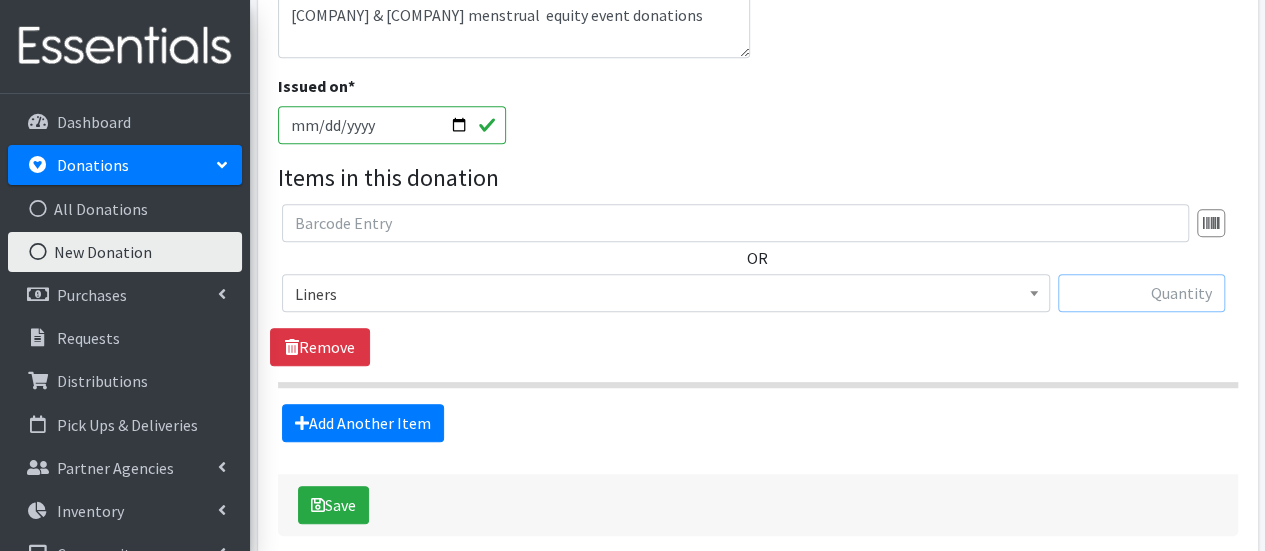 click at bounding box center (1141, 293) 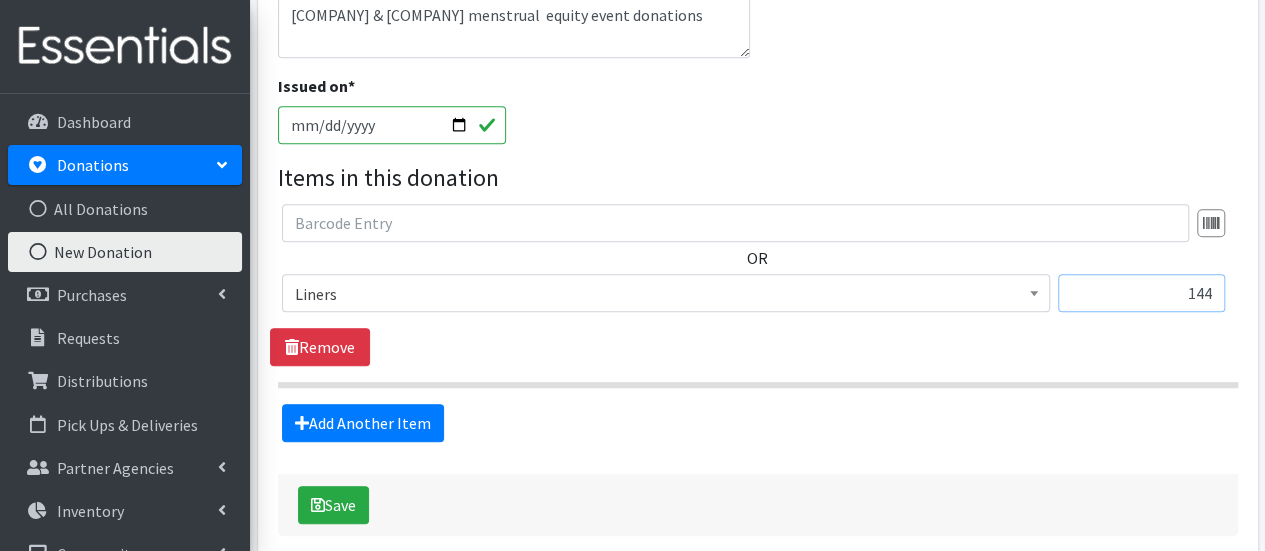 type on "144" 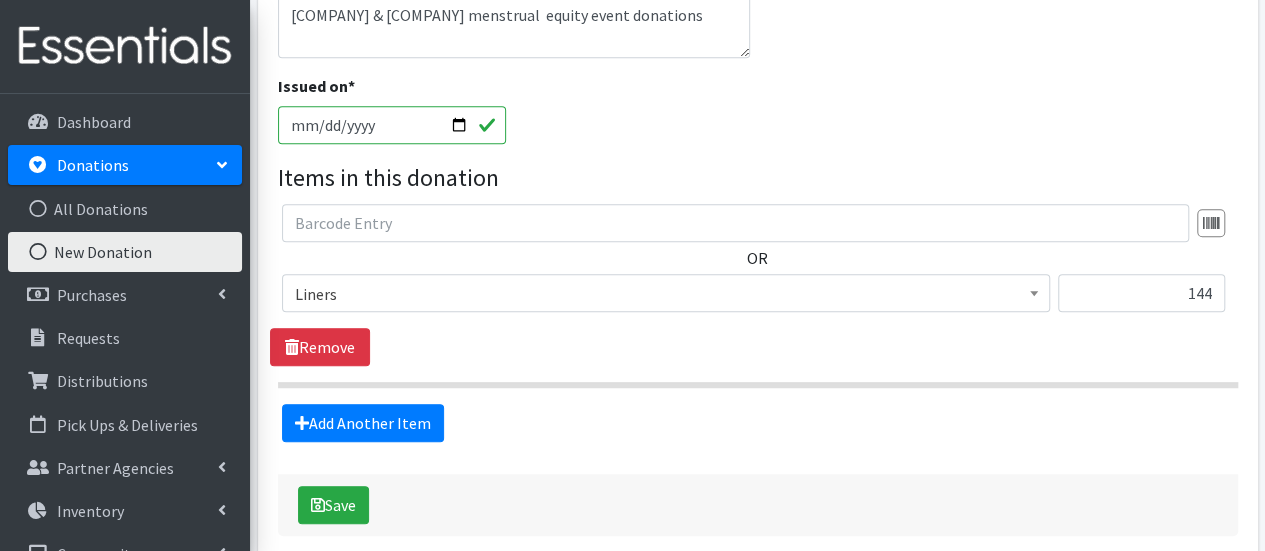 click on "Issued on  * 2025-08-03" at bounding box center [757, 117] 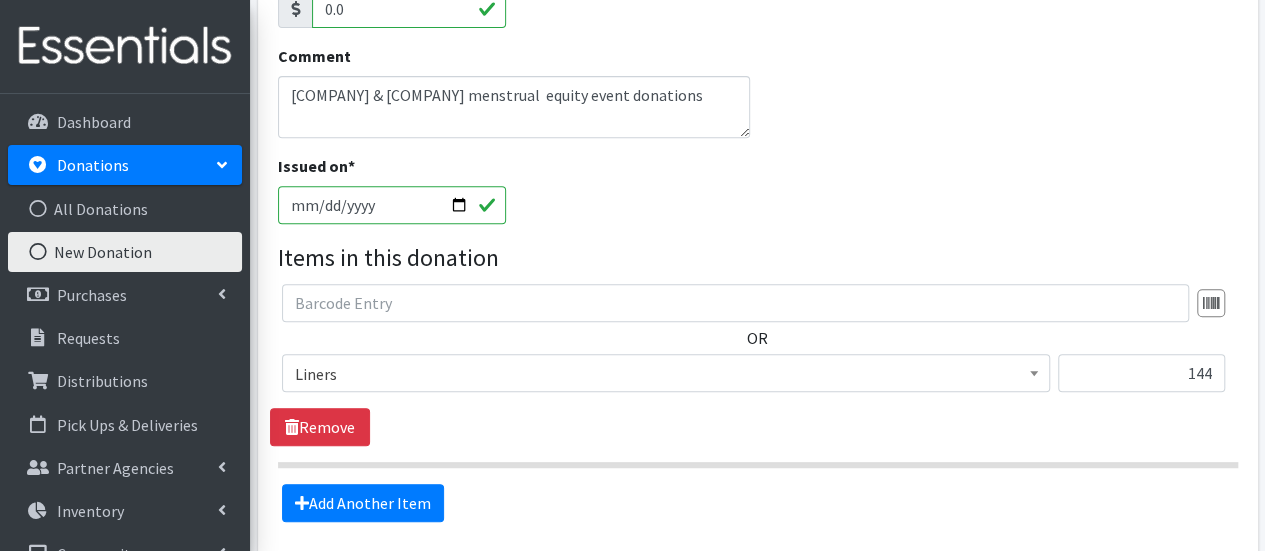 scroll, scrollTop: 0, scrollLeft: 0, axis: both 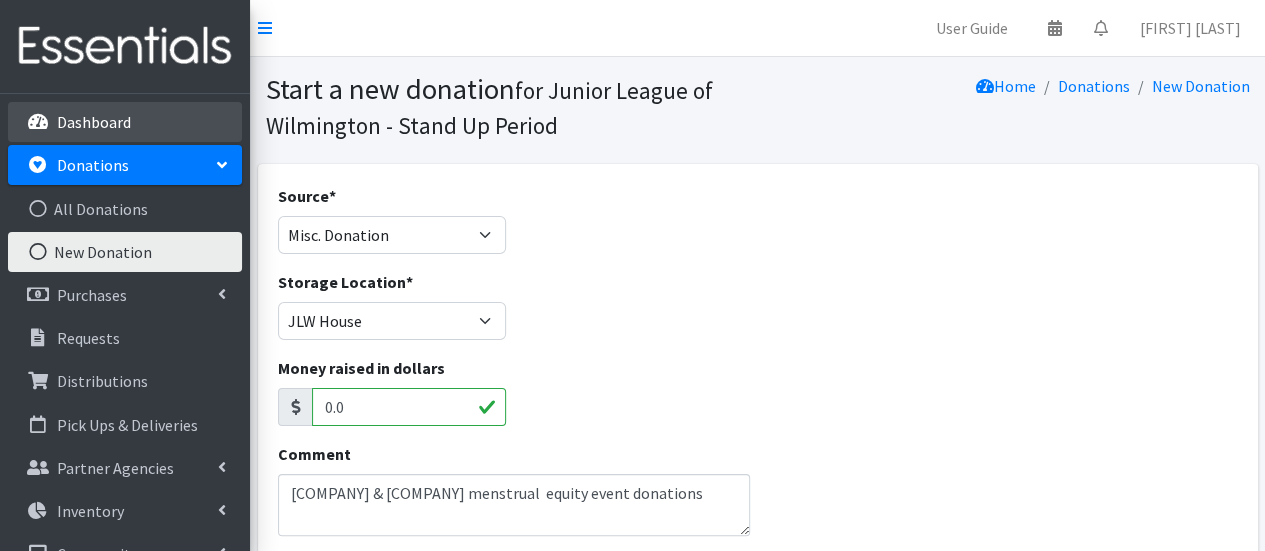 click on "Dashboard" at bounding box center (94, 122) 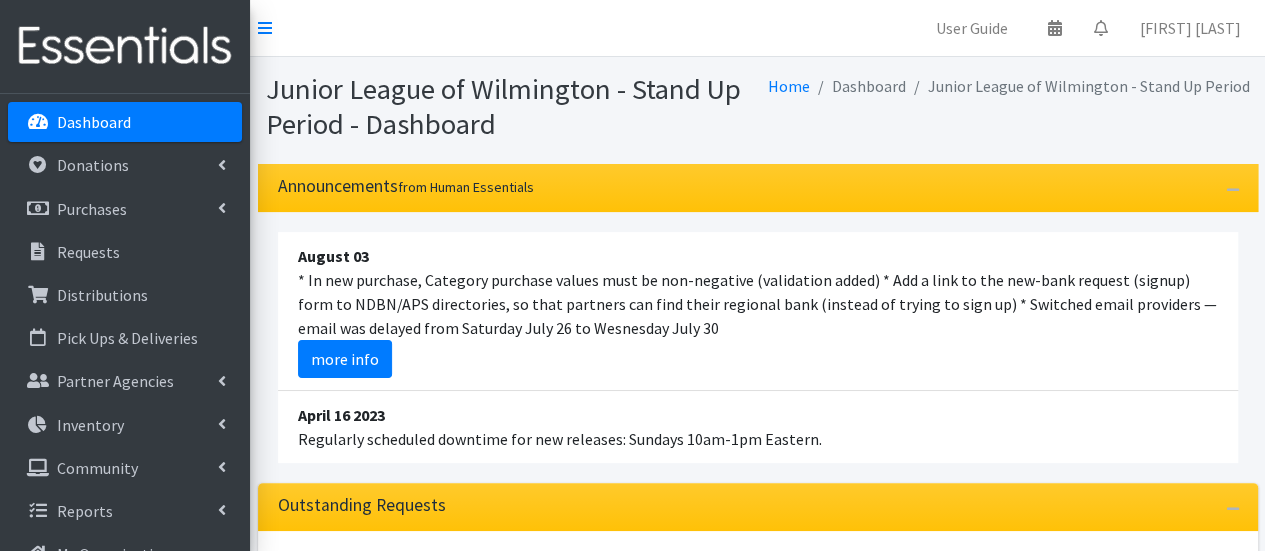 scroll, scrollTop: 73, scrollLeft: 0, axis: vertical 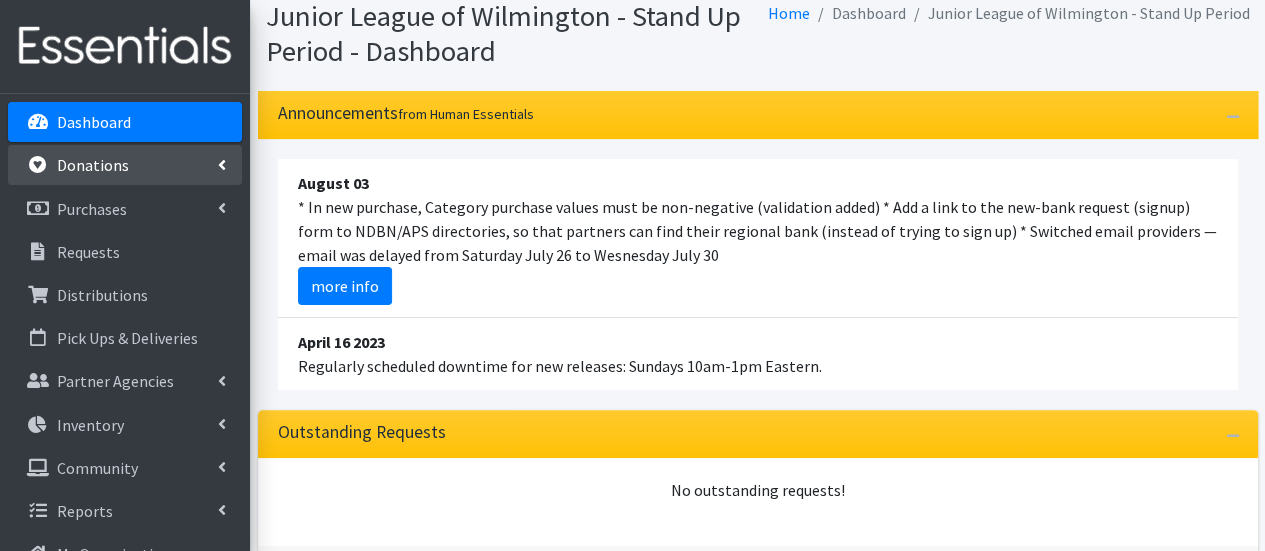 click on "Donations" at bounding box center (93, 165) 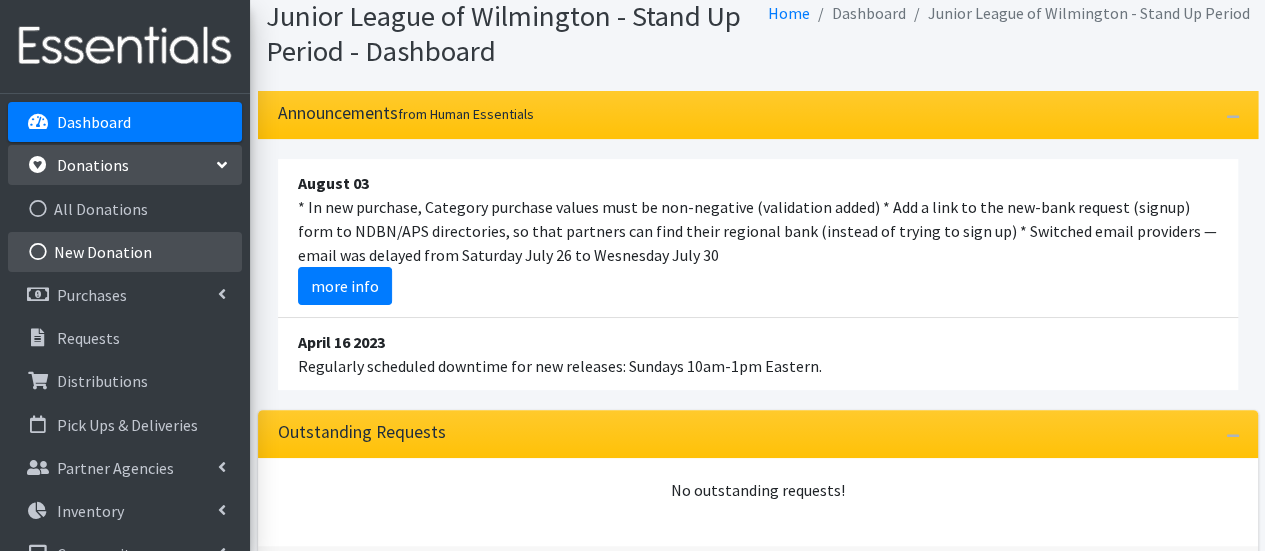 click on "New Donation" at bounding box center [125, 252] 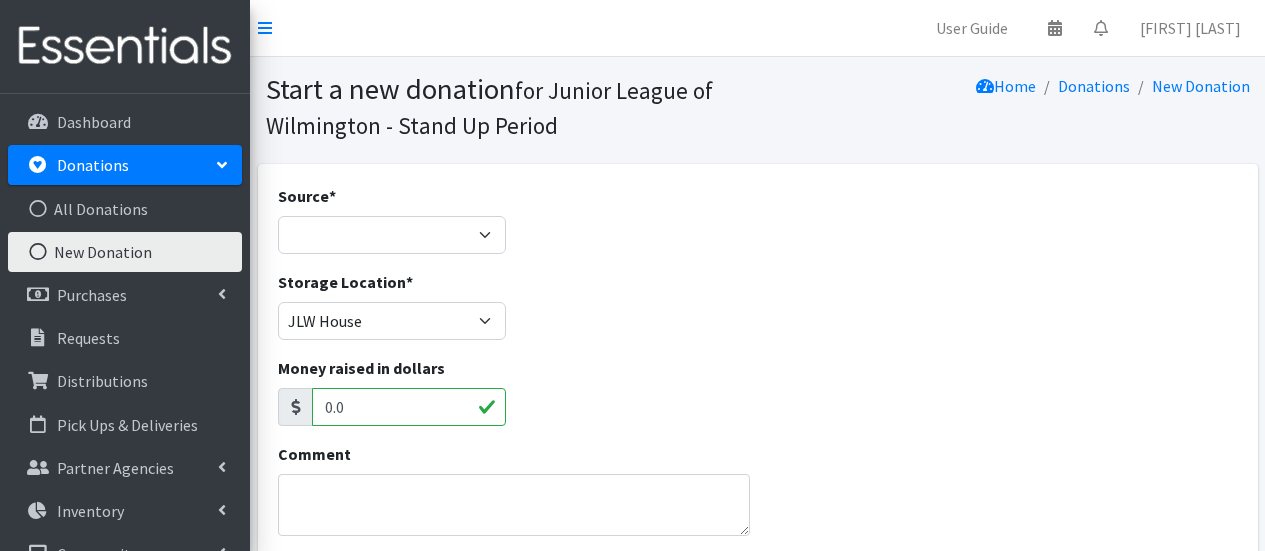 scroll, scrollTop: 0, scrollLeft: 0, axis: both 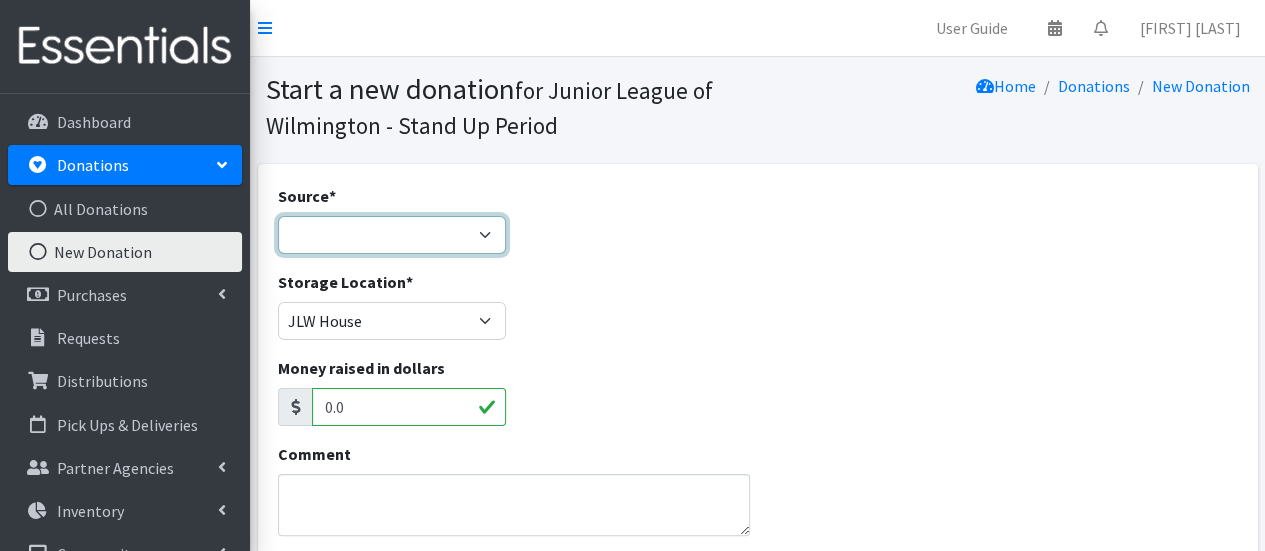 click on "Product Drive
Manufacturer
Donation Site
Misc. Donation" at bounding box center (392, 235) 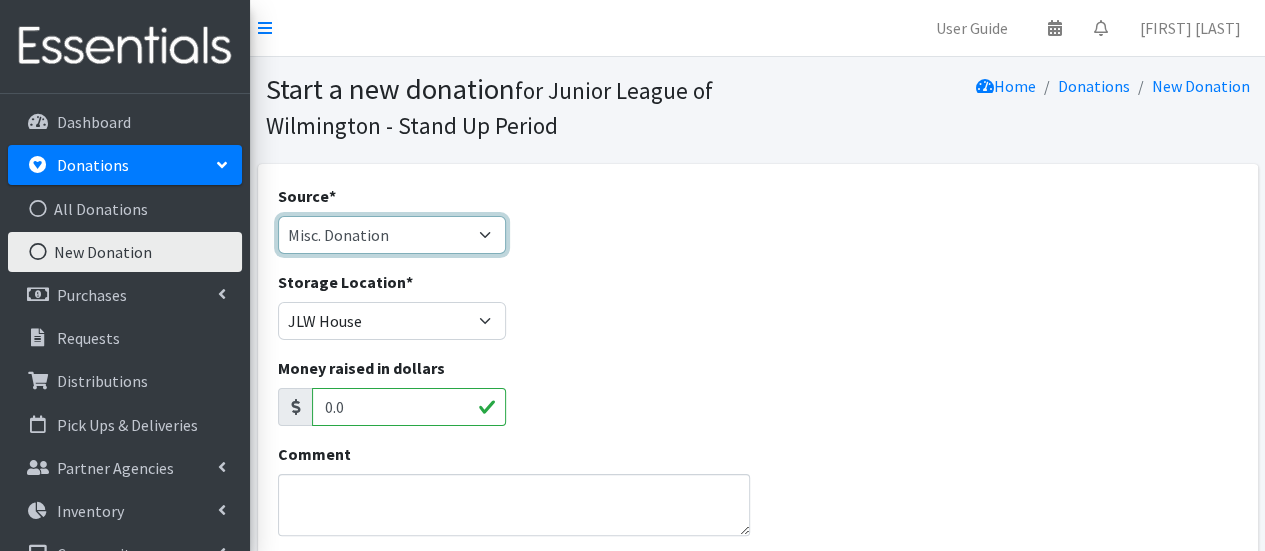 click on "Product Drive
Manufacturer
Donation Site
Misc. Donation" at bounding box center [392, 235] 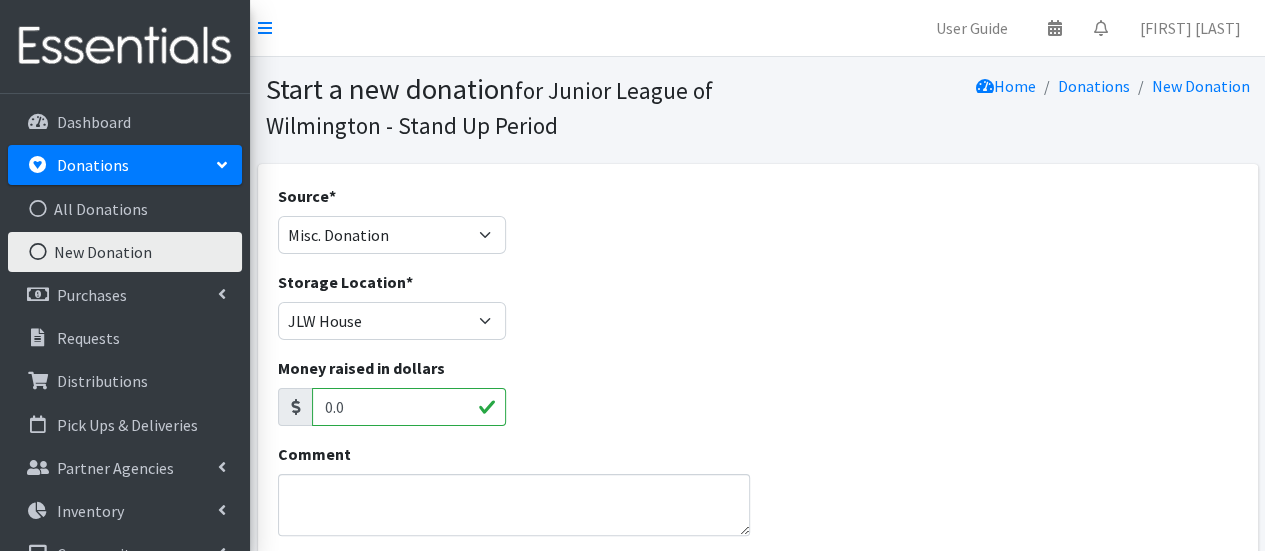click on "Storage Location  *
[NAME] House" at bounding box center [757, 313] 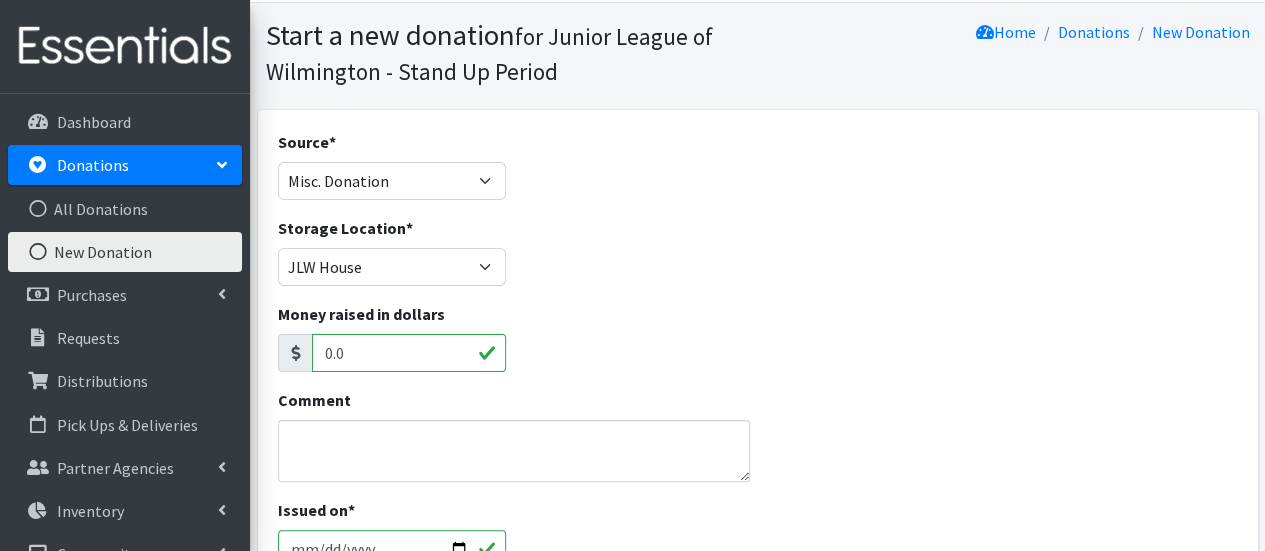 scroll, scrollTop: 64, scrollLeft: 0, axis: vertical 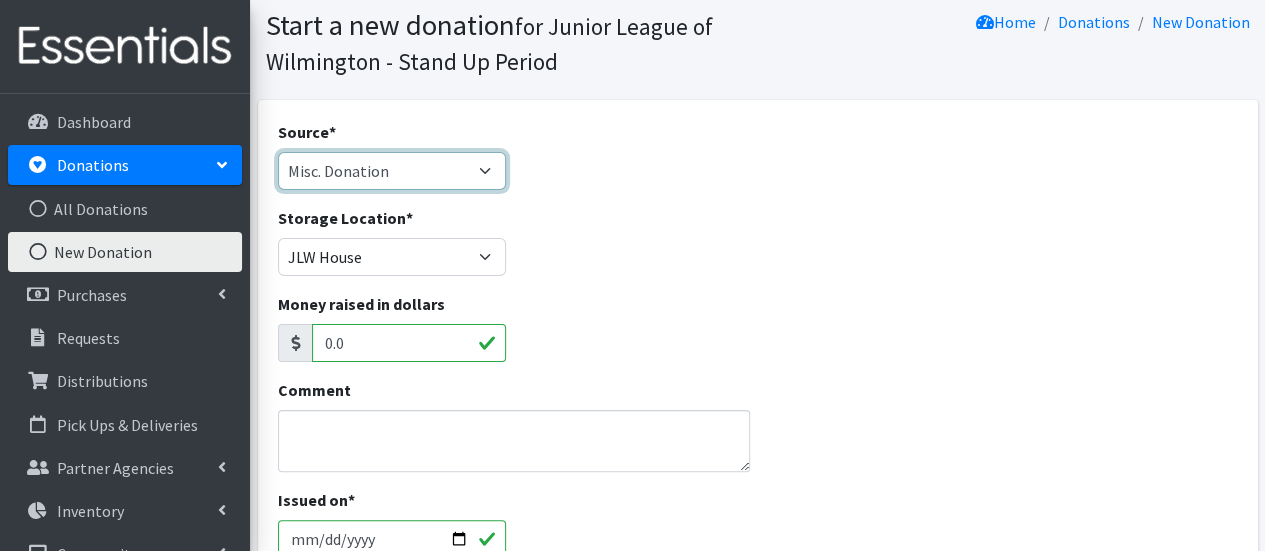 click on "Product Drive
Manufacturer
Donation Site
Misc. Donation" at bounding box center (392, 171) 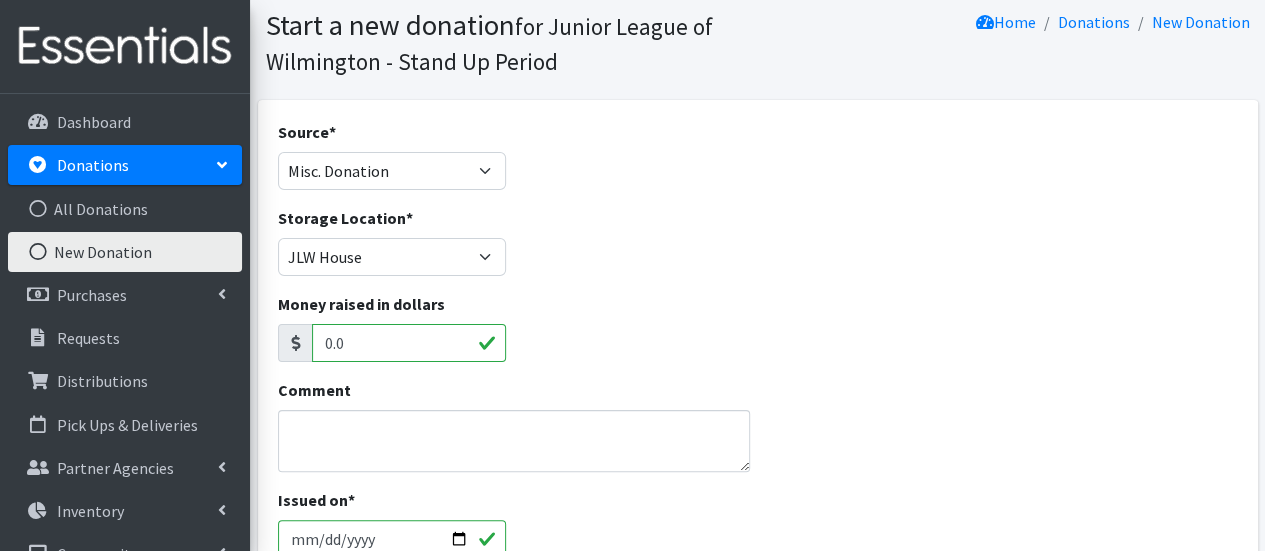 click on "Money raised in dollars
0.0" at bounding box center [757, 335] 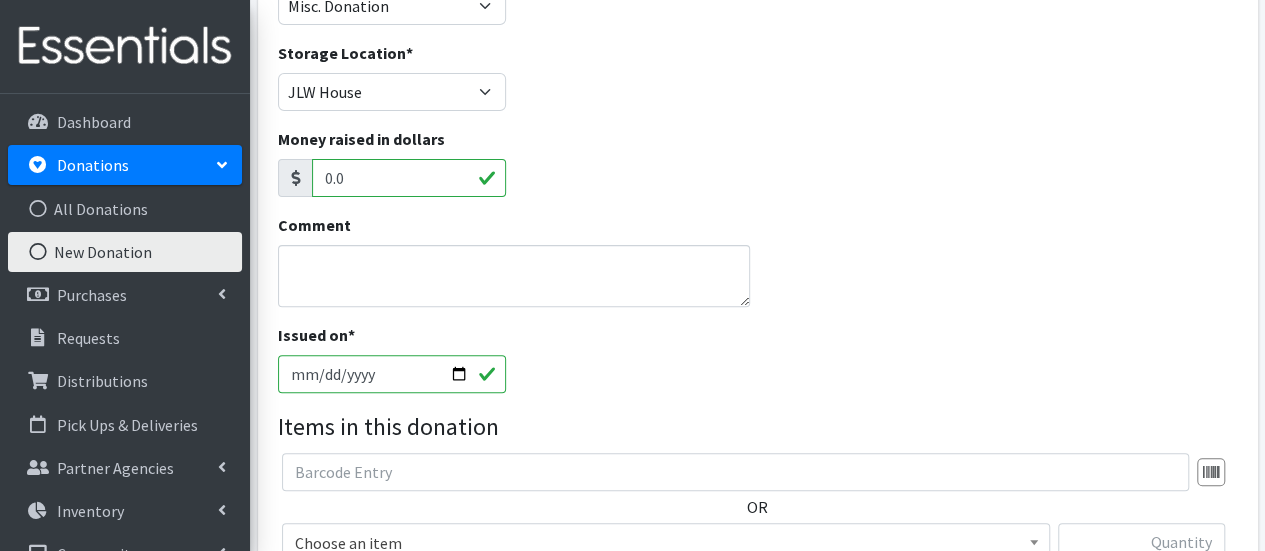 click on "Comment" at bounding box center [514, 260] 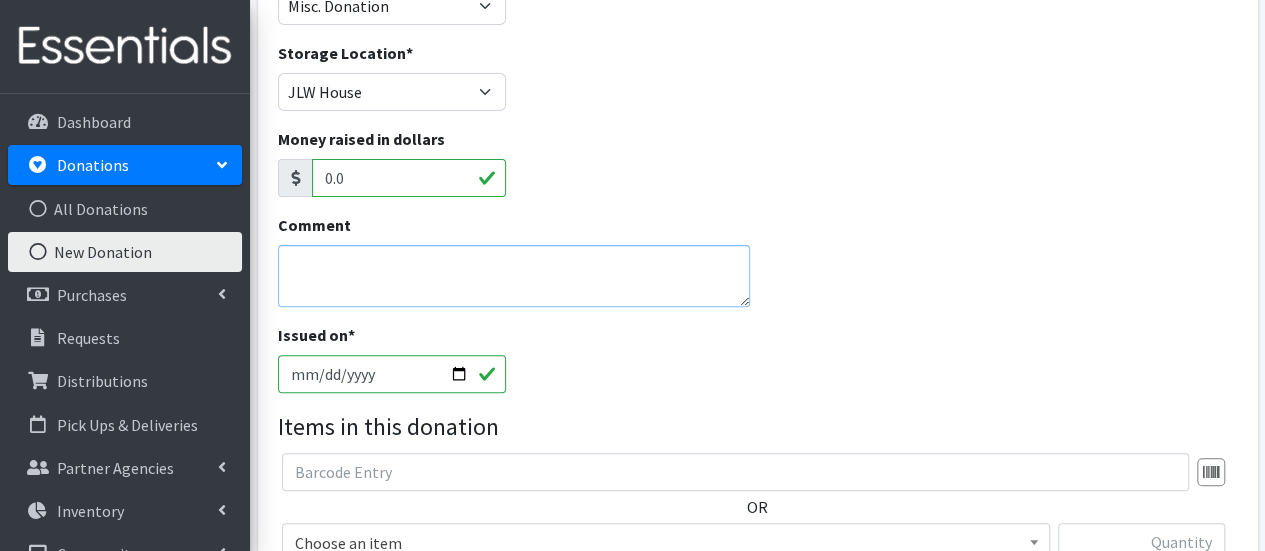 click on "Comment" at bounding box center (514, 276) 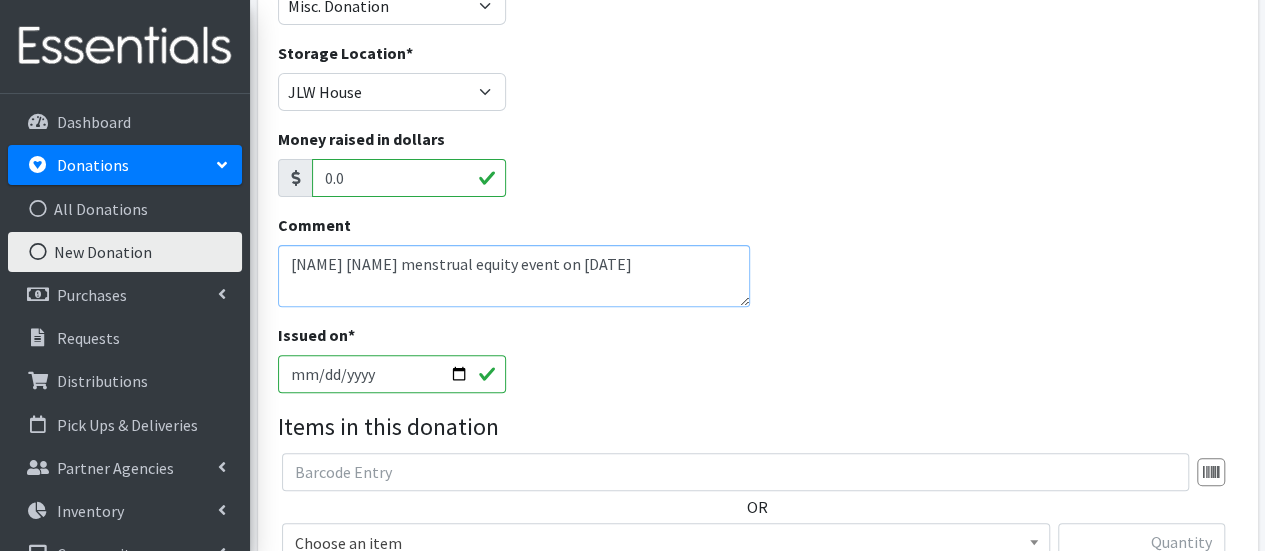 type on "[NAME] [NAME] menstrual equity event on [DATE]" 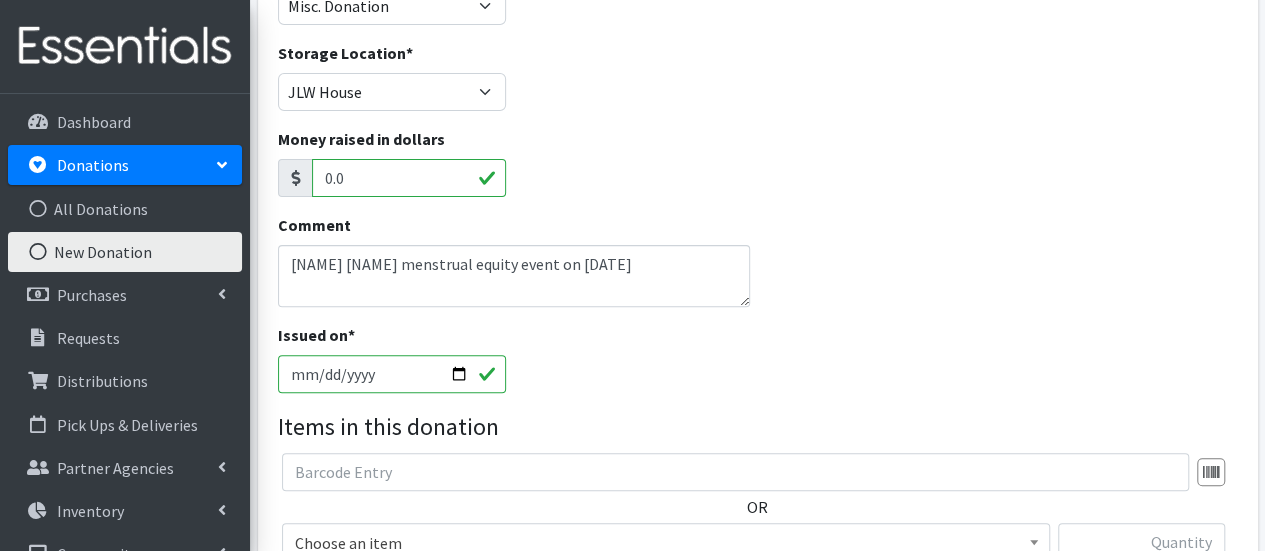 click on "[DATE]" at bounding box center (392, 374) 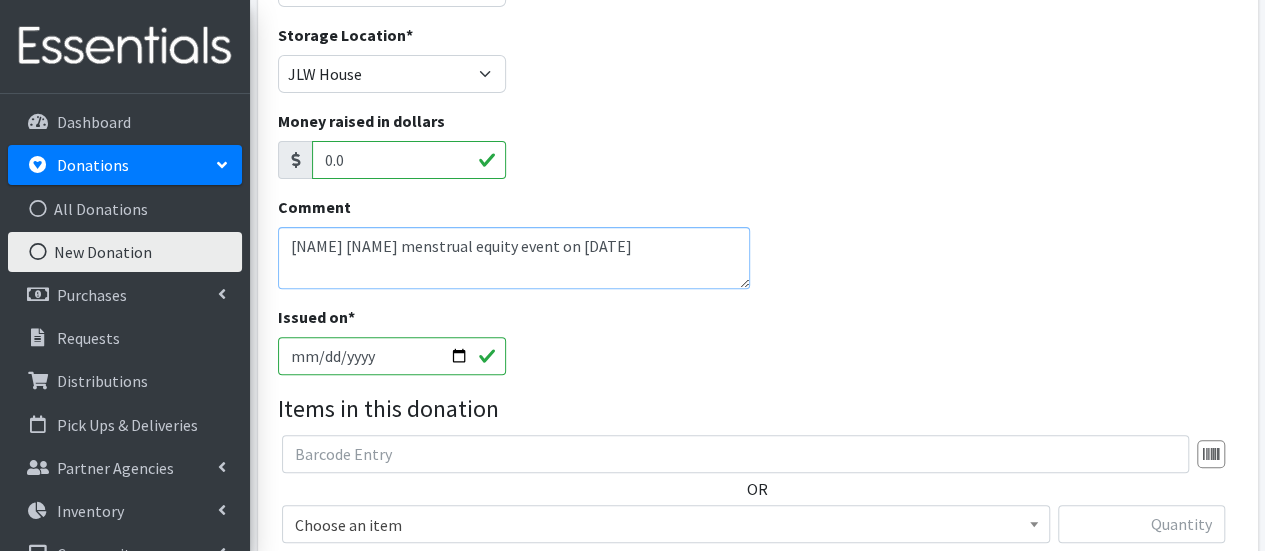 click on "Huxley & Hiro menstrual equity event on July 12th" at bounding box center [514, 258] 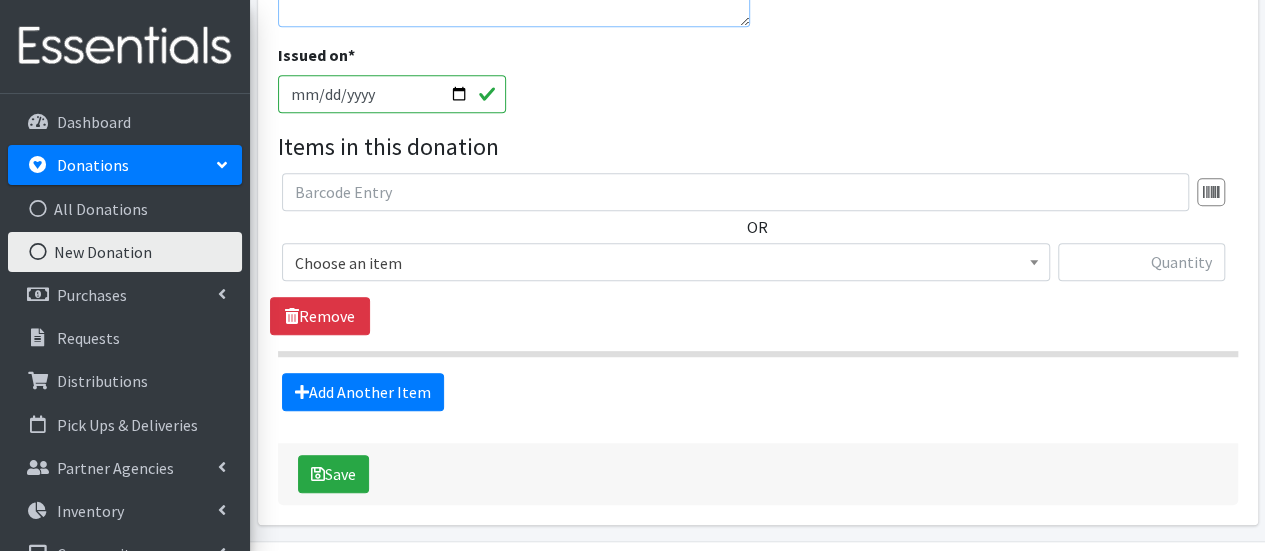 scroll, scrollTop: 510, scrollLeft: 0, axis: vertical 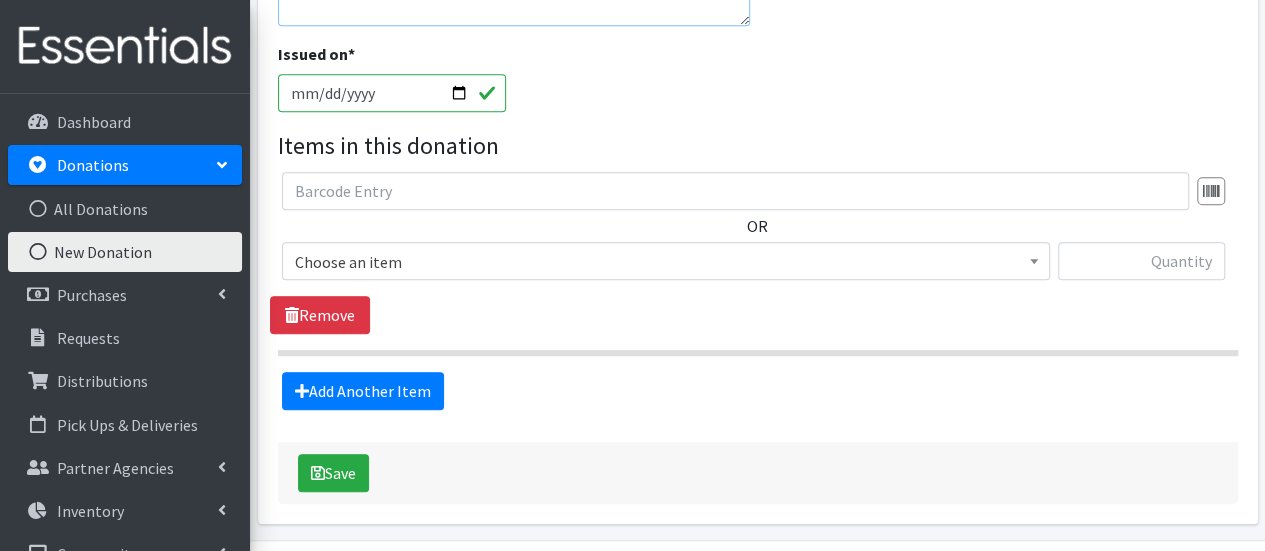 type on "Huxley & Hiro menstrual equity event donations on July 12th" 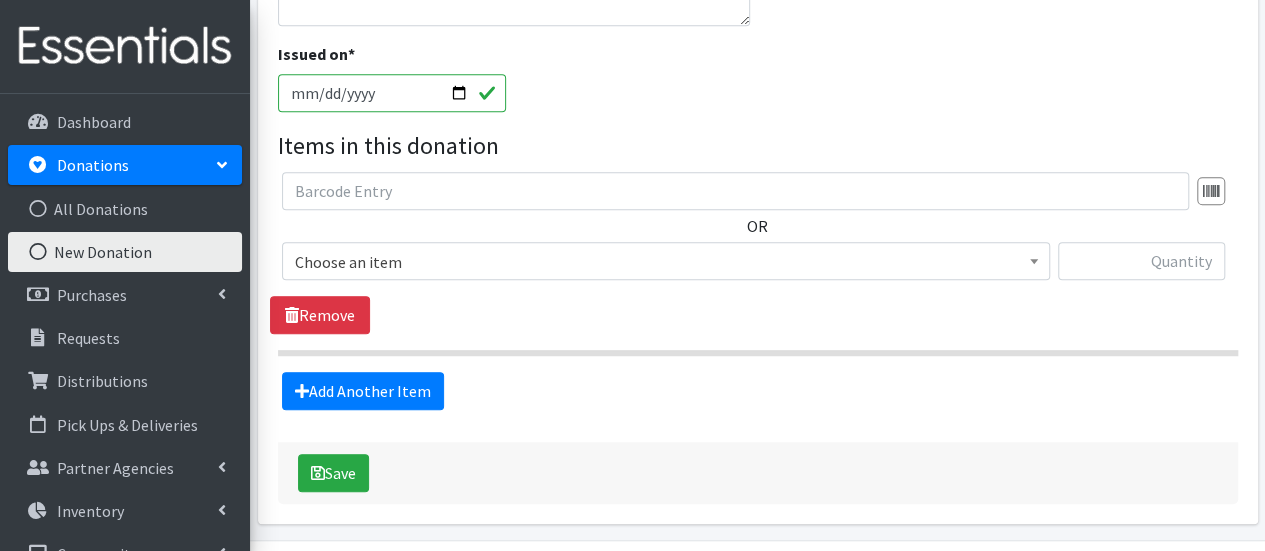click on "Choose an item" at bounding box center [666, 261] 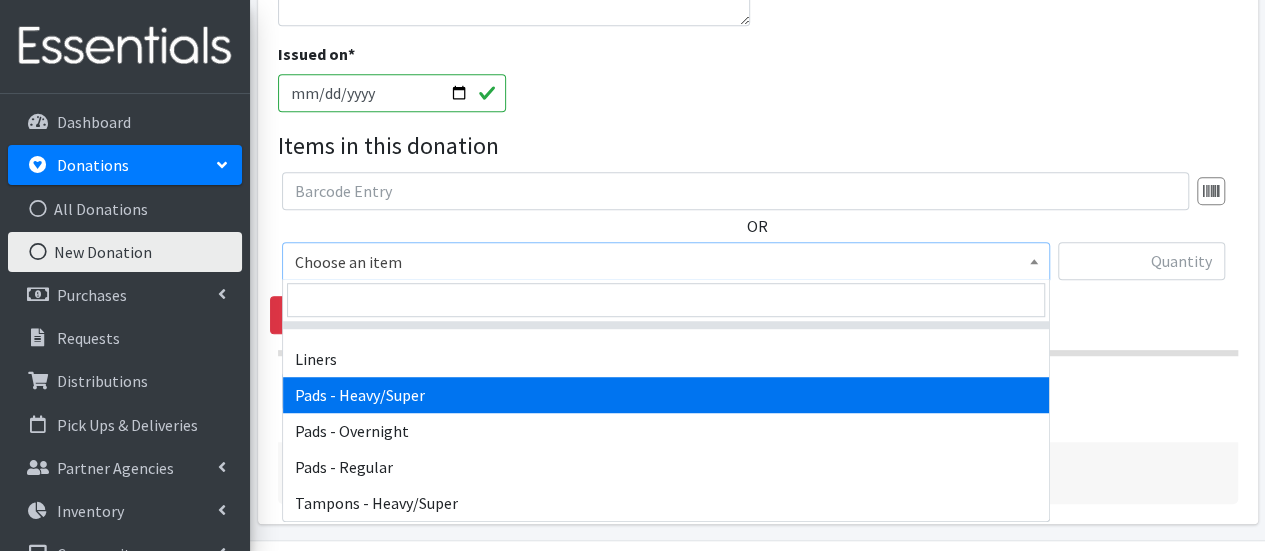 scroll, scrollTop: 0, scrollLeft: 0, axis: both 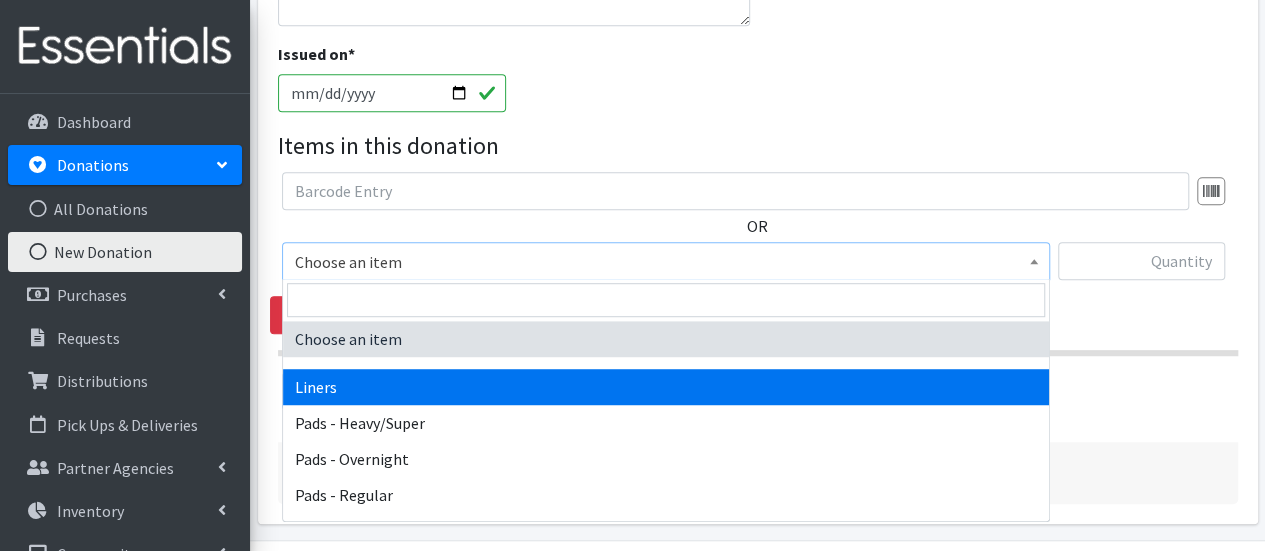 select on "6756" 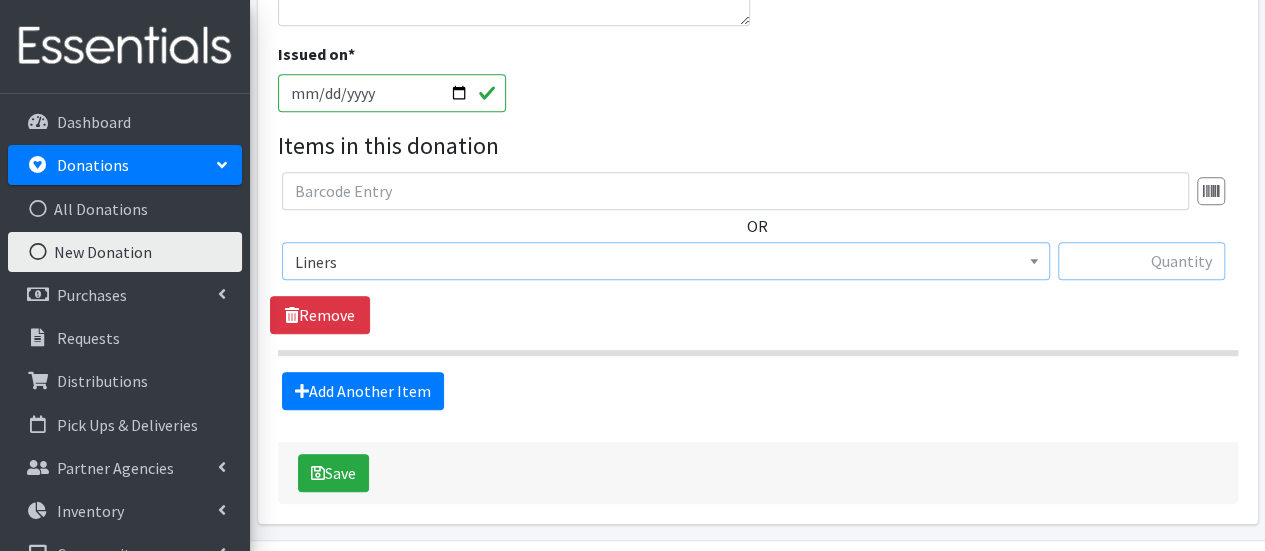 click at bounding box center [1141, 261] 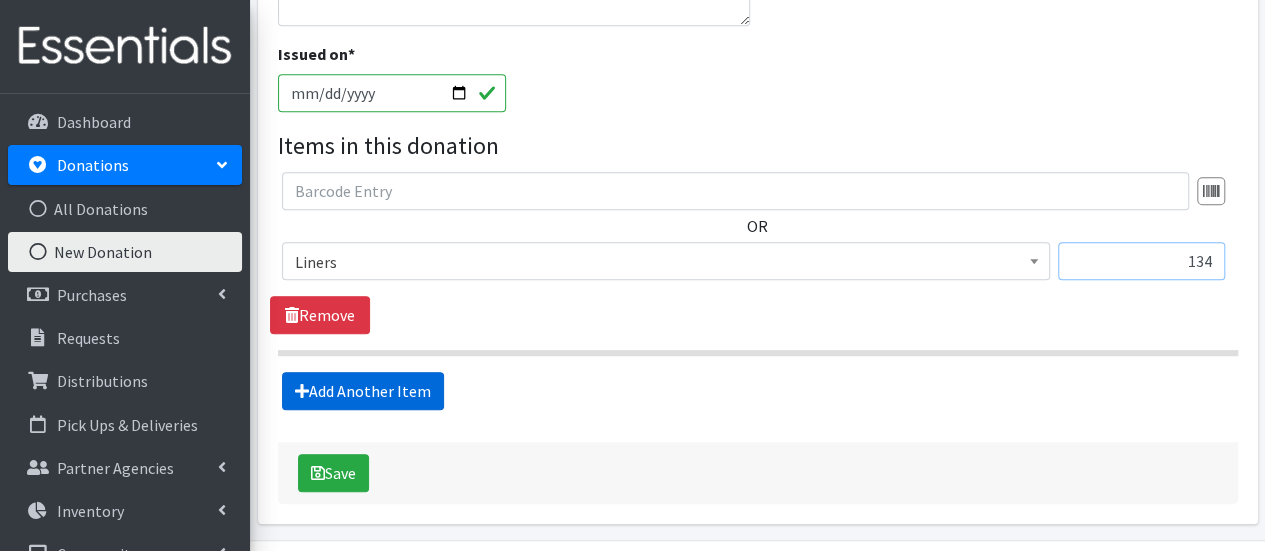 type on "134" 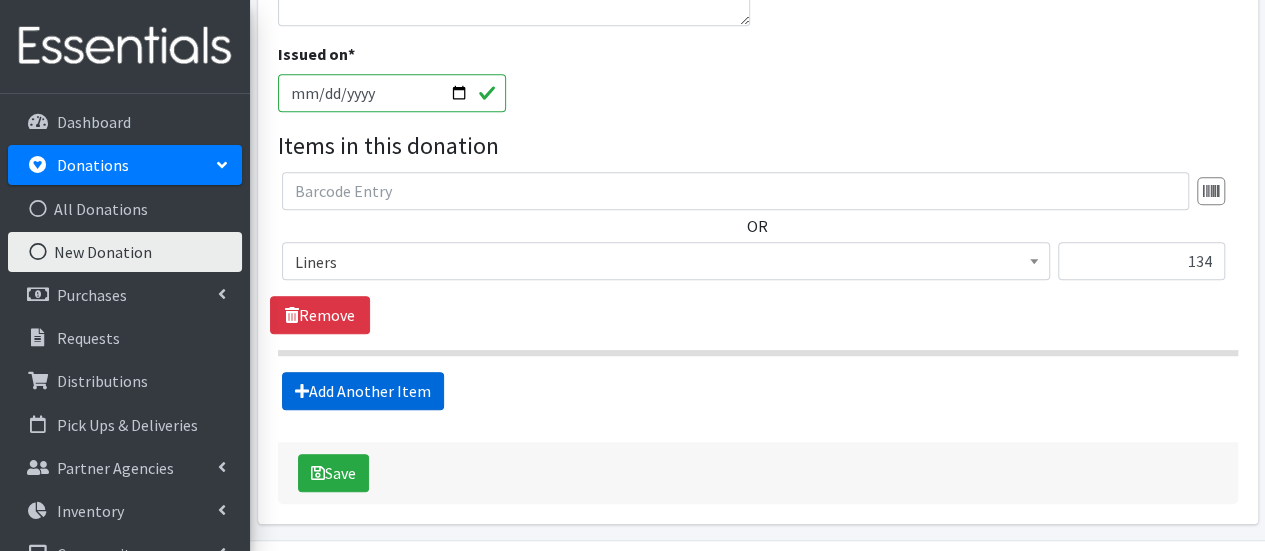 click on "Add Another Item" at bounding box center (363, 391) 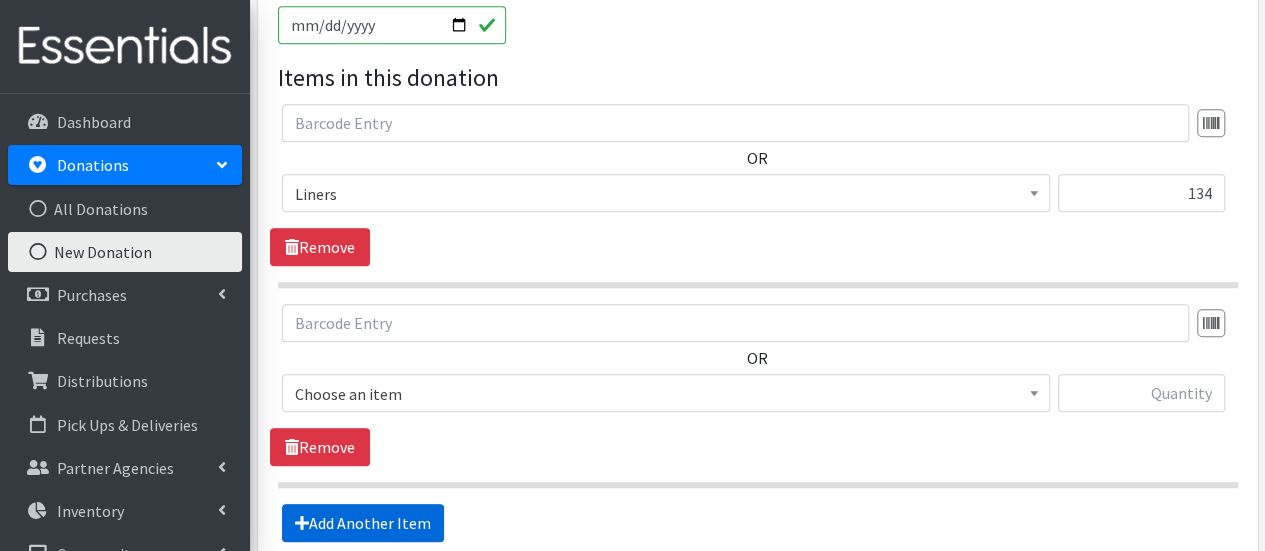 scroll, scrollTop: 770, scrollLeft: 0, axis: vertical 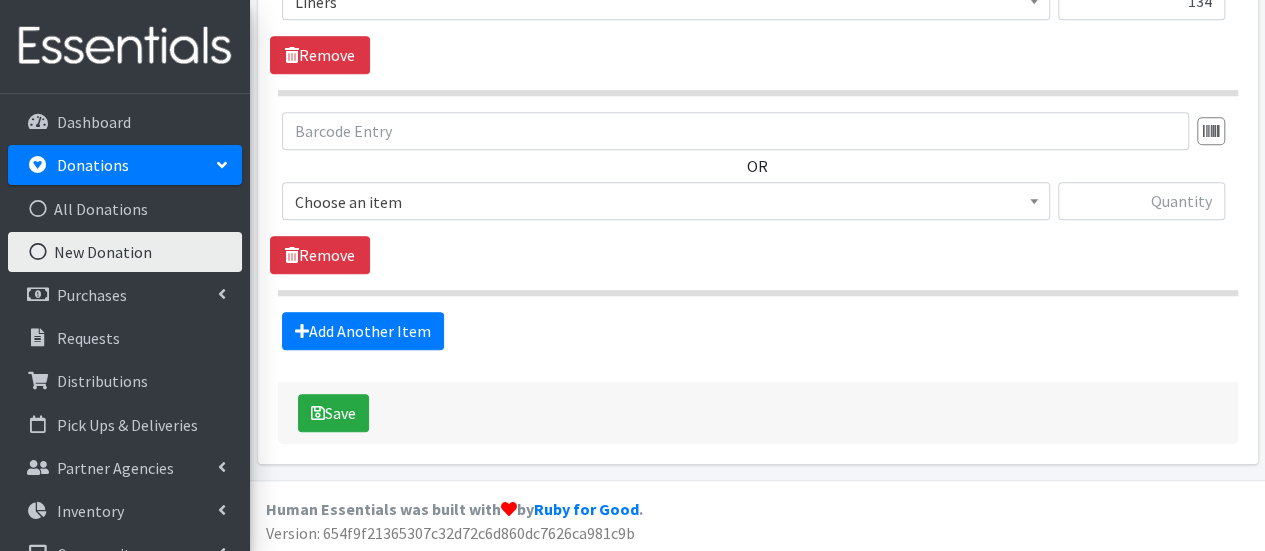 click on "Choose an item" at bounding box center [666, 201] 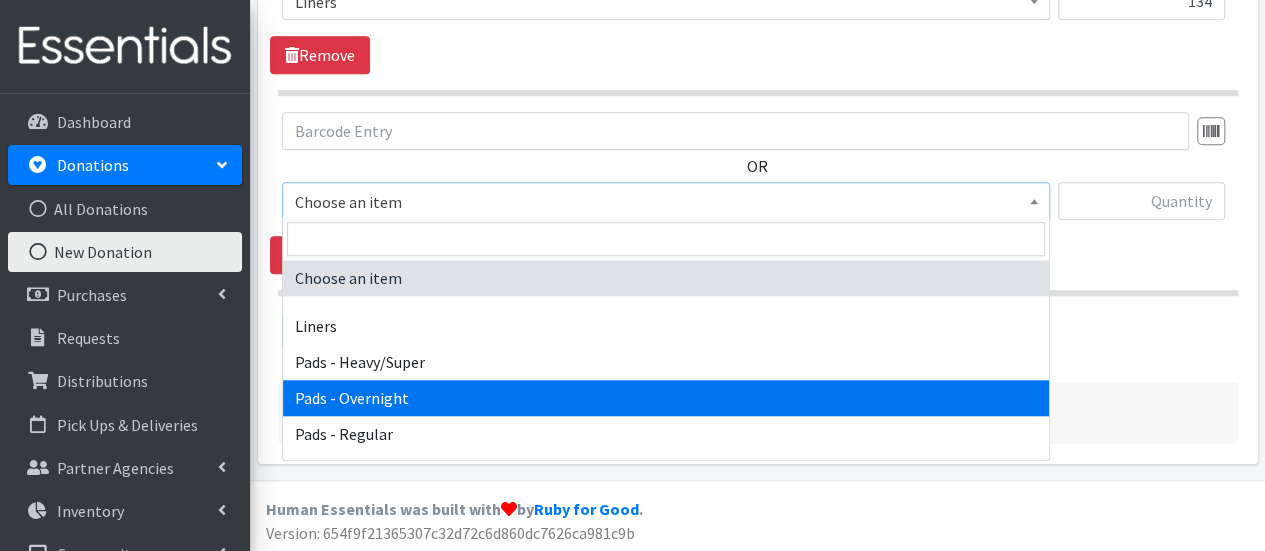 select on "6758" 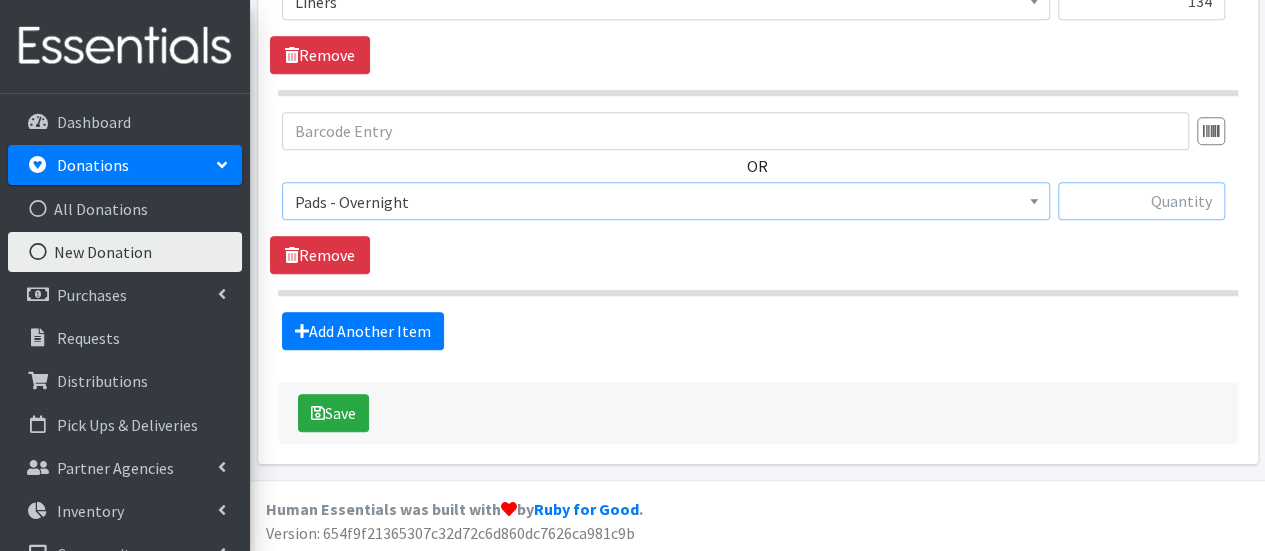 click at bounding box center (1141, 201) 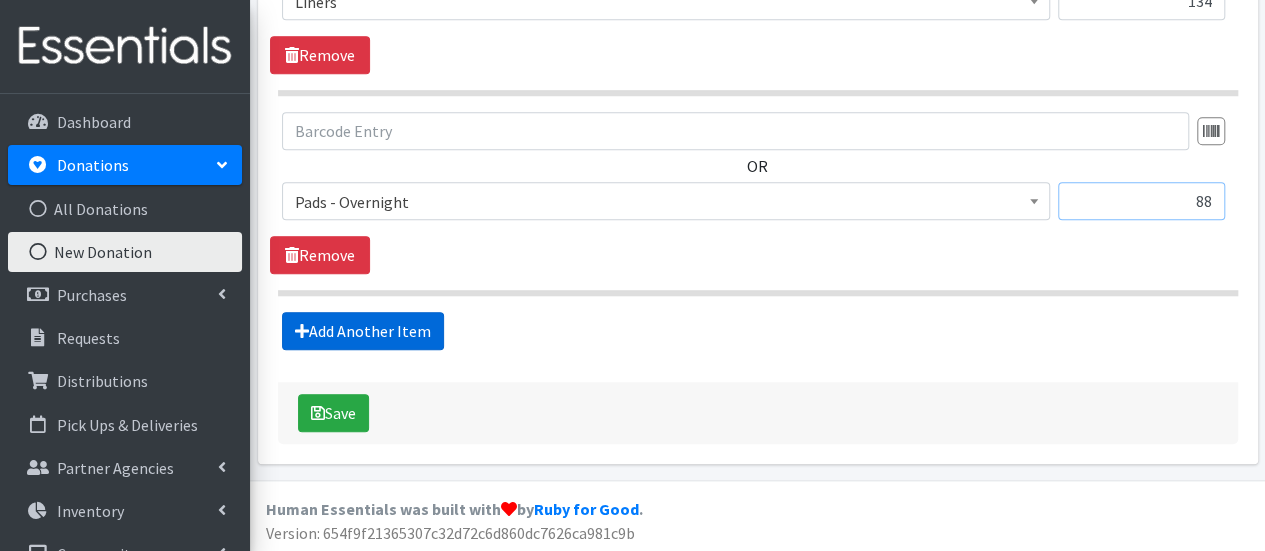 type on "88" 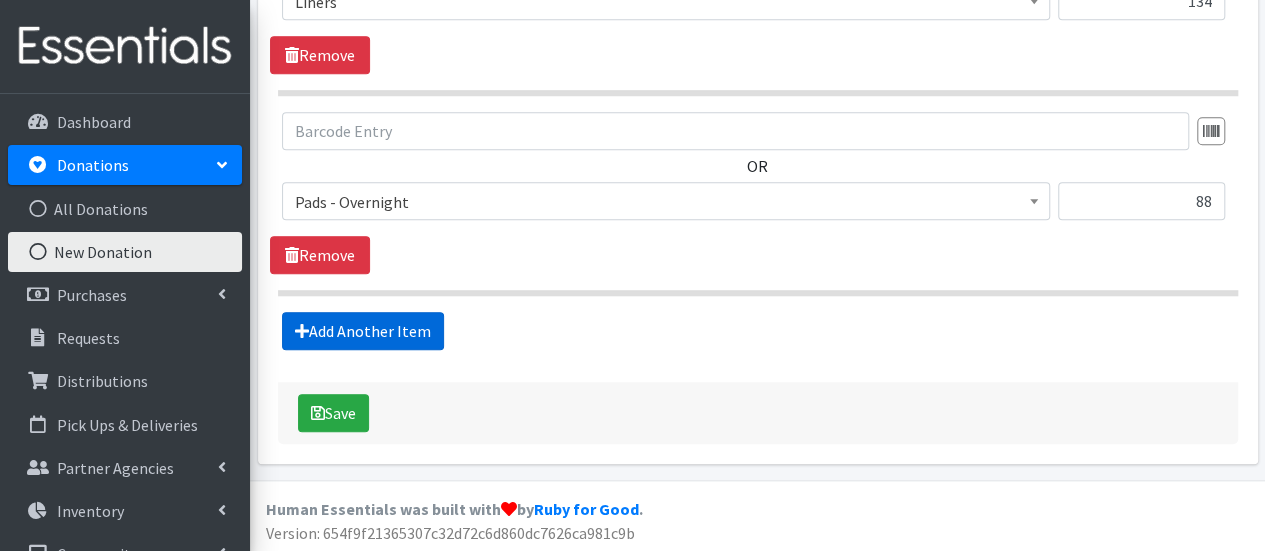 click on "Add Another Item" at bounding box center (363, 331) 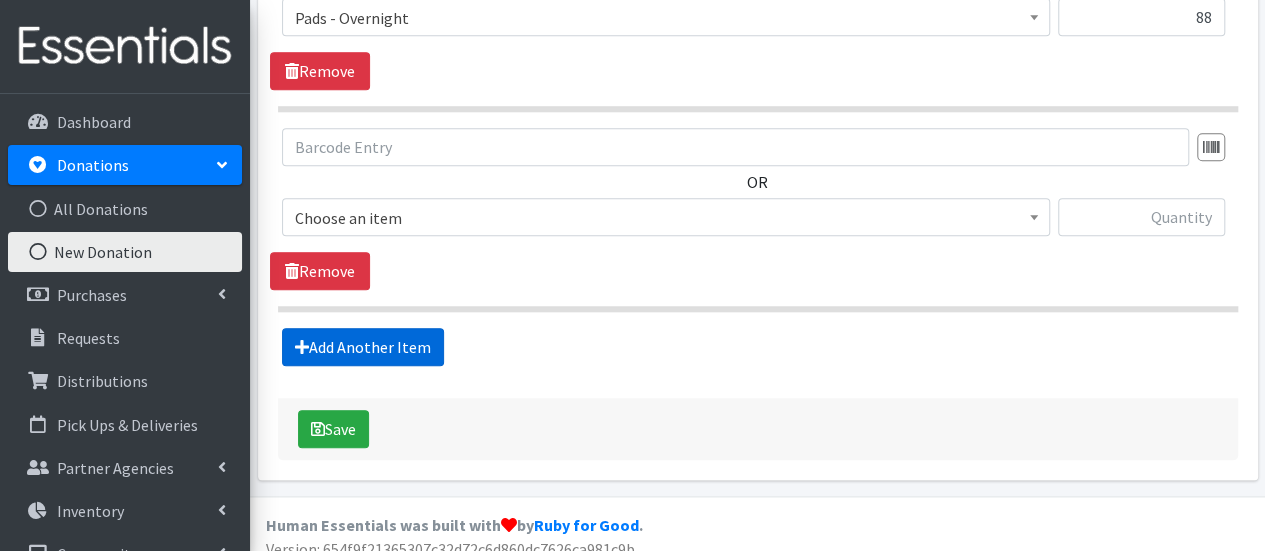 scroll, scrollTop: 968, scrollLeft: 0, axis: vertical 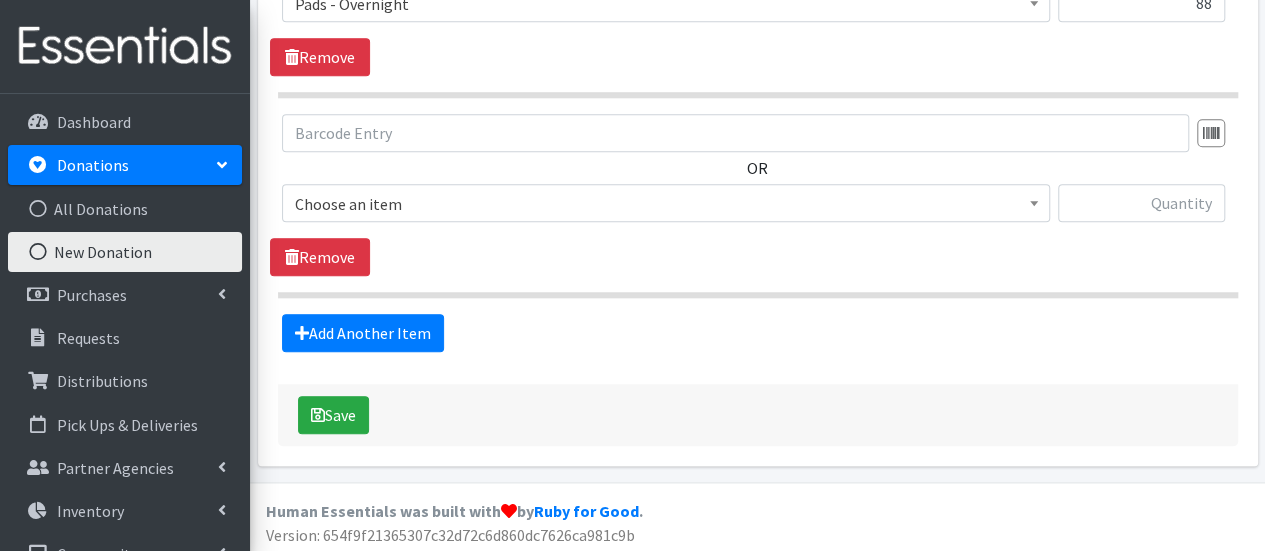 click on "Choose an item" at bounding box center [666, 204] 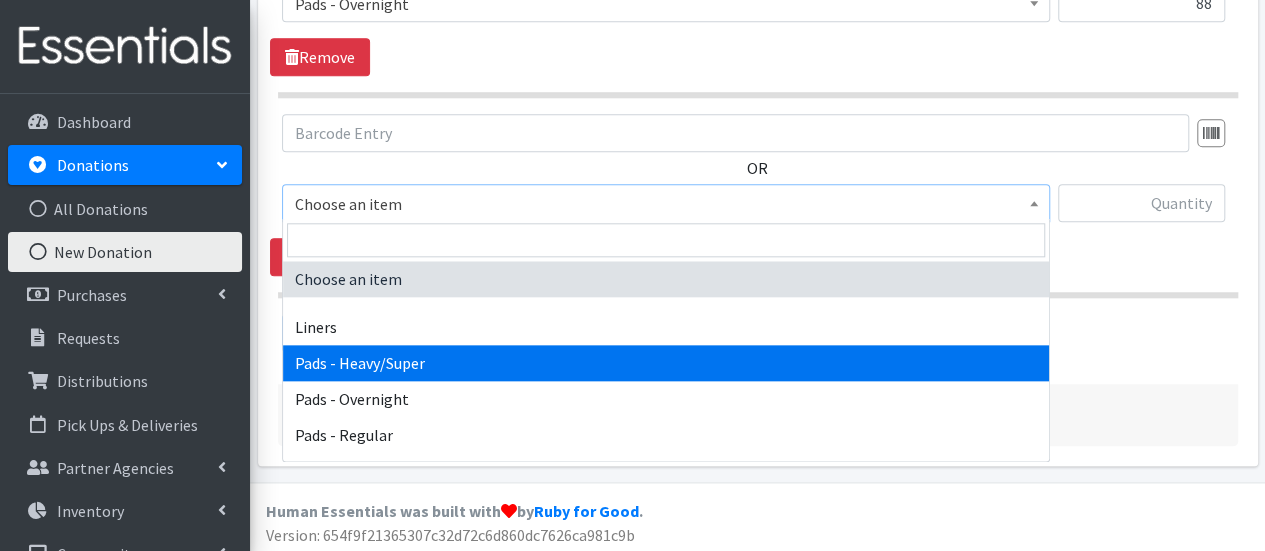 select on "6757" 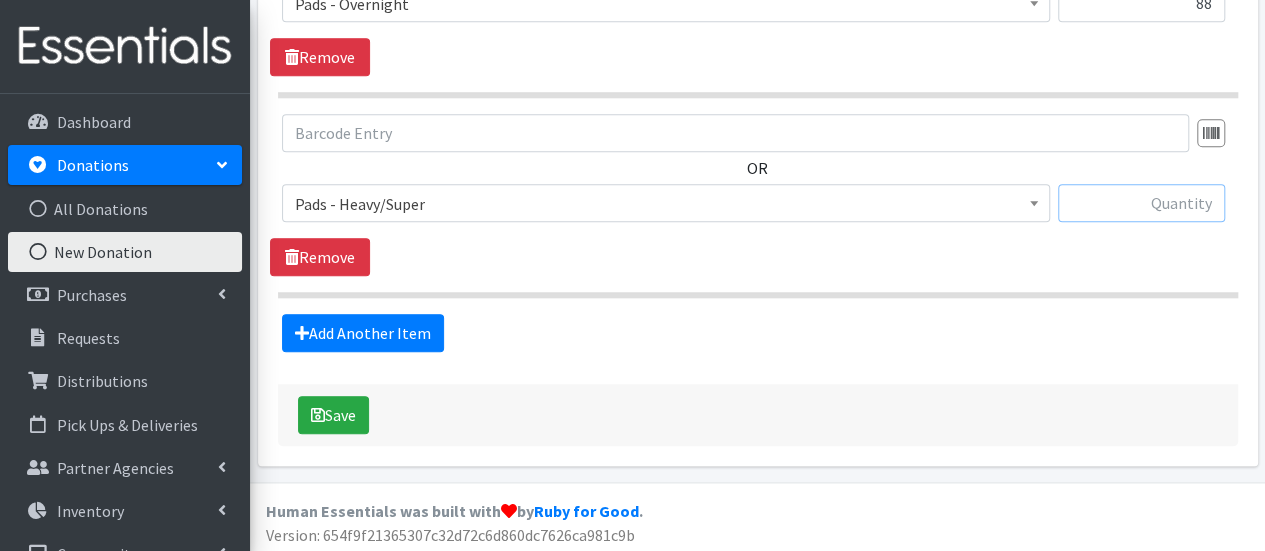 click at bounding box center (1141, 203) 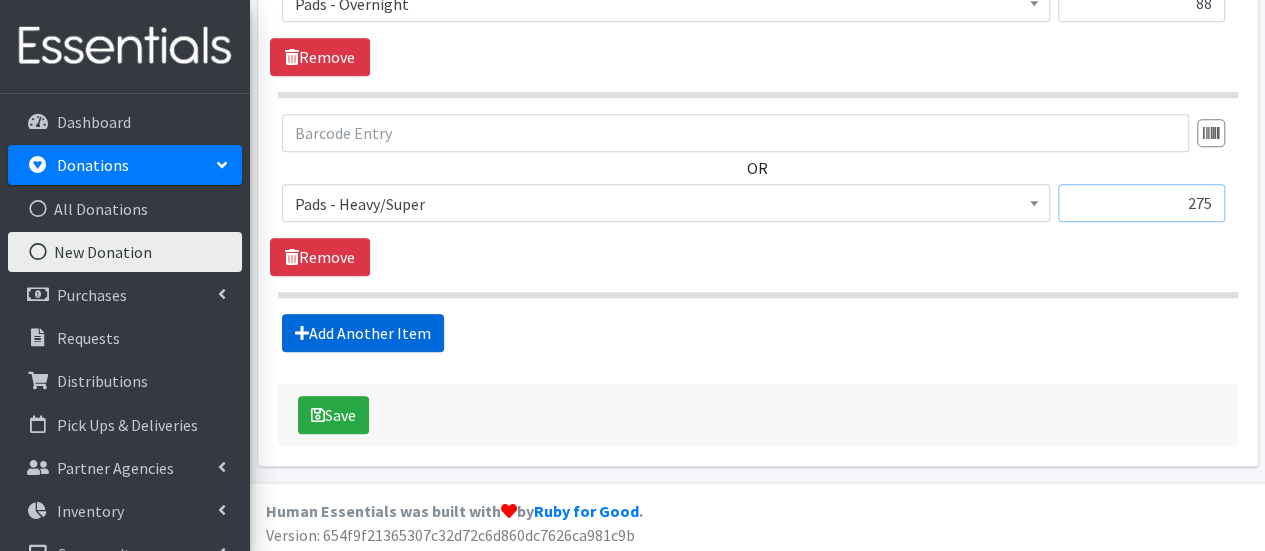 type on "275" 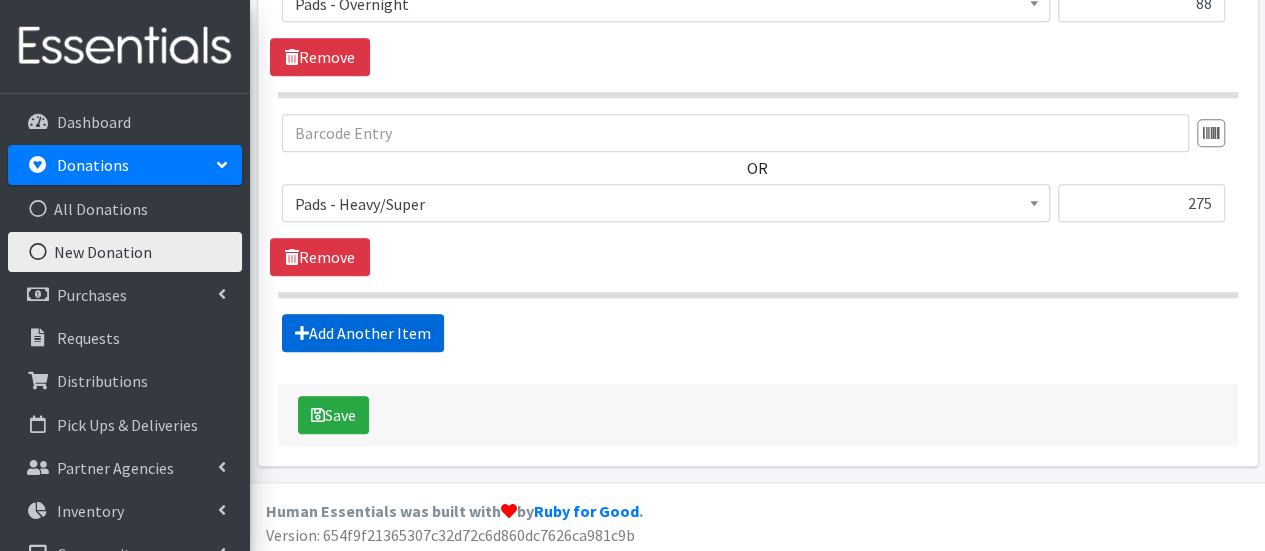 click on "Add Another Item" at bounding box center [363, 333] 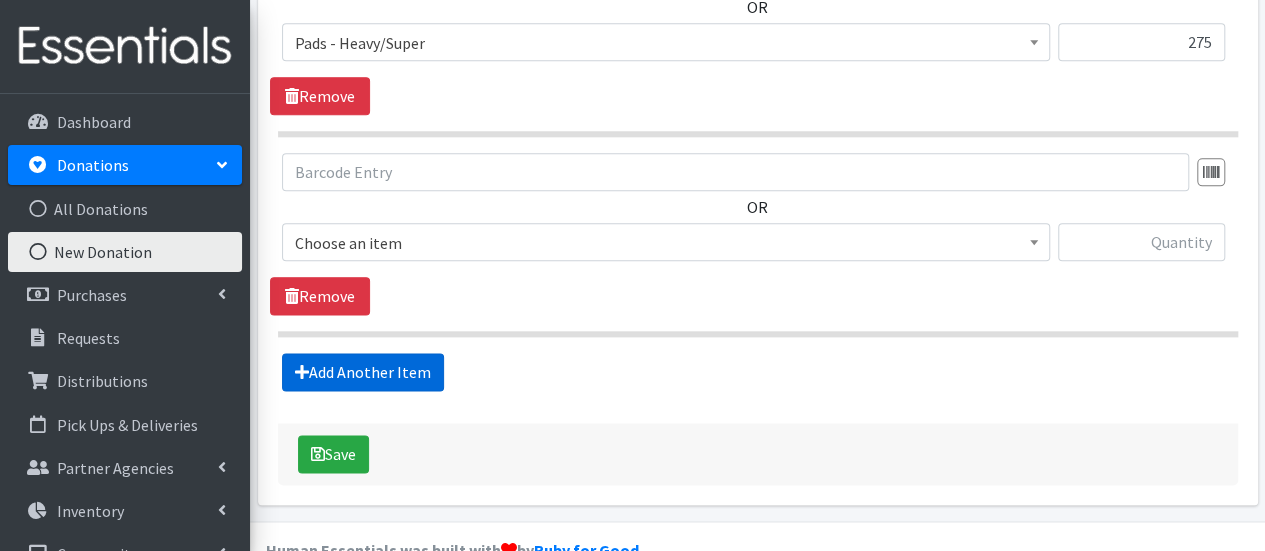 scroll, scrollTop: 1168, scrollLeft: 0, axis: vertical 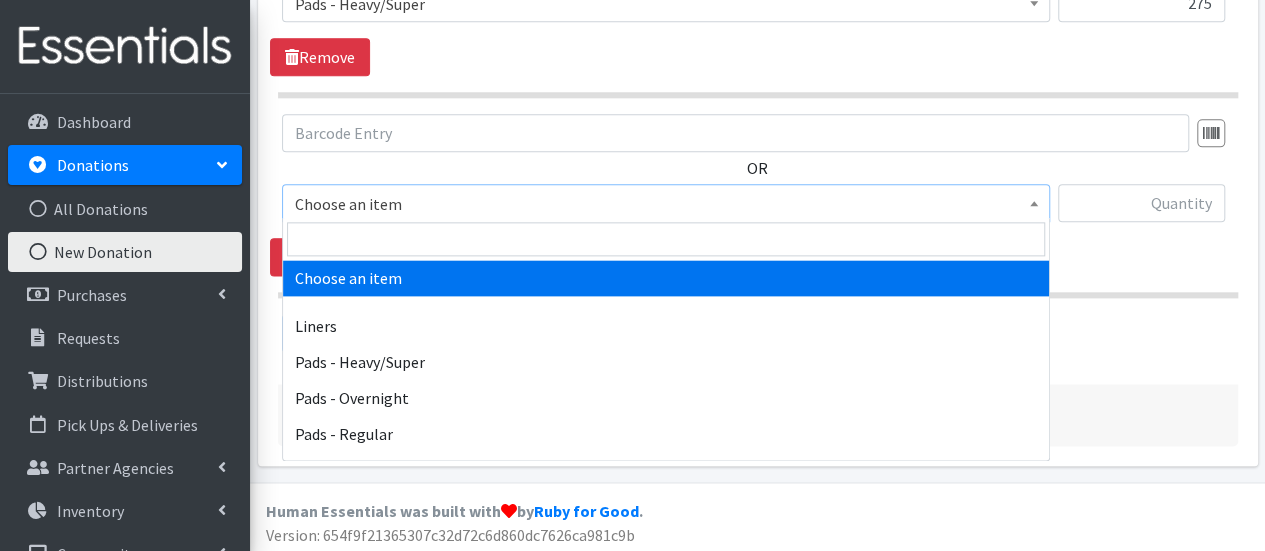click on "Choose an item" at bounding box center [666, 204] 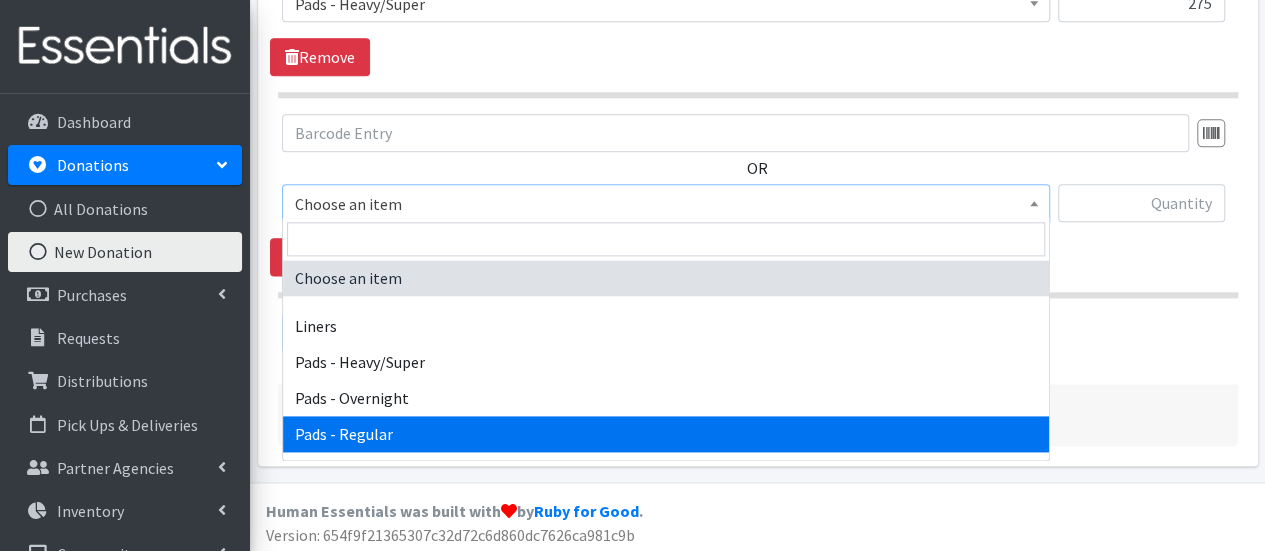 select on "5088" 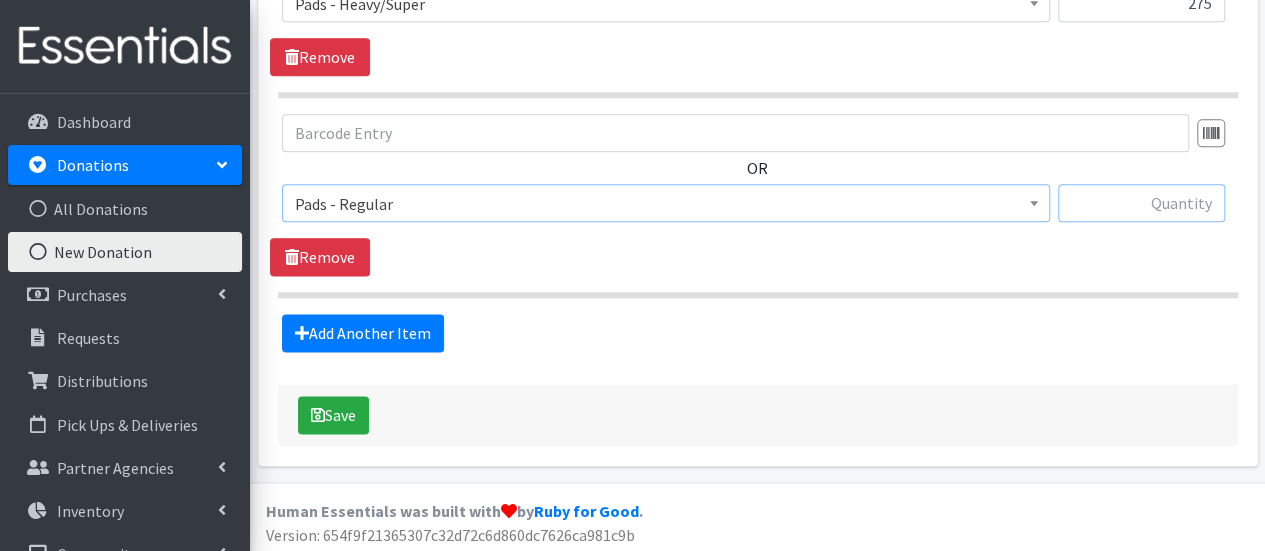 click at bounding box center [1141, 203] 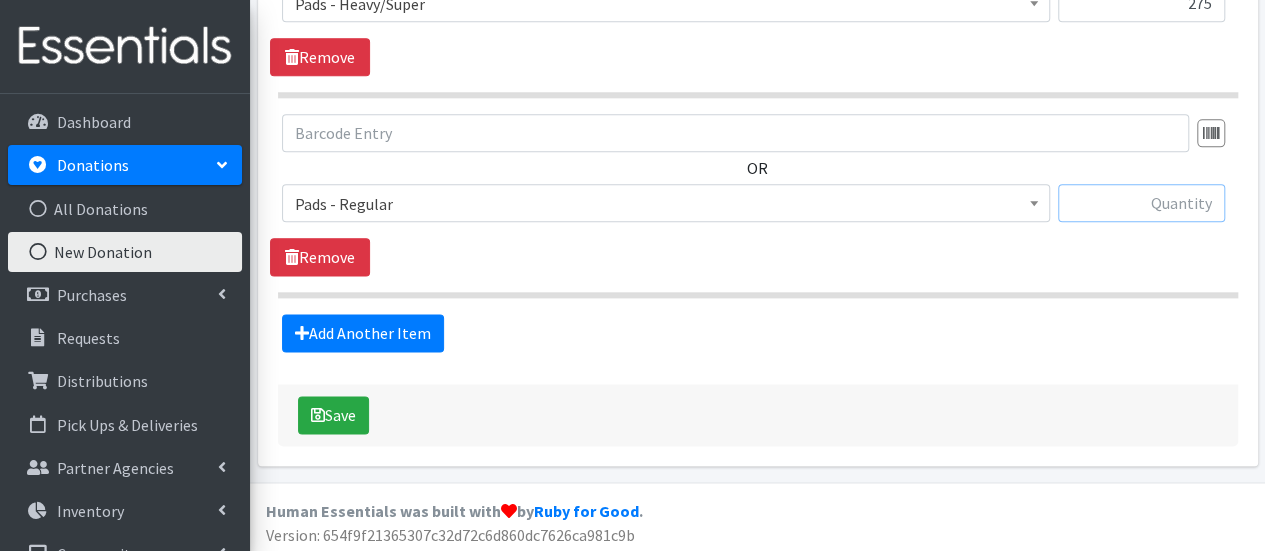 click at bounding box center [1141, 203] 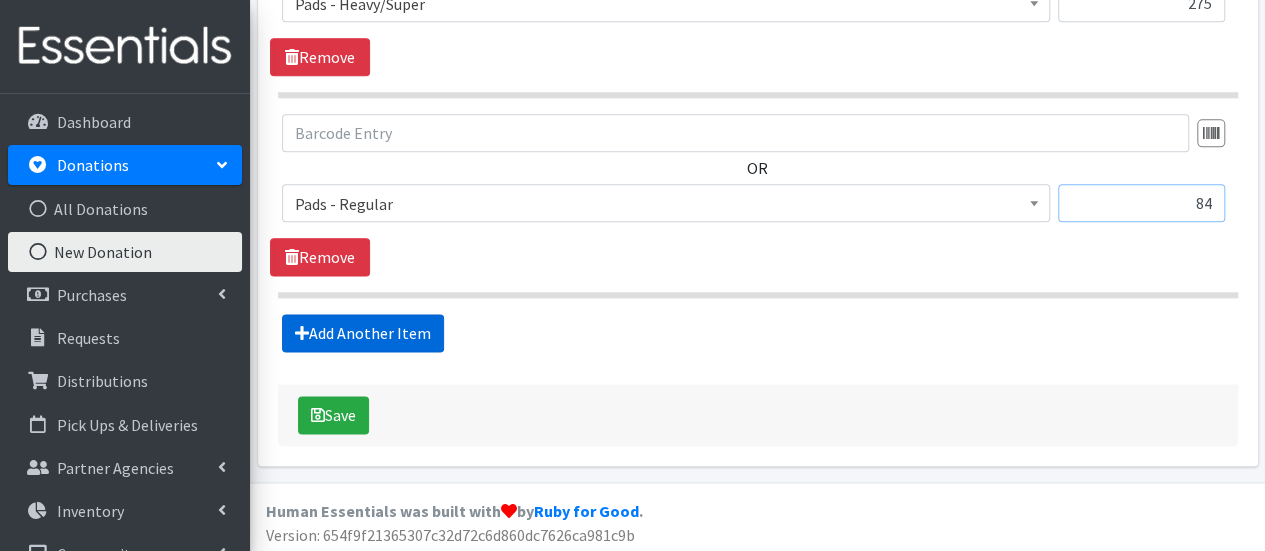 type on "84" 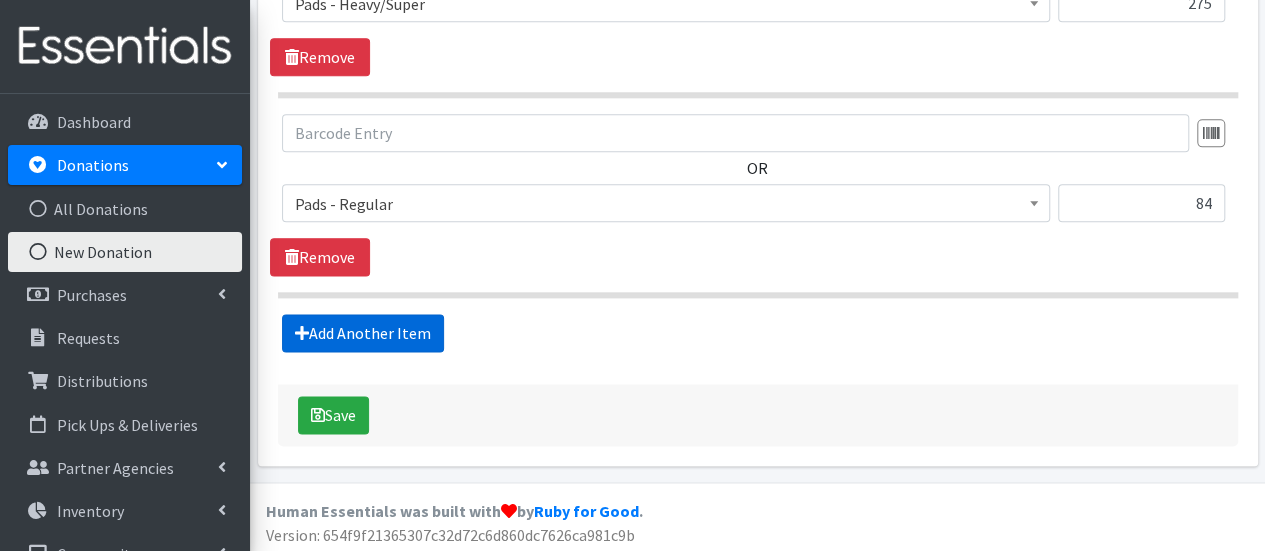 click on "Add Another Item" at bounding box center [363, 333] 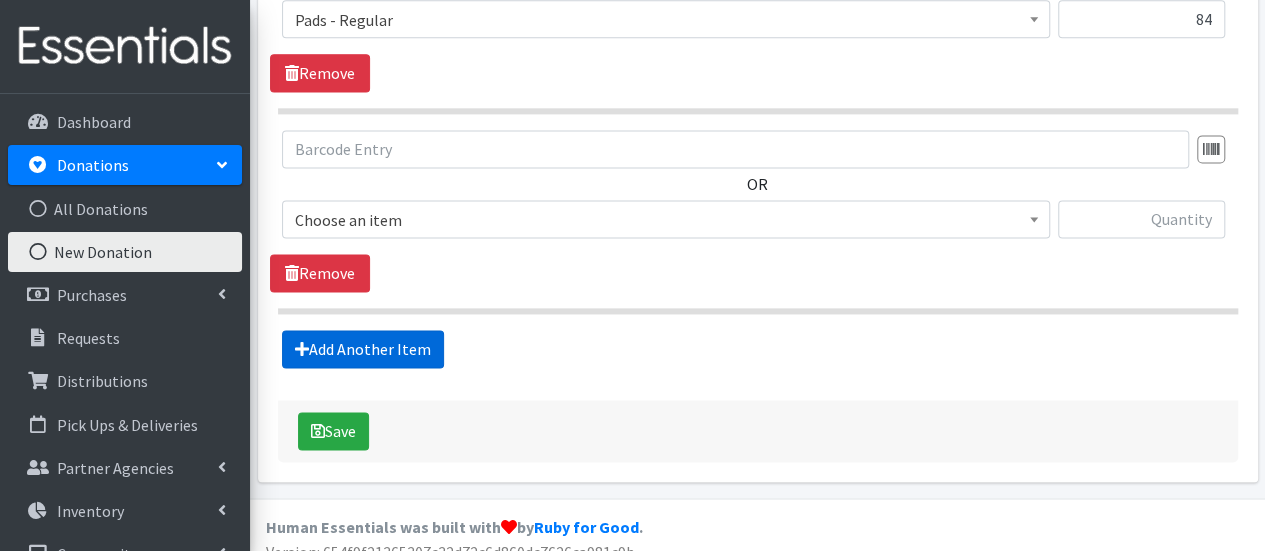 scroll, scrollTop: 1366, scrollLeft: 0, axis: vertical 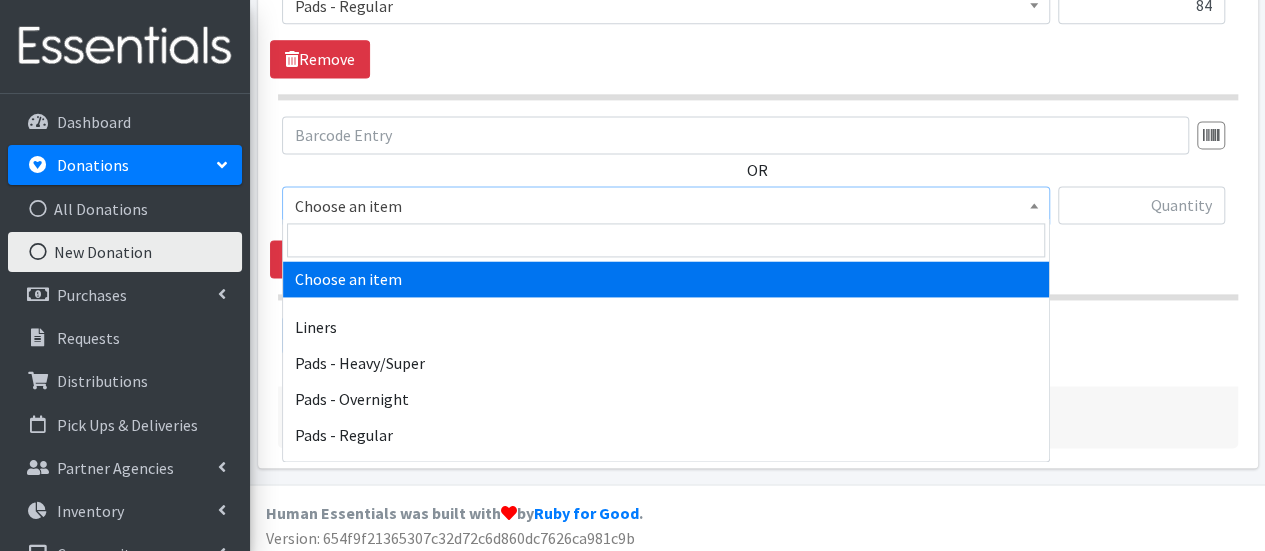 click on "Choose an item" at bounding box center [666, 206] 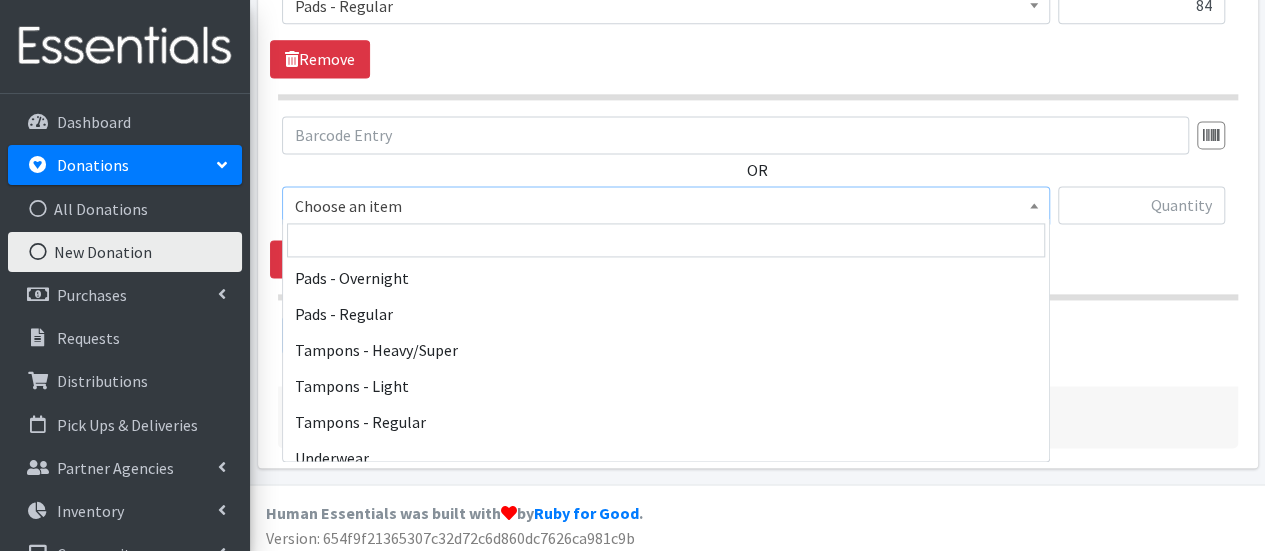 scroll, scrollTop: 120, scrollLeft: 0, axis: vertical 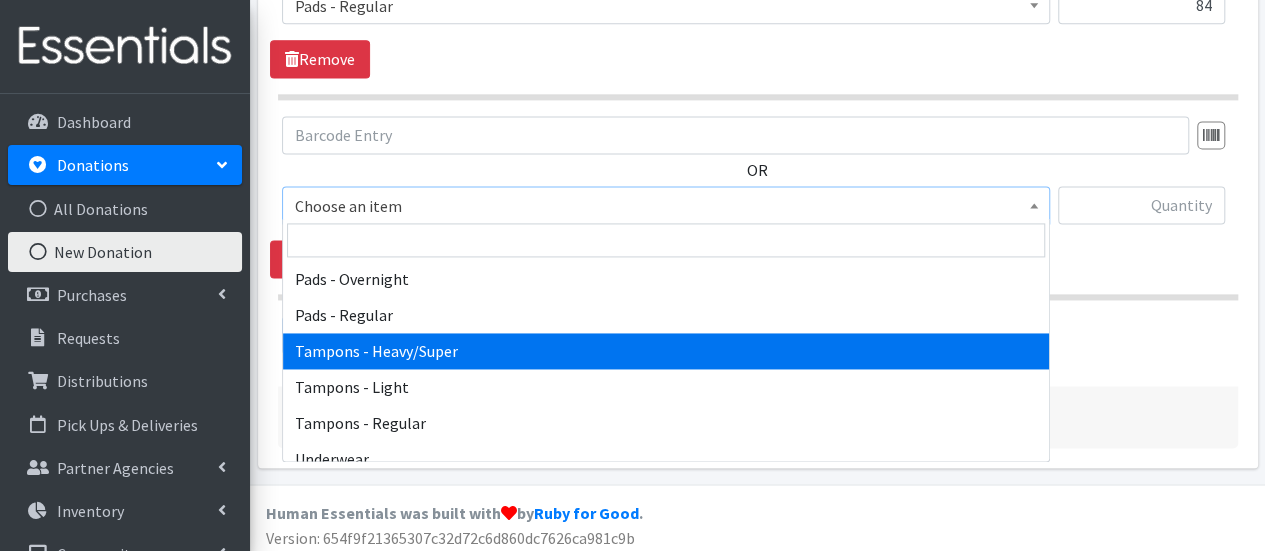 select on "6760" 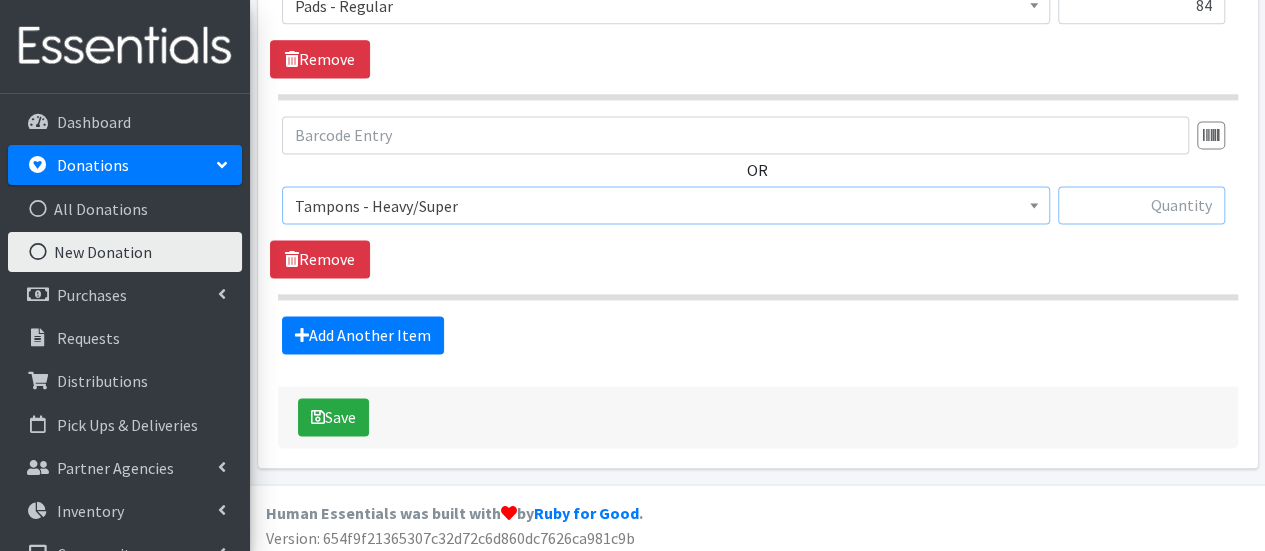 click at bounding box center [1141, 205] 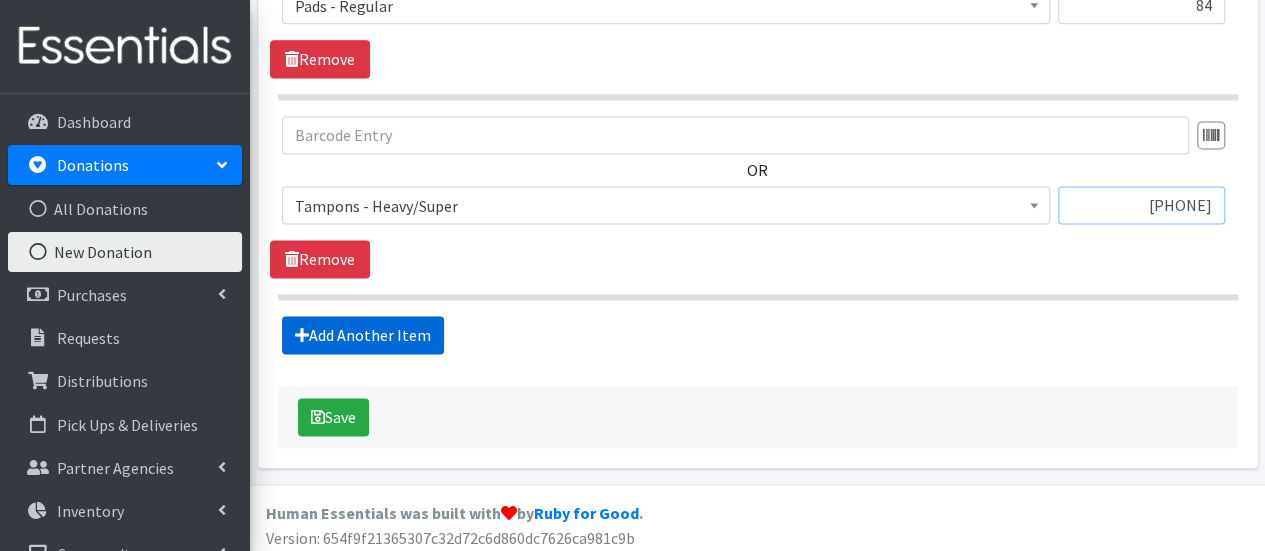 type on "212" 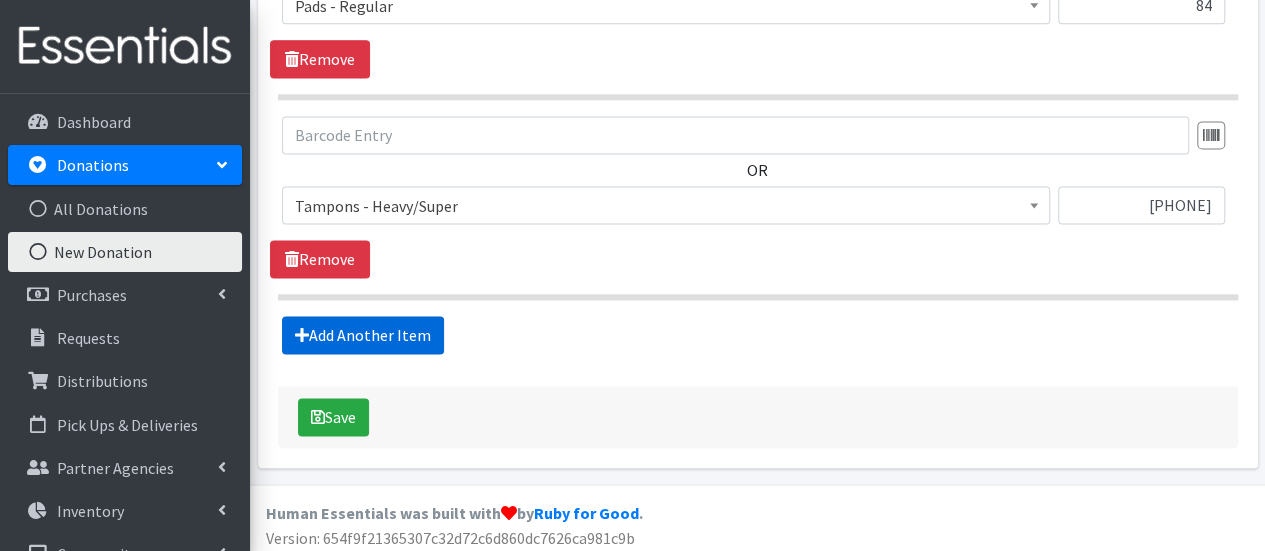 click on "Add Another Item" at bounding box center (363, 335) 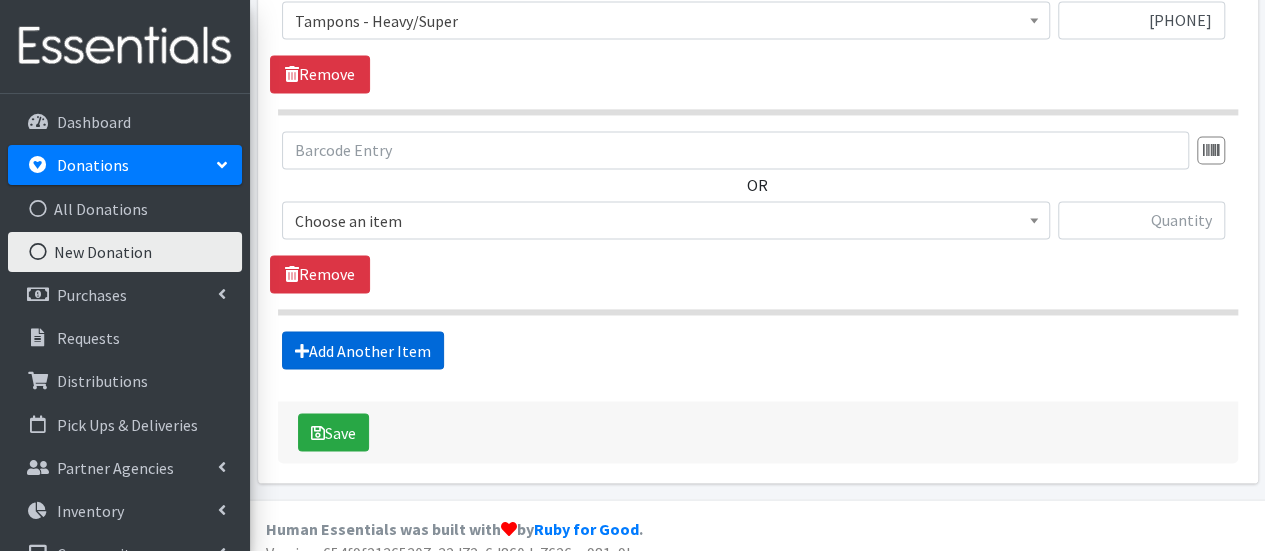 scroll, scrollTop: 1566, scrollLeft: 0, axis: vertical 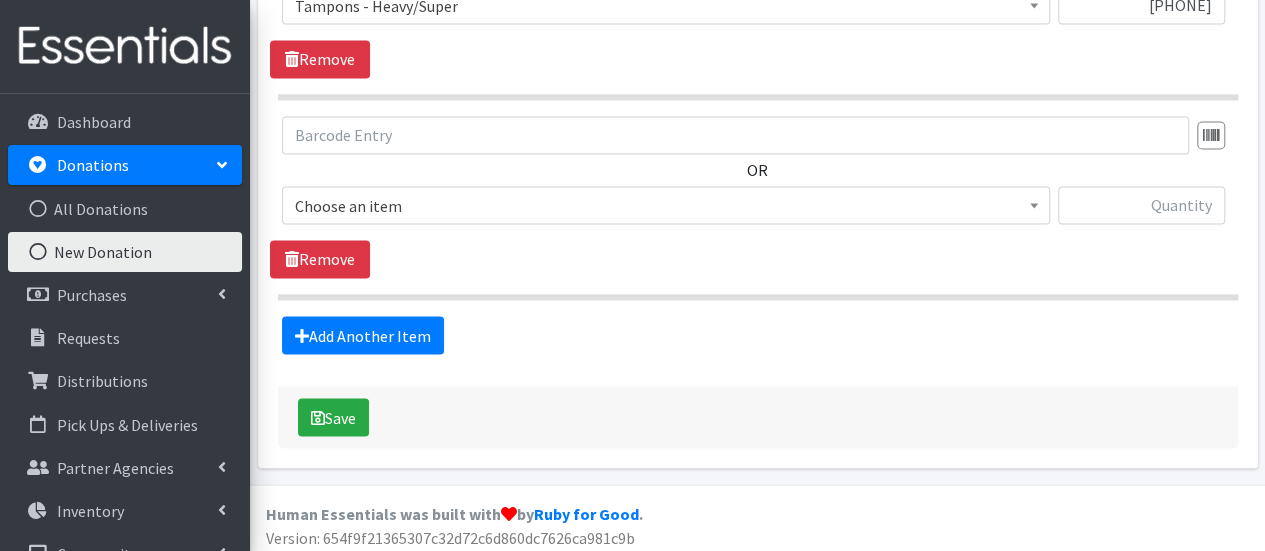 click on "Choose an item" at bounding box center (666, 206) 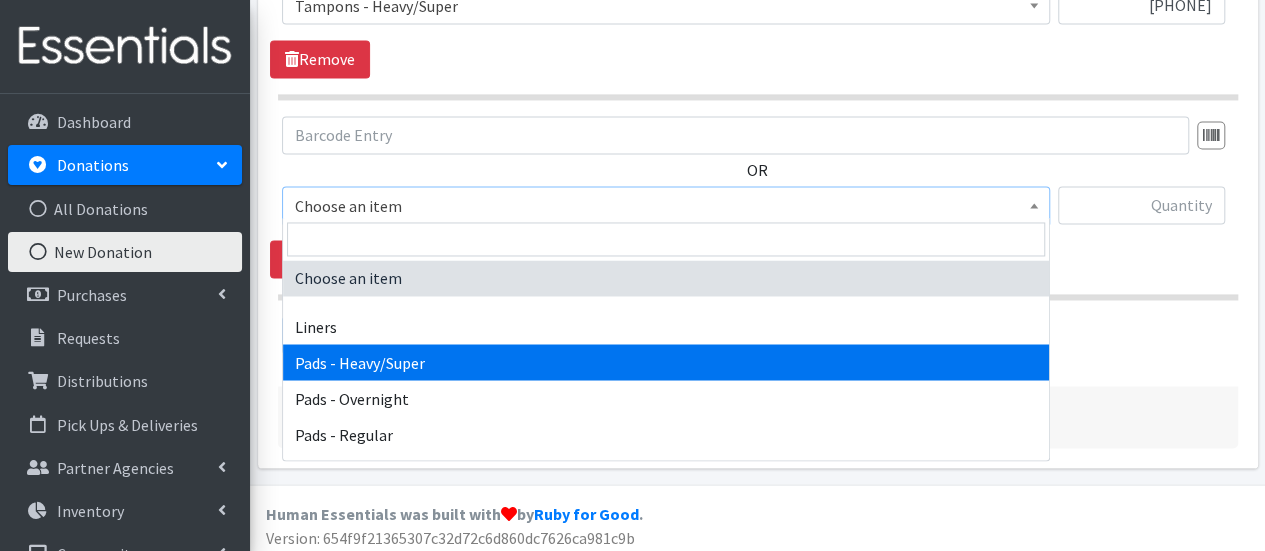 scroll, scrollTop: 136, scrollLeft: 0, axis: vertical 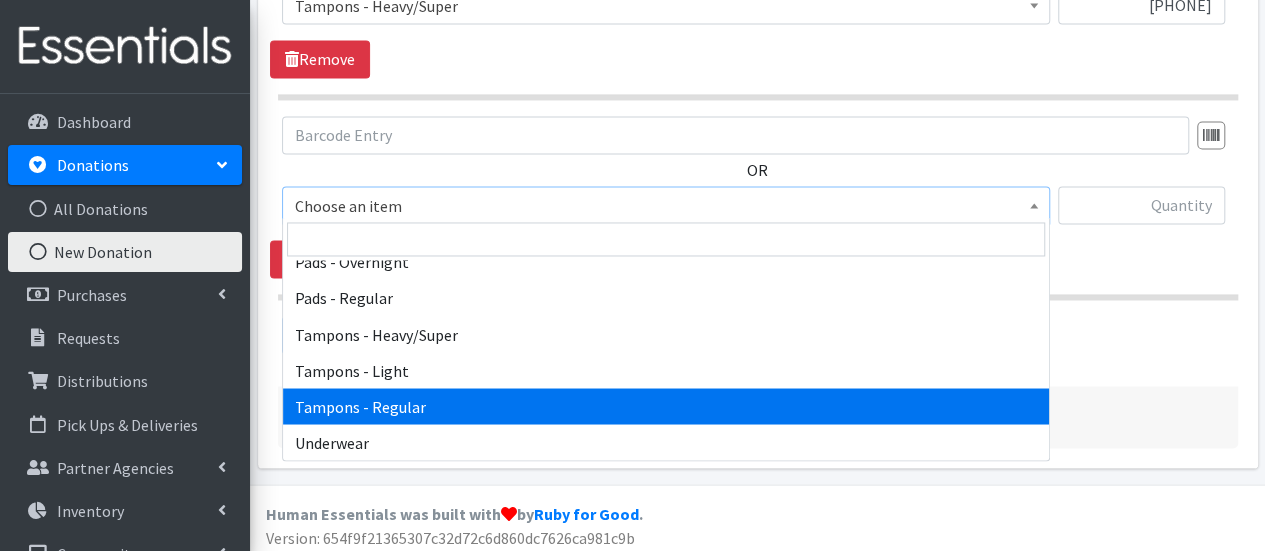 select on "6759" 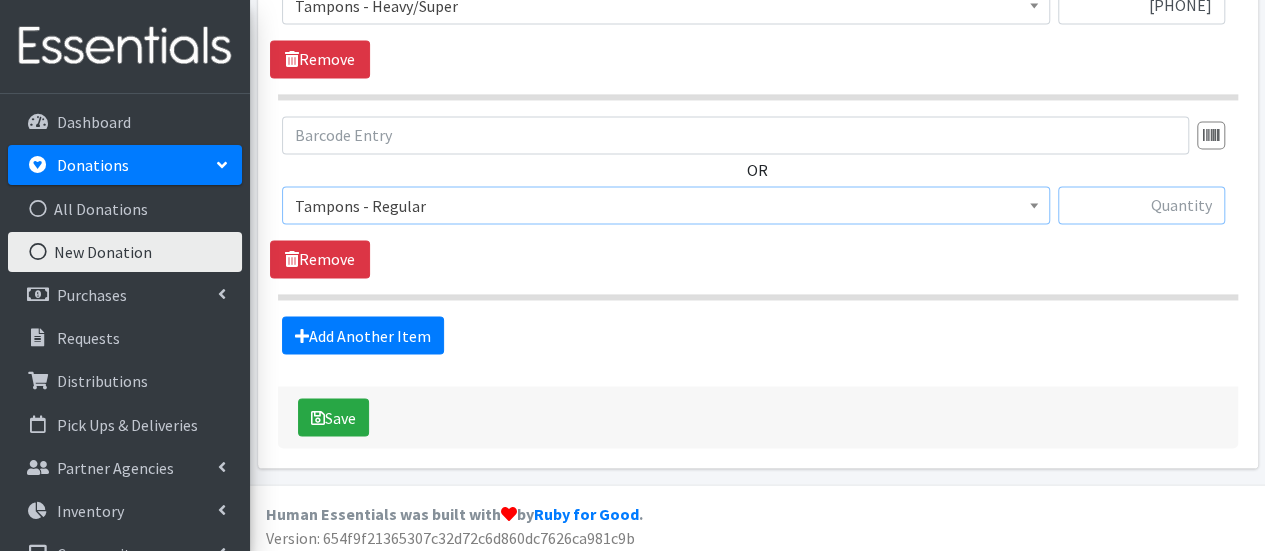 click at bounding box center [1141, 205] 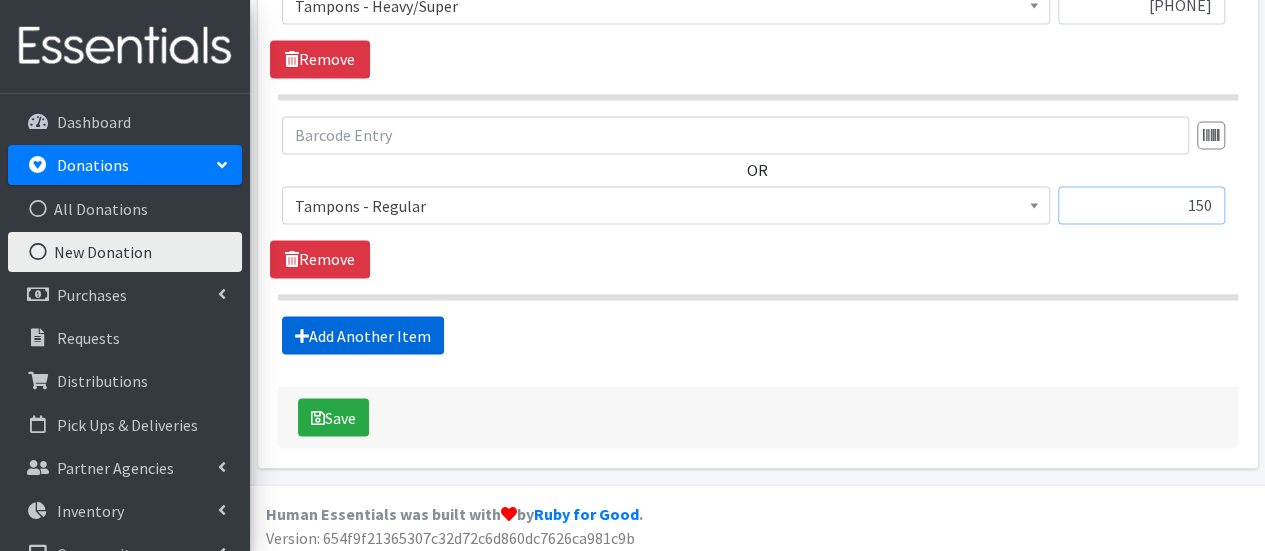 type on "150" 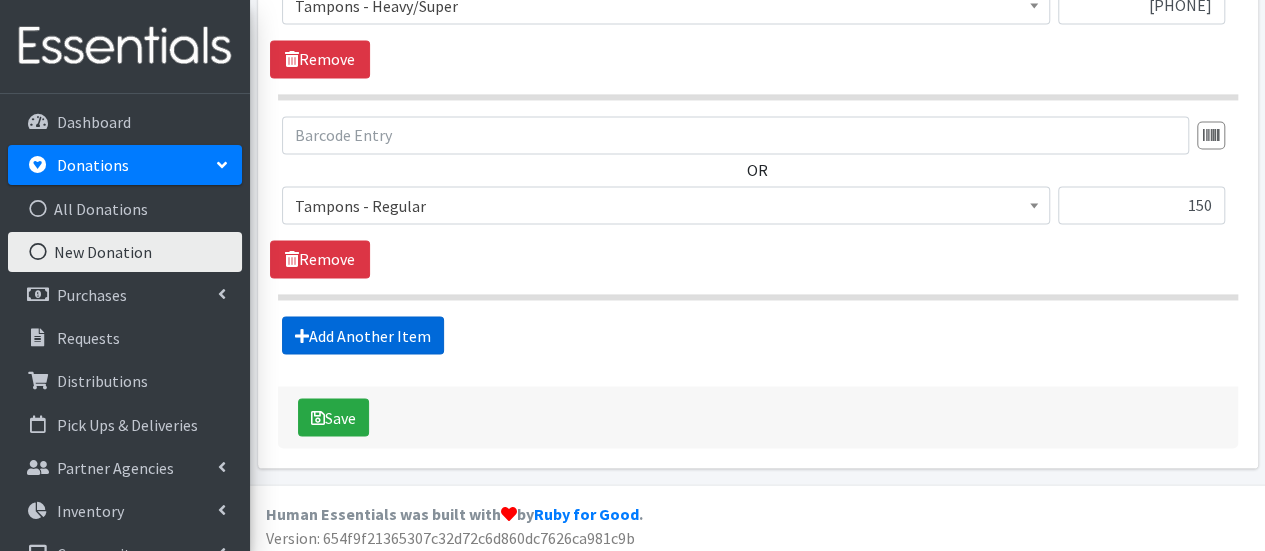 click on "Add Another Item" at bounding box center (363, 335) 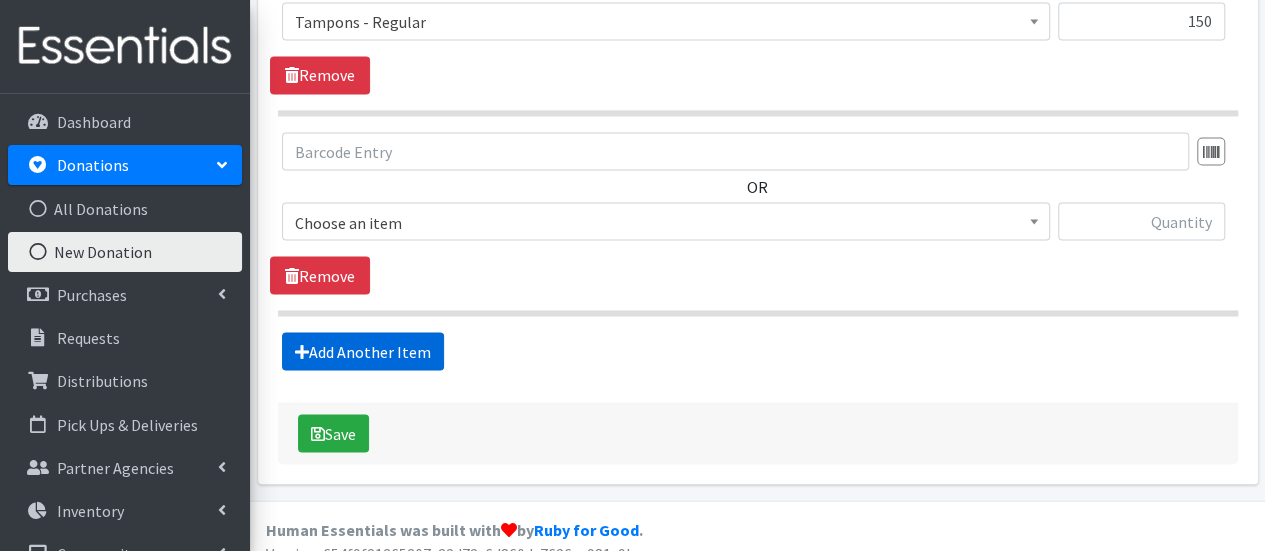 scroll, scrollTop: 1764, scrollLeft: 0, axis: vertical 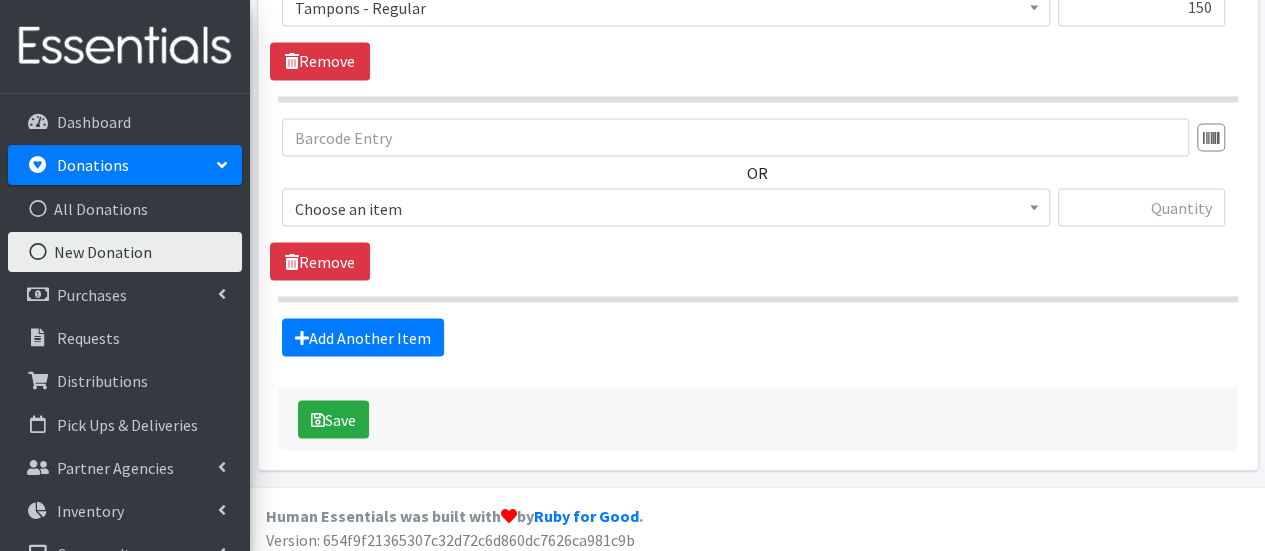 click on "Choose an item" at bounding box center (666, 208) 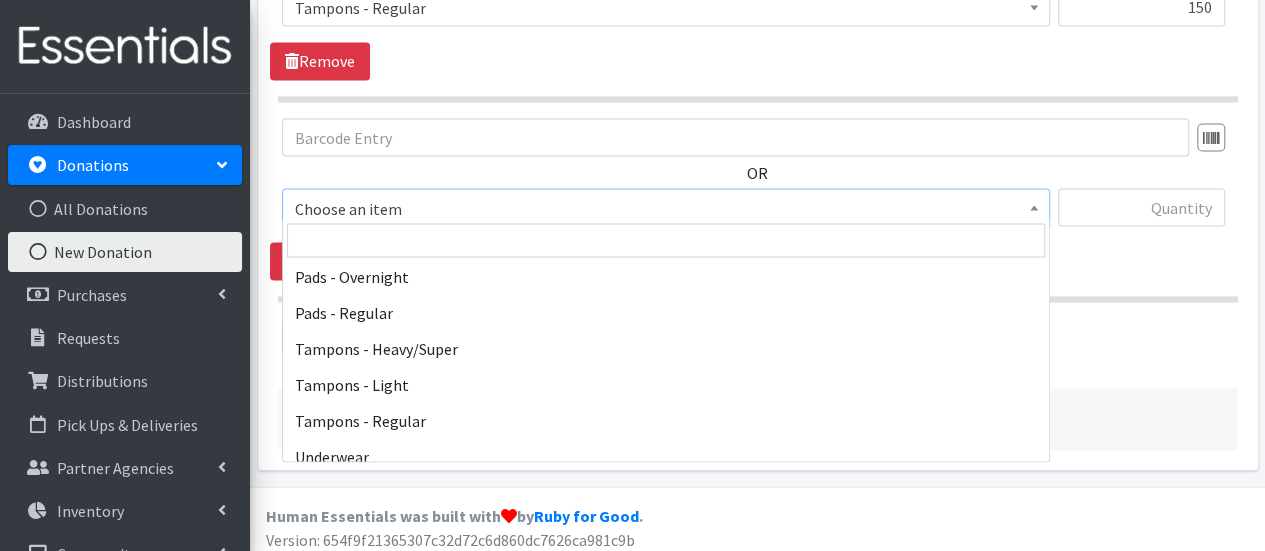 scroll, scrollTop: 124, scrollLeft: 0, axis: vertical 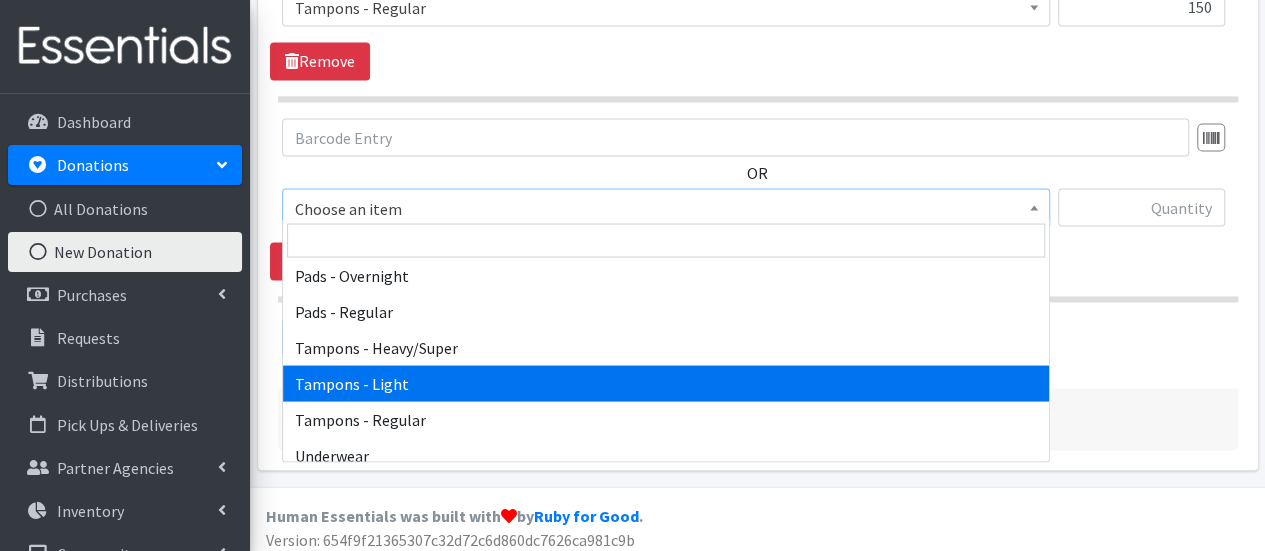 select on "5089" 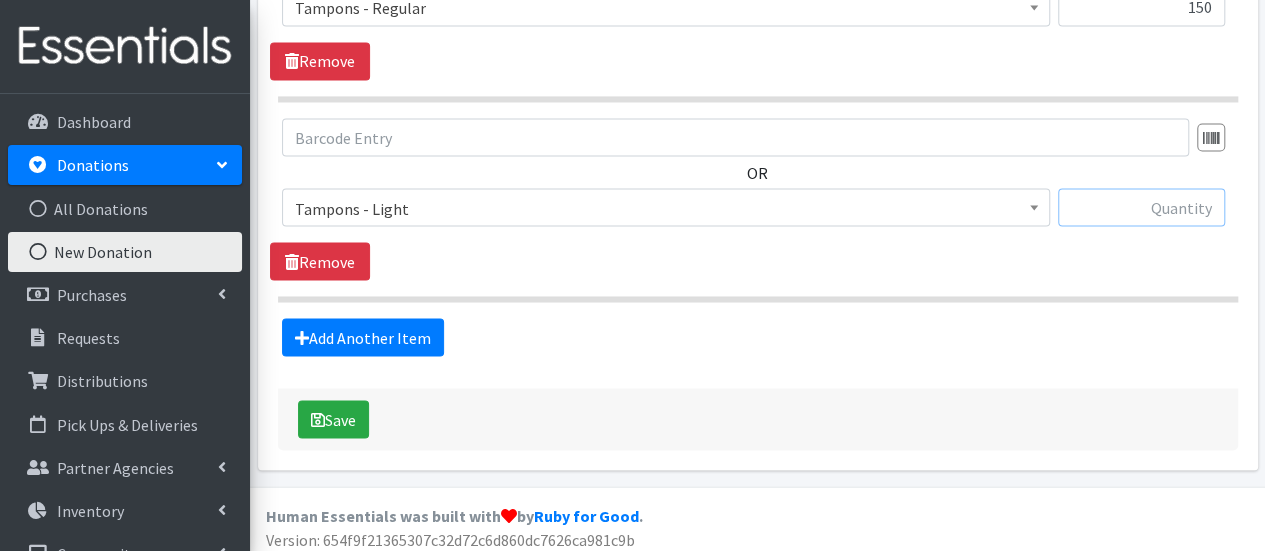 click at bounding box center (1141, 207) 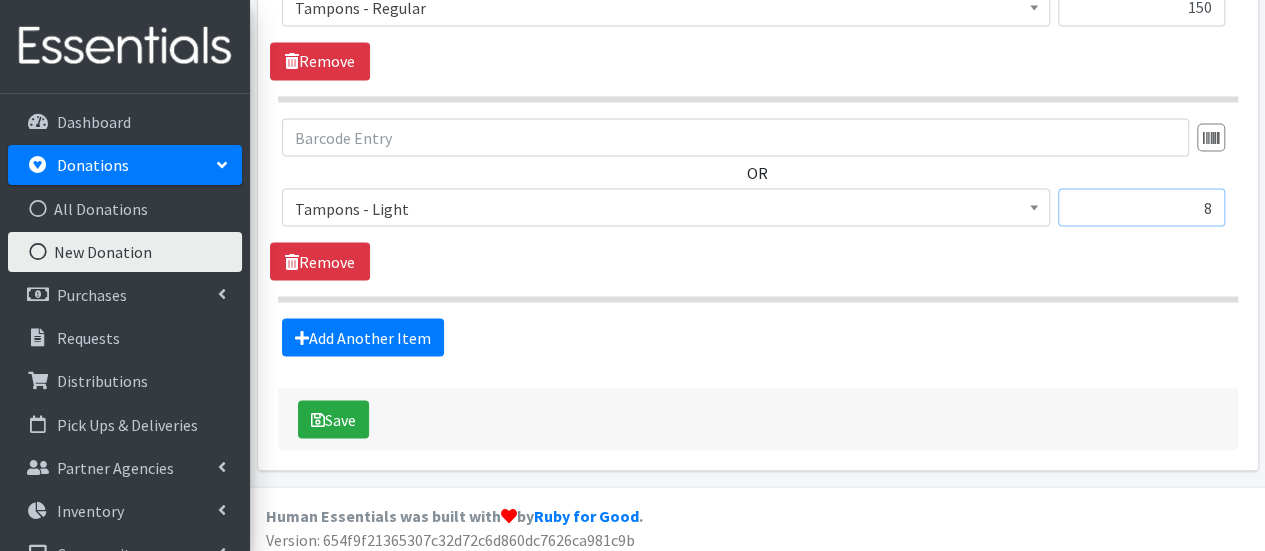 type on "8" 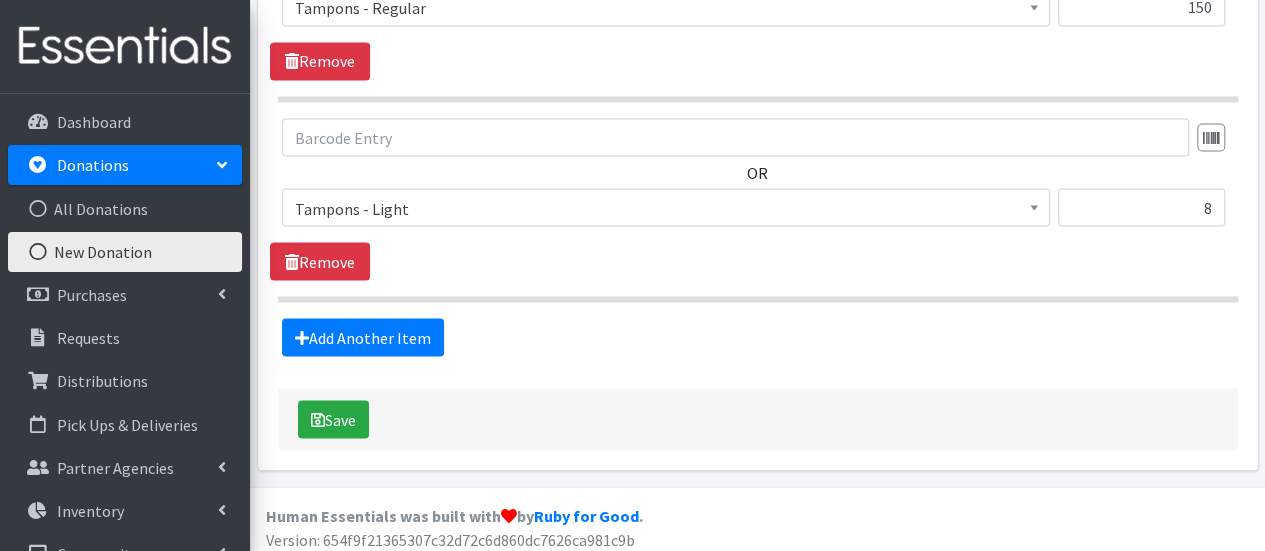 click on "OR
Choose an item
Liners
Pads - Heavy/Super
Pads - Overnight
Pads - Regular
Tampons - Heavy/Super
Tampons - Light
Tampons - Regular
Underwear Tampons - Light
8
Remove" at bounding box center [758, 210] 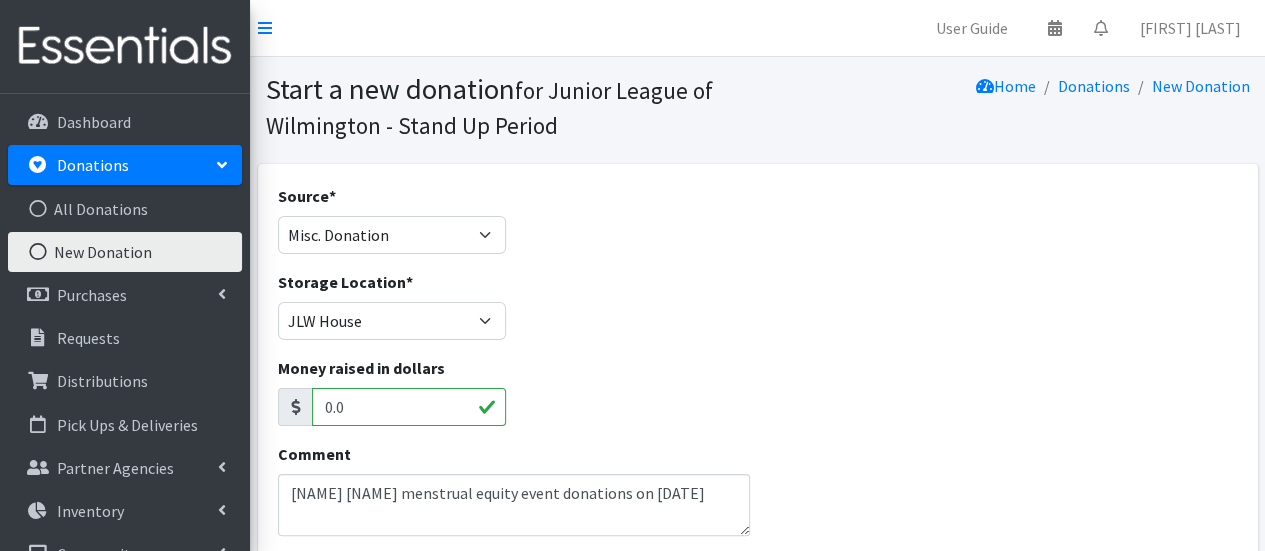 scroll, scrollTop: 158, scrollLeft: 0, axis: vertical 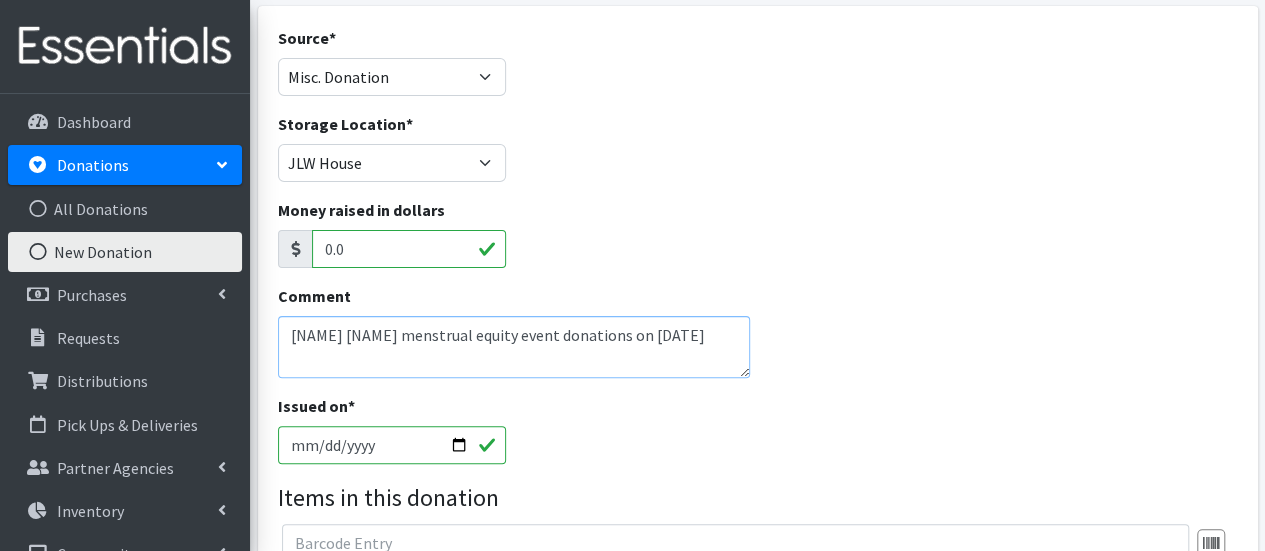 click on "Huxley & Hiro menstrual equity event donations on July 12th" at bounding box center [514, 347] 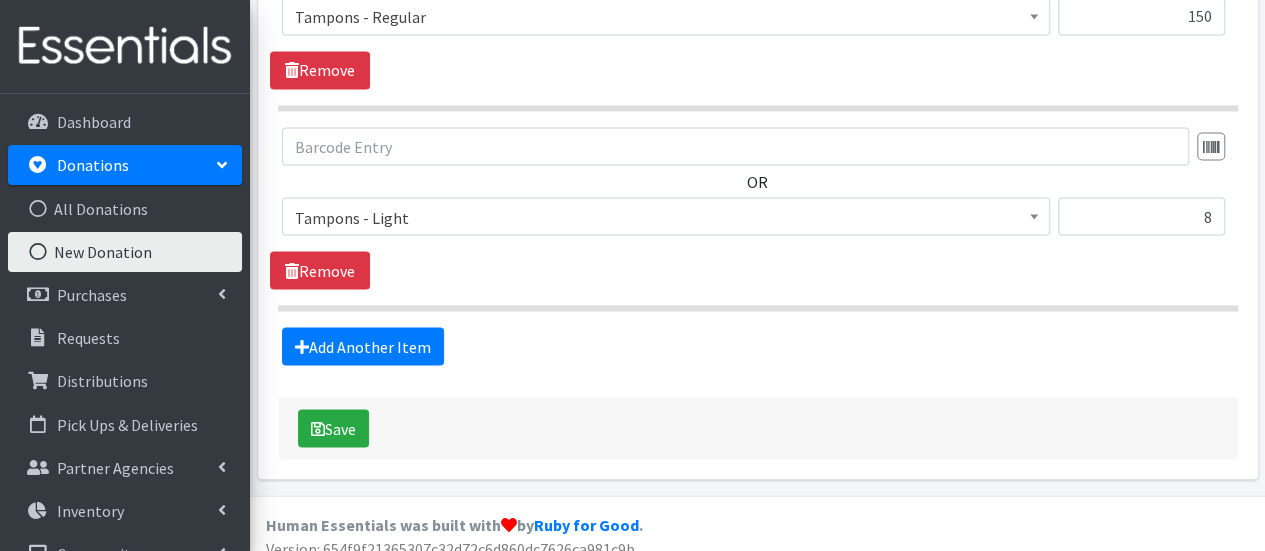 scroll, scrollTop: 1764, scrollLeft: 0, axis: vertical 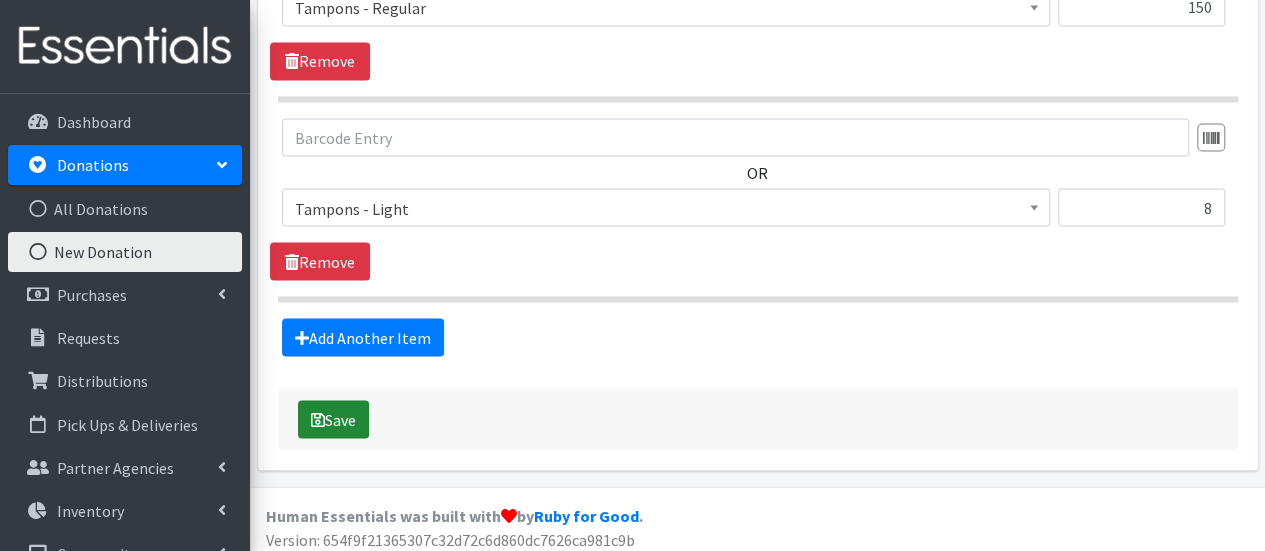 type on "Huxley & Hiro menstrual equity event donations on July 12th - 32 people served" 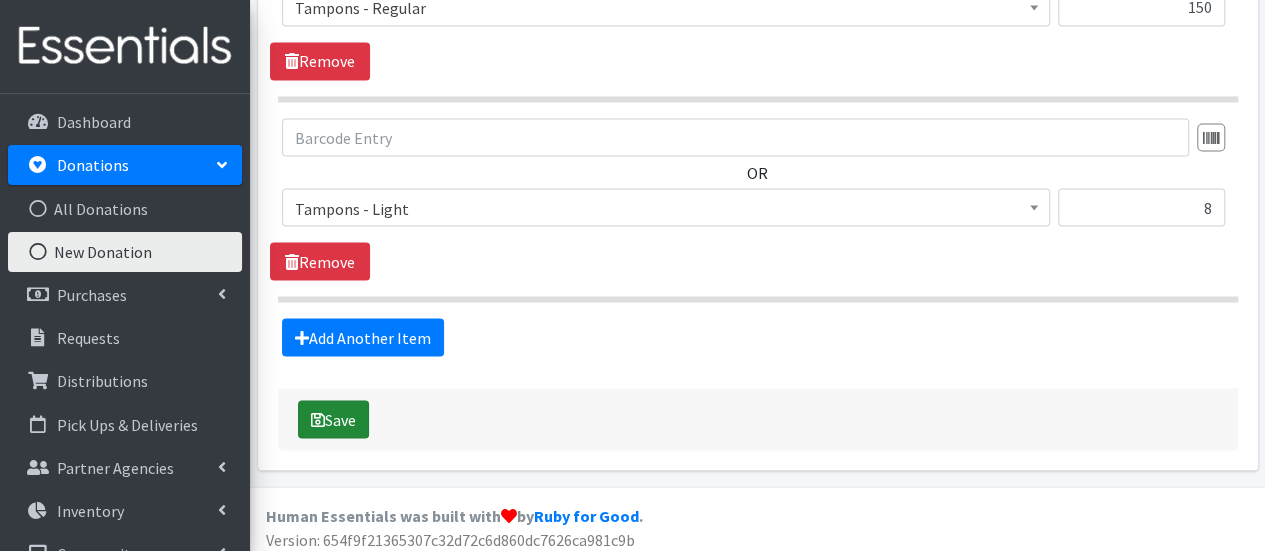 click on "Save" at bounding box center [333, 419] 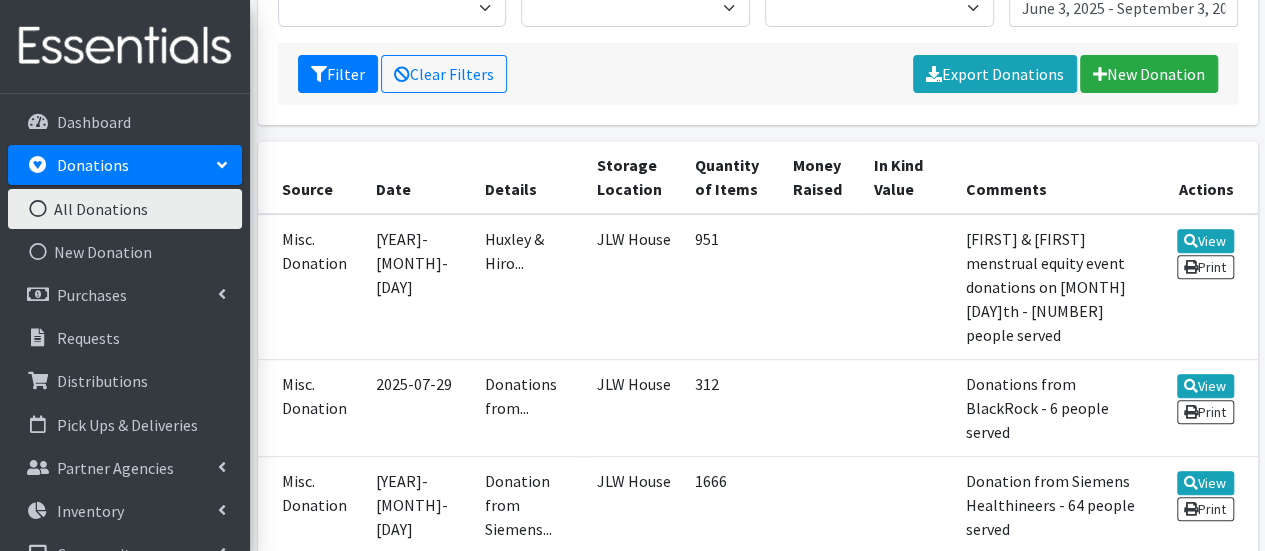 scroll, scrollTop: 340, scrollLeft: 0, axis: vertical 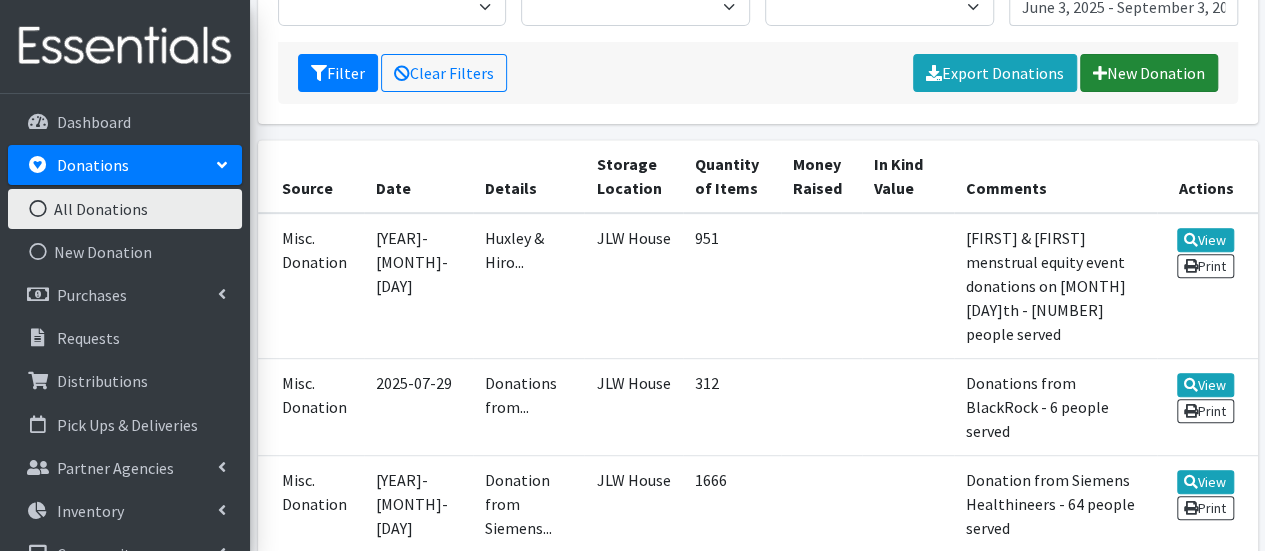click on "New Donation" at bounding box center (1149, 73) 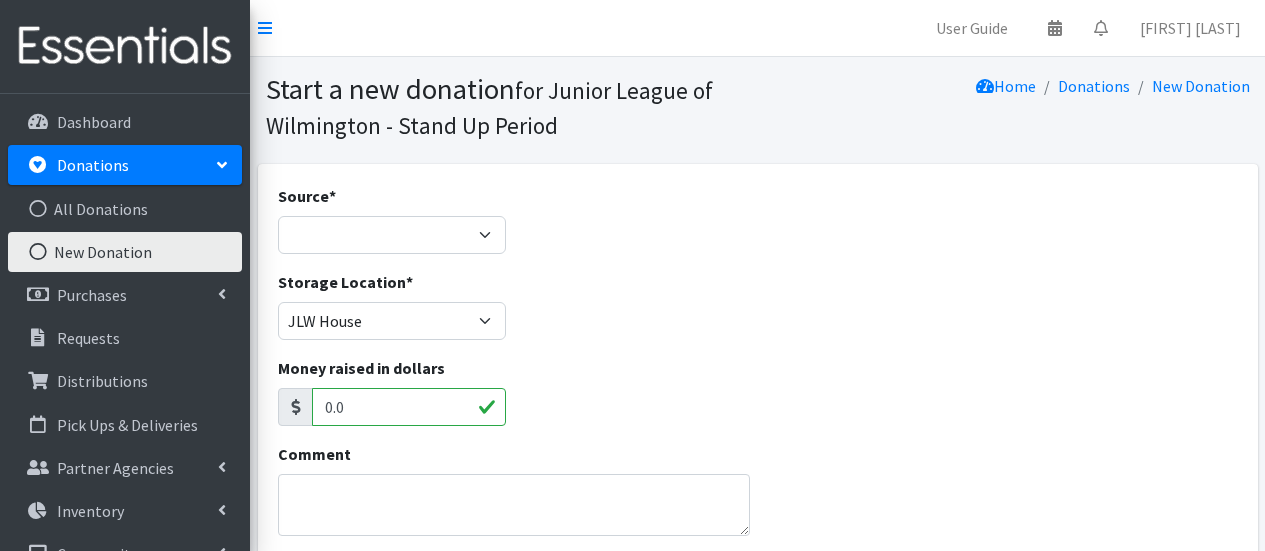 scroll, scrollTop: 0, scrollLeft: 0, axis: both 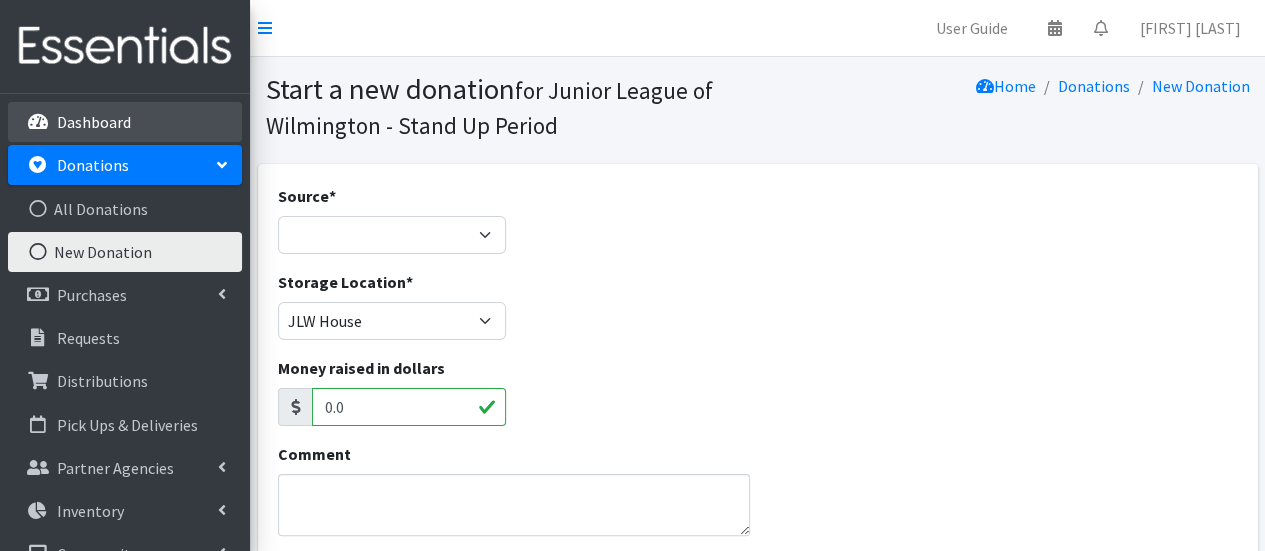 click on "Dashboard" at bounding box center [125, 122] 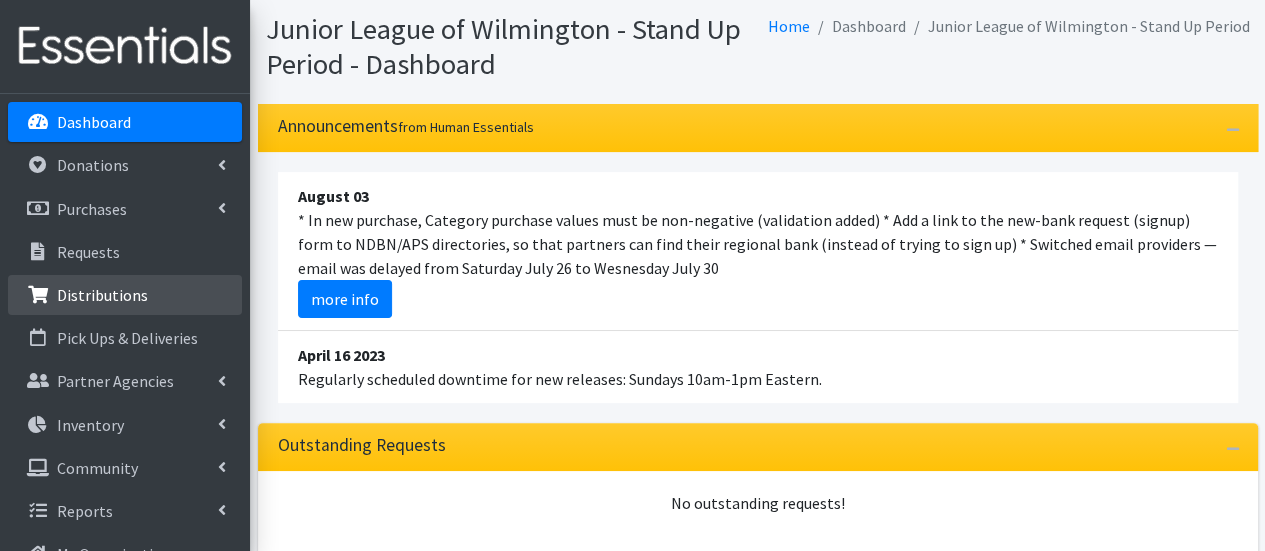 scroll, scrollTop: 61, scrollLeft: 0, axis: vertical 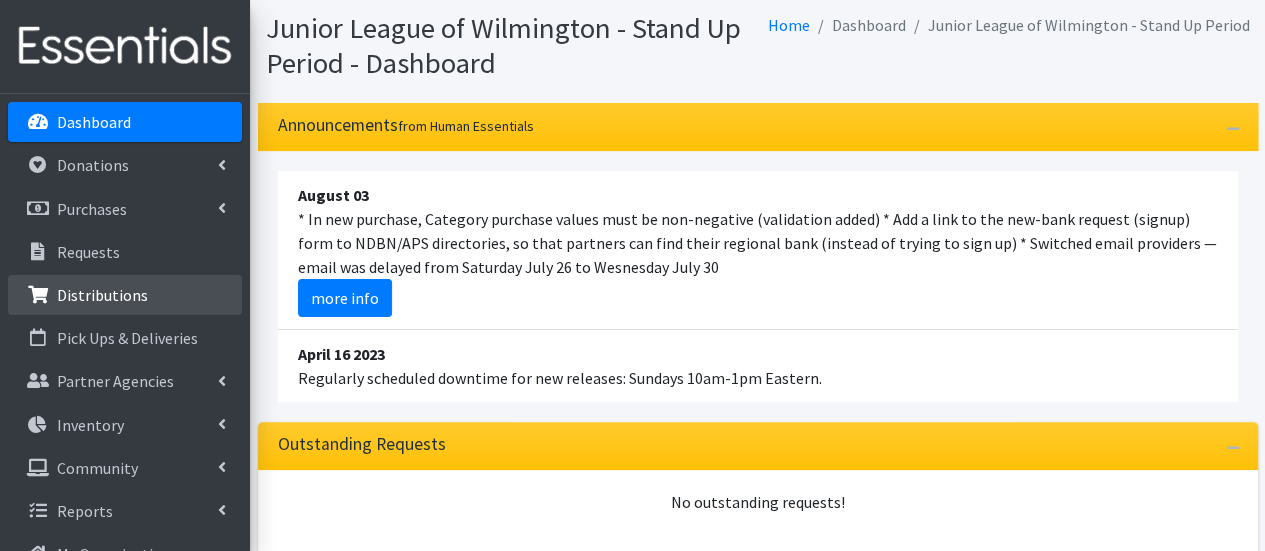 click on "Distributions" at bounding box center (102, 295) 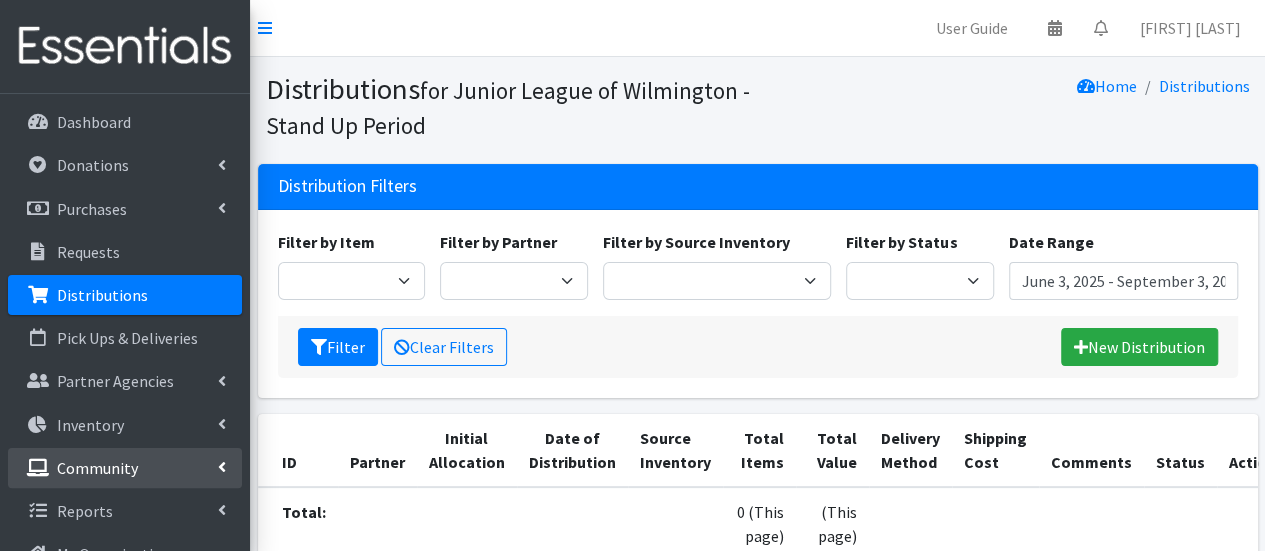 scroll, scrollTop: 210, scrollLeft: 0, axis: vertical 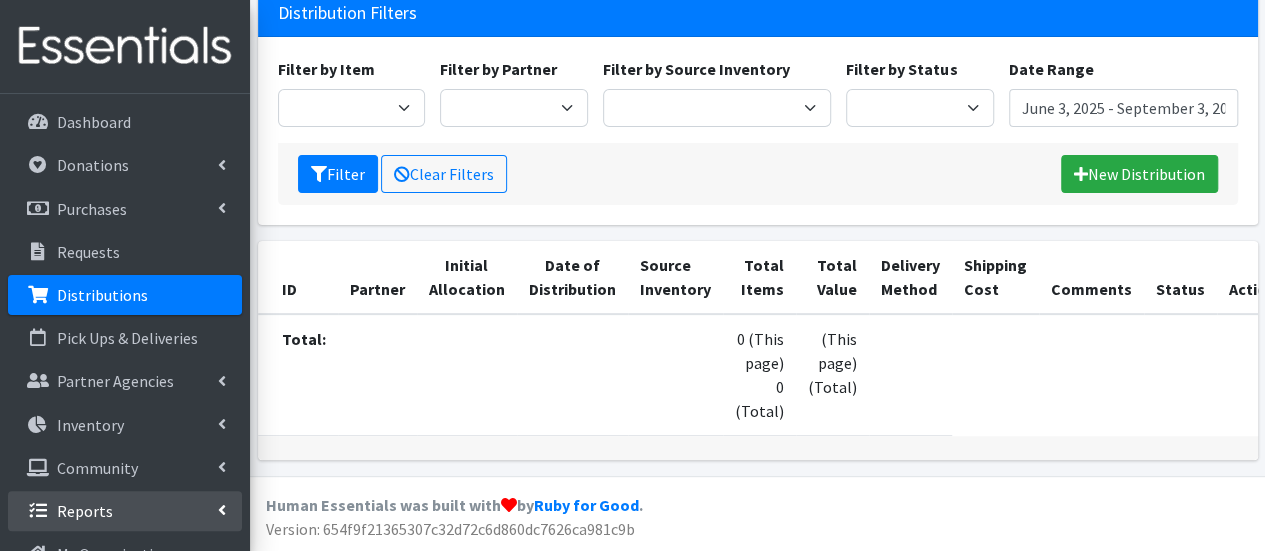 click on "Reports" at bounding box center [125, 511] 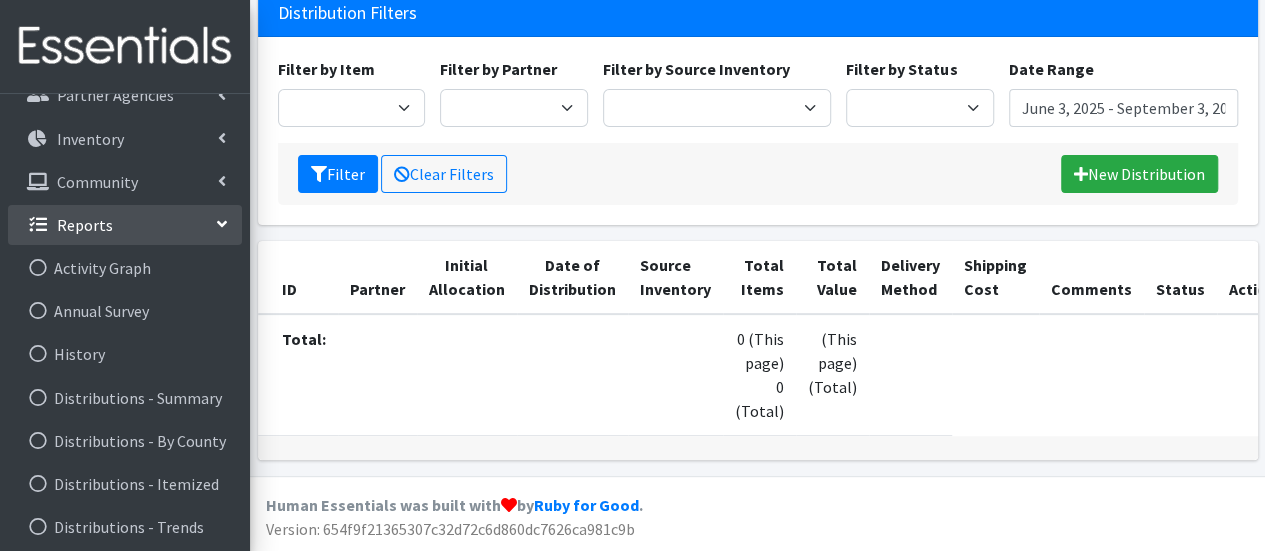 scroll, scrollTop: 282, scrollLeft: 0, axis: vertical 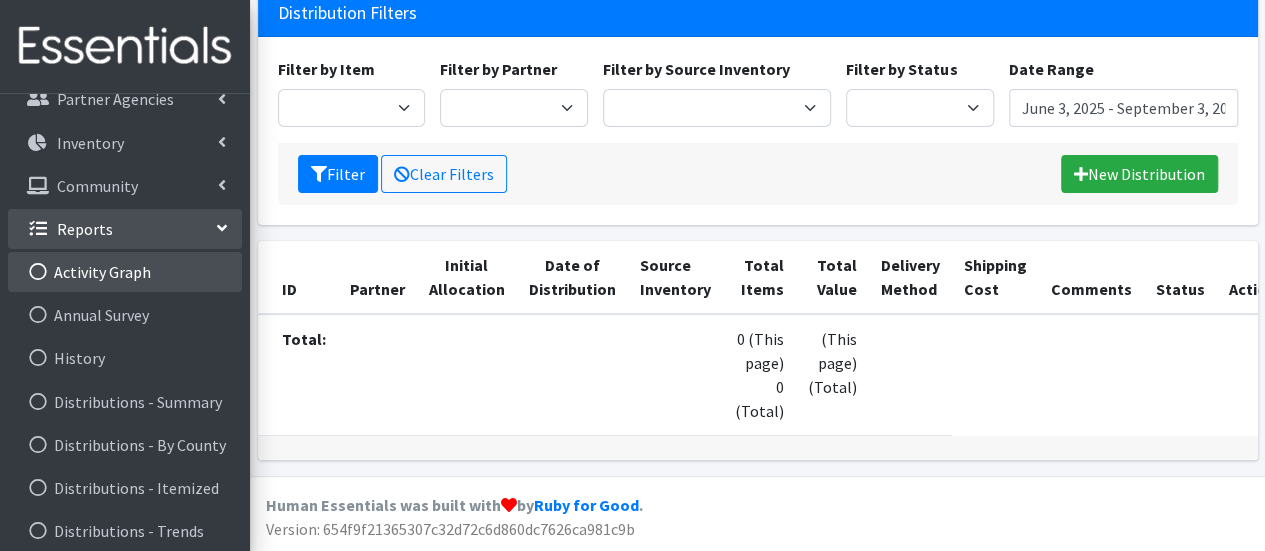 click on "Activity Graph" at bounding box center (125, 272) 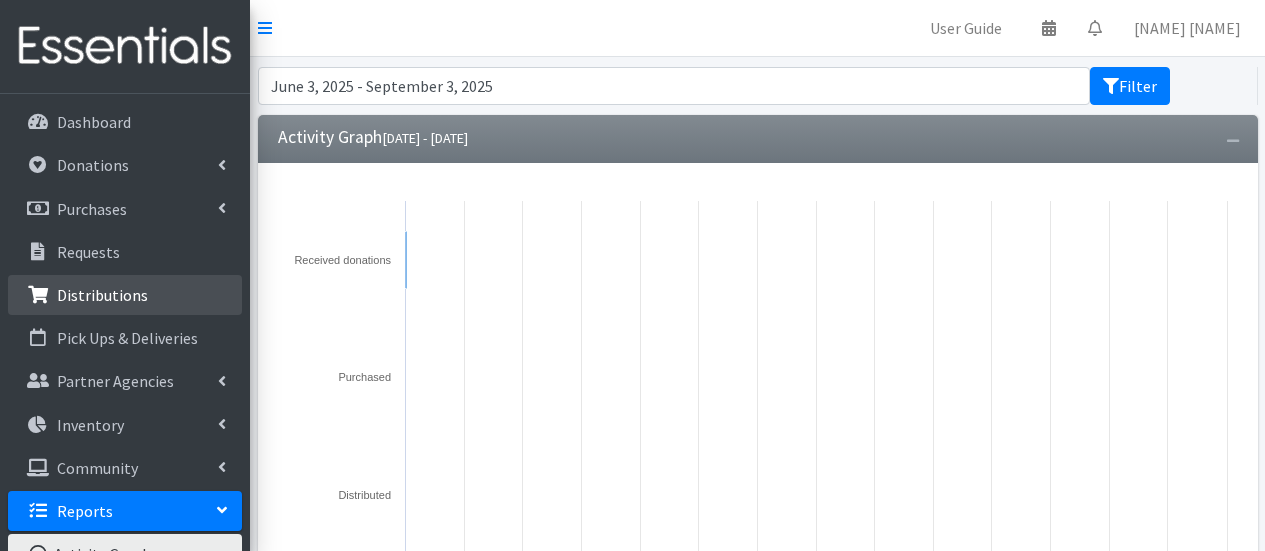 scroll, scrollTop: 0, scrollLeft: 0, axis: both 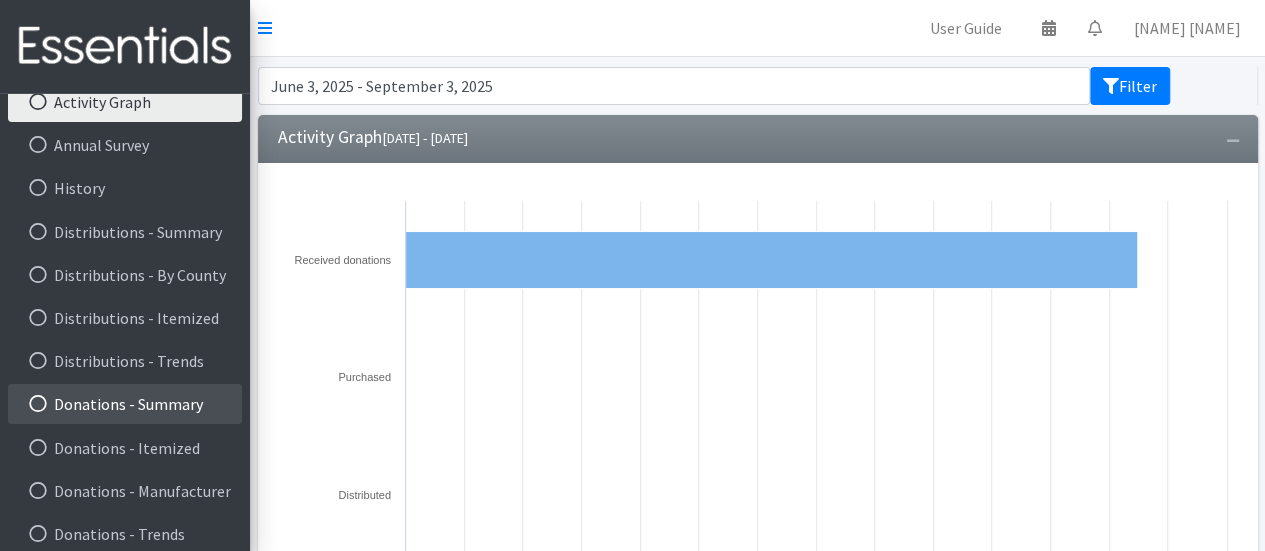 click on "Donations - Summary" at bounding box center (125, 404) 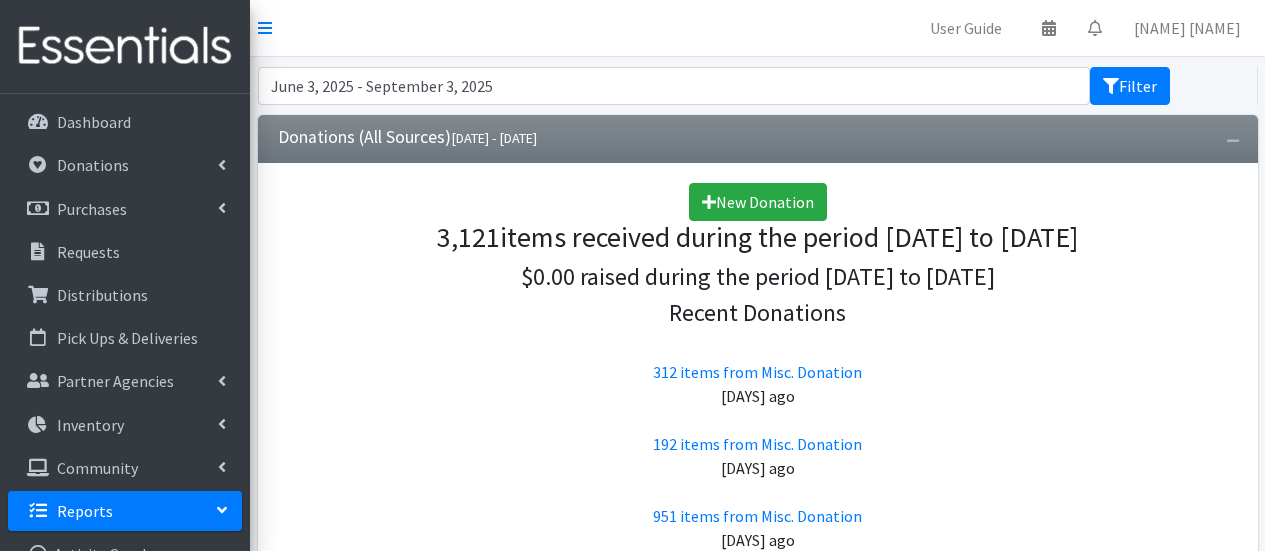 scroll, scrollTop: 0, scrollLeft: 0, axis: both 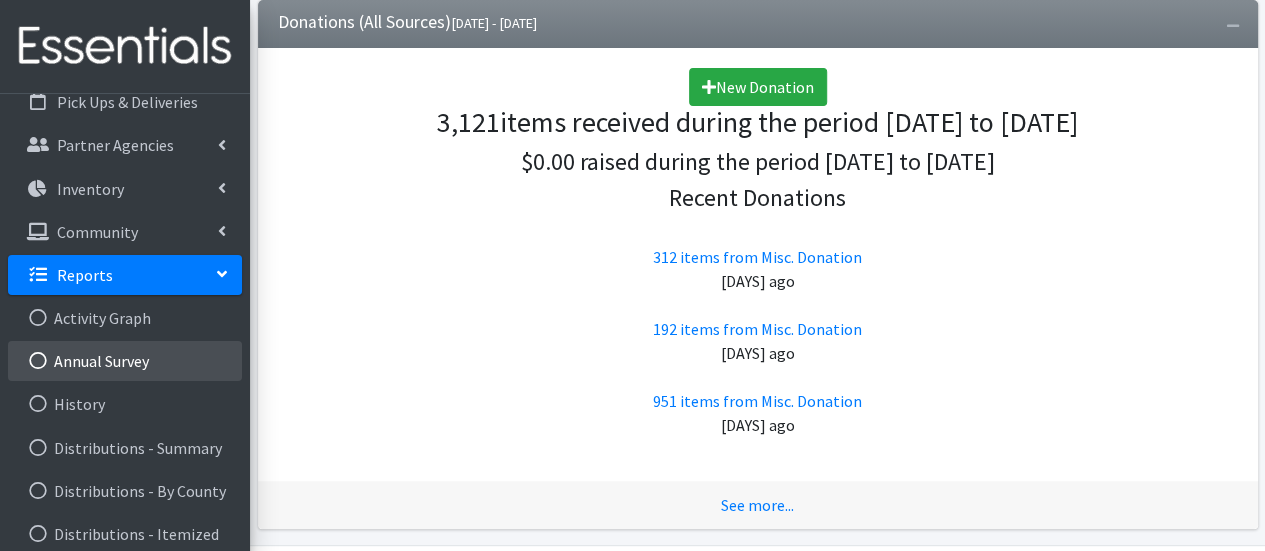 click on "Annual Survey" at bounding box center (125, 361) 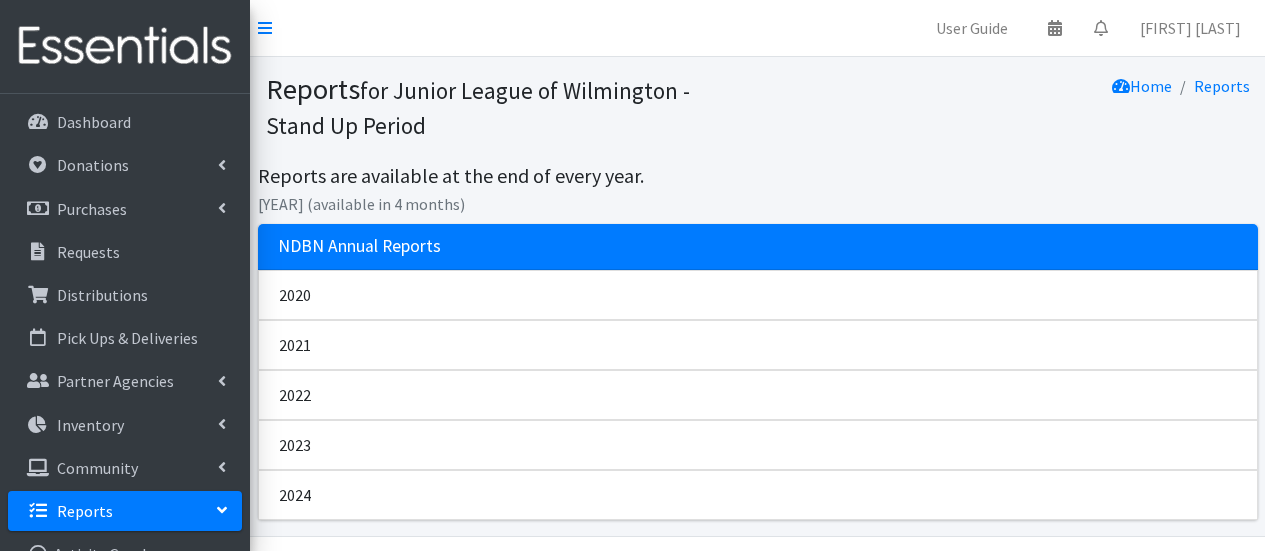 scroll, scrollTop: 0, scrollLeft: 0, axis: both 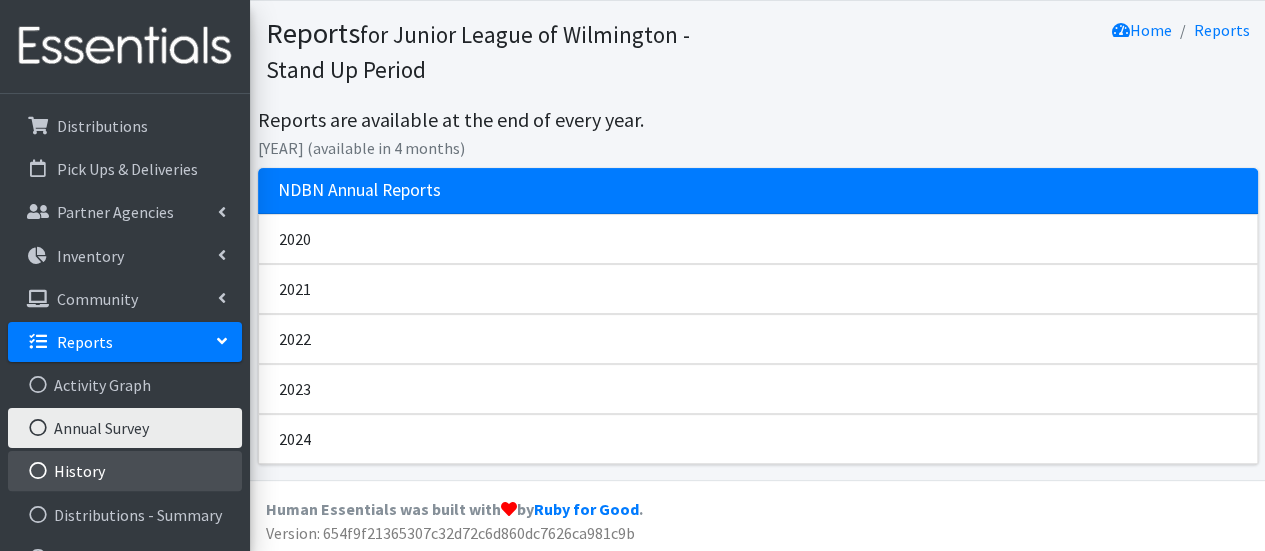 click on "History" at bounding box center [125, 471] 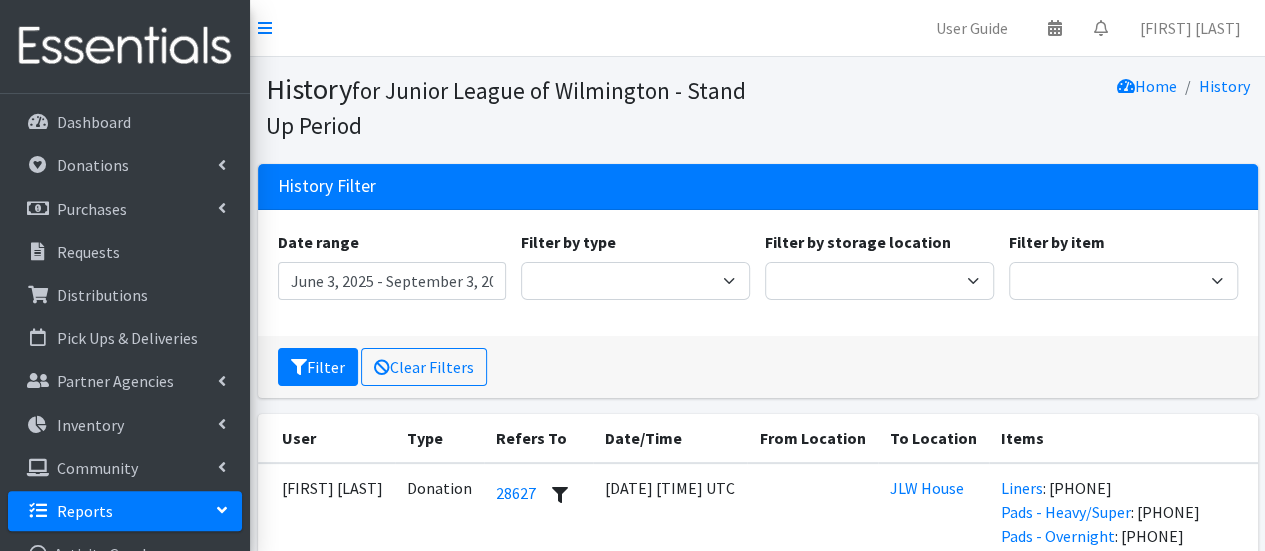 scroll, scrollTop: 287, scrollLeft: 0, axis: vertical 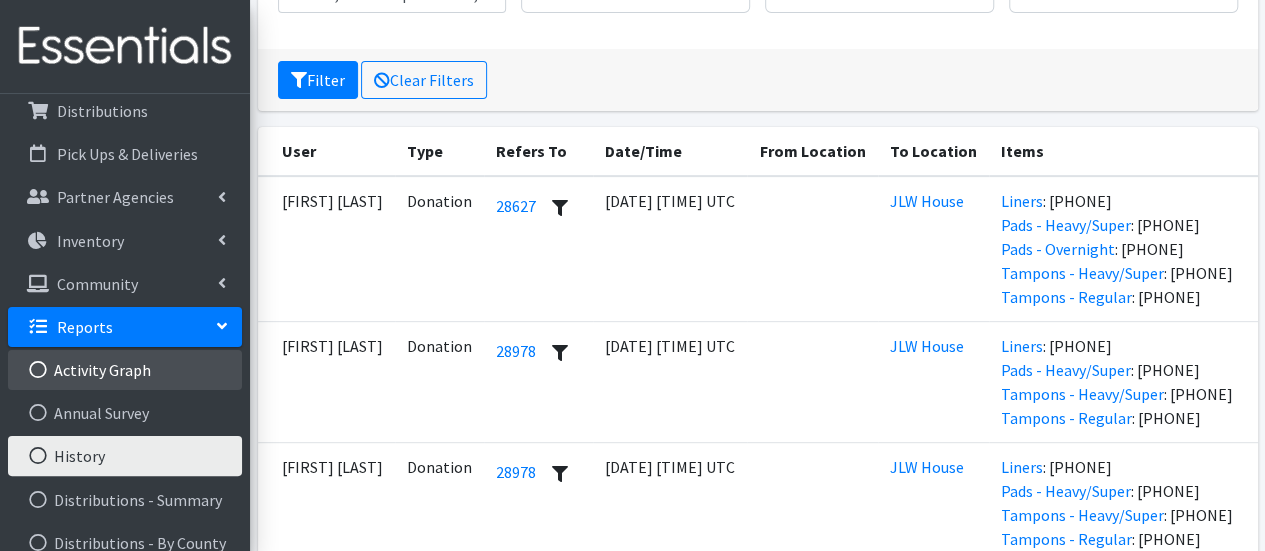 click on "Activity Graph" at bounding box center [125, 370] 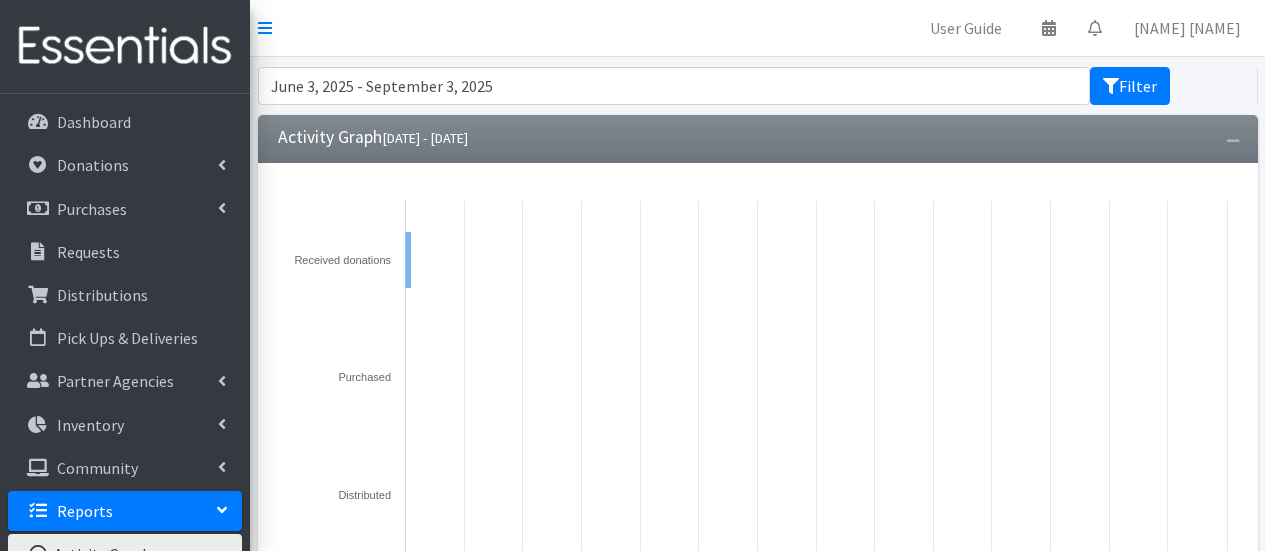scroll, scrollTop: 0, scrollLeft: 0, axis: both 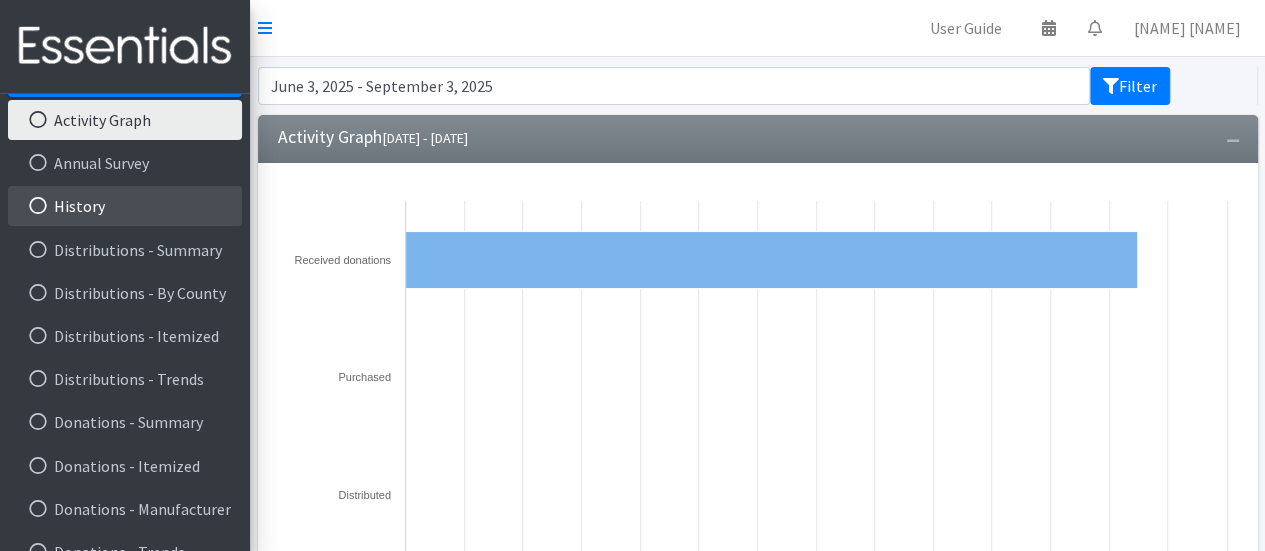 click on "History" at bounding box center (125, 206) 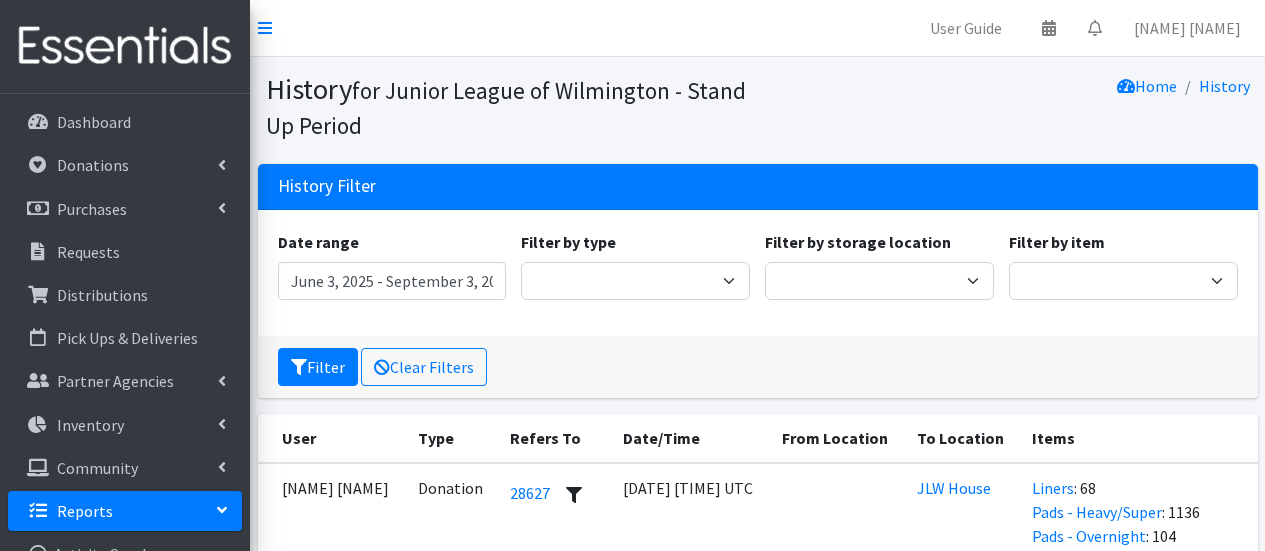 scroll, scrollTop: 0, scrollLeft: 0, axis: both 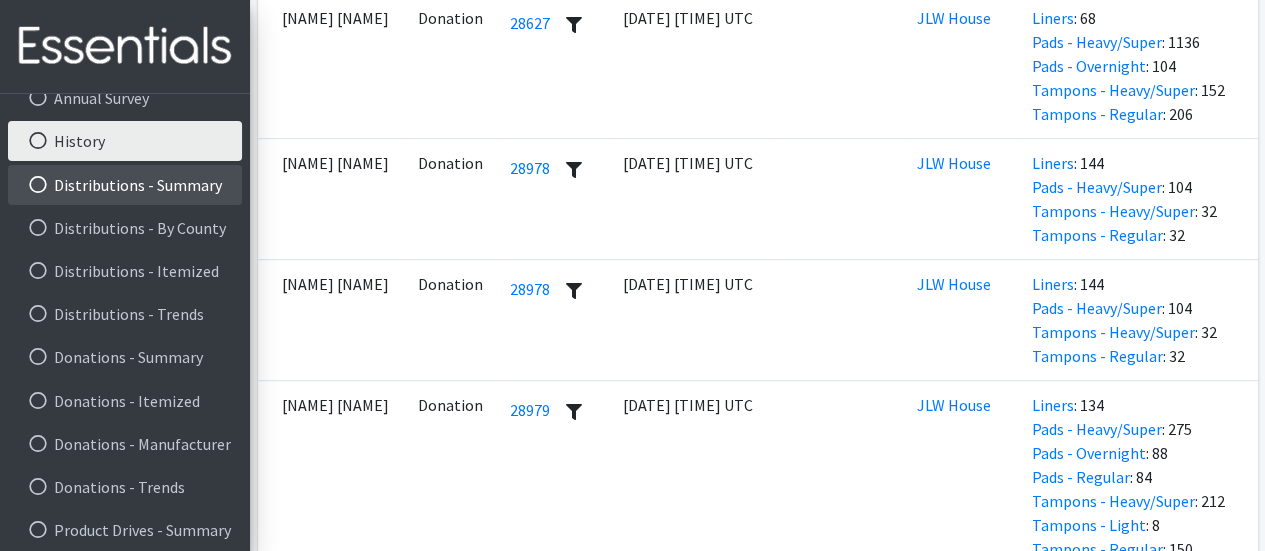 click on "Distributions - Summary" at bounding box center (125, 185) 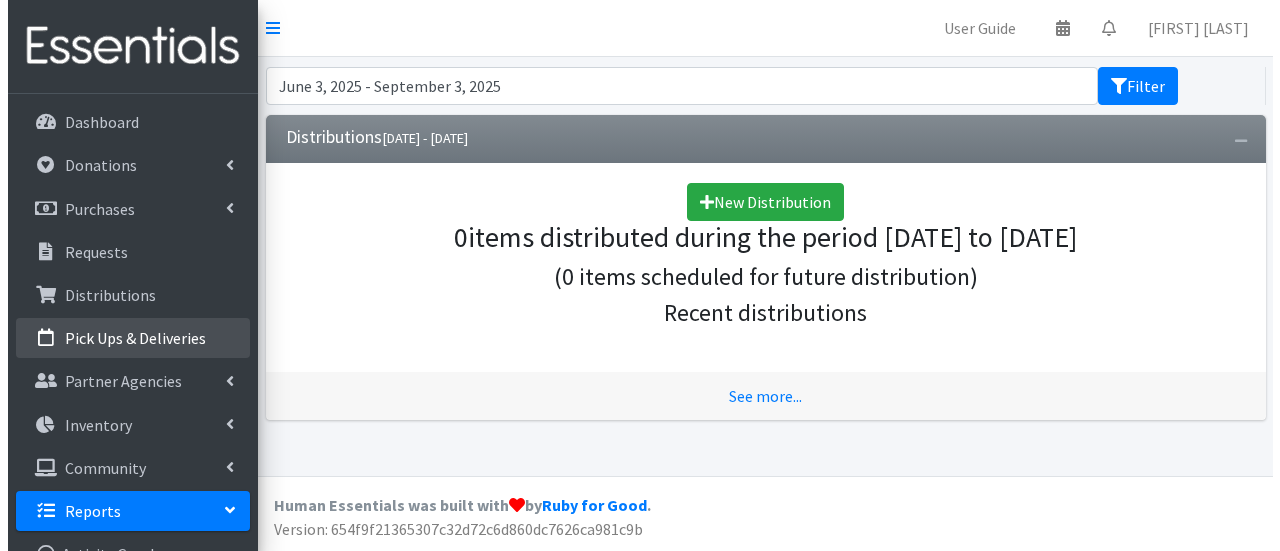 scroll, scrollTop: 0, scrollLeft: 0, axis: both 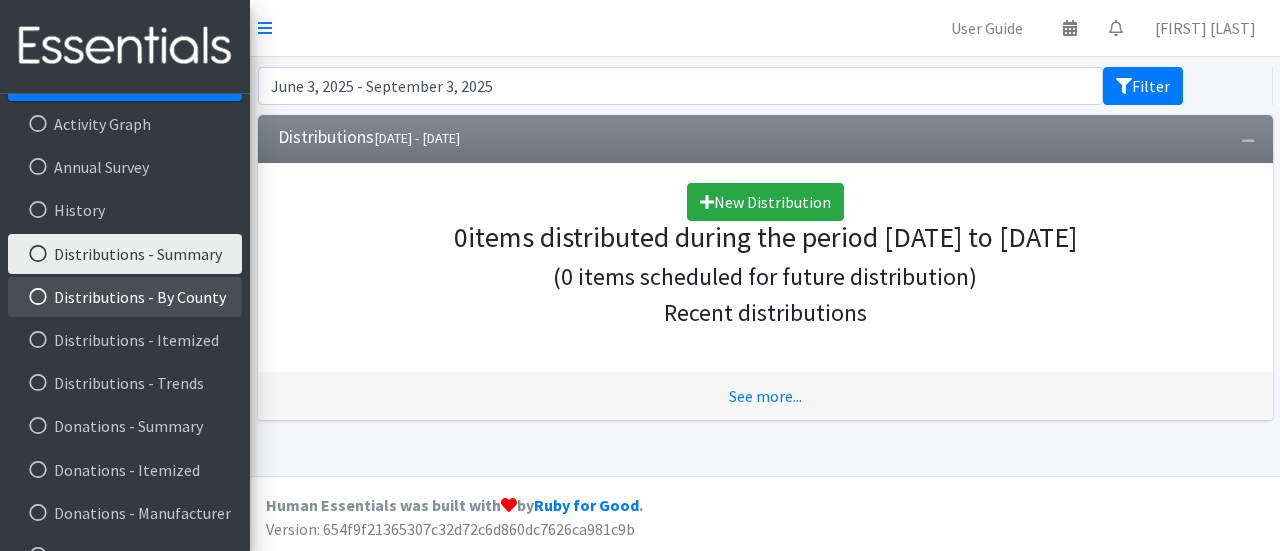 click on "Distributions - By County" at bounding box center (125, 297) 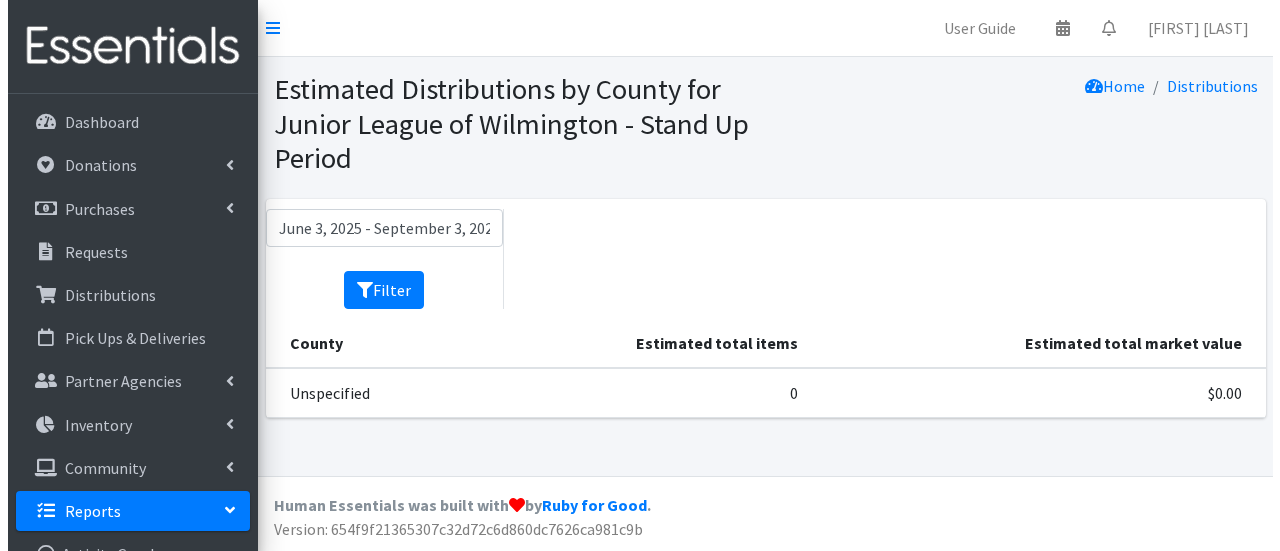scroll, scrollTop: 0, scrollLeft: 0, axis: both 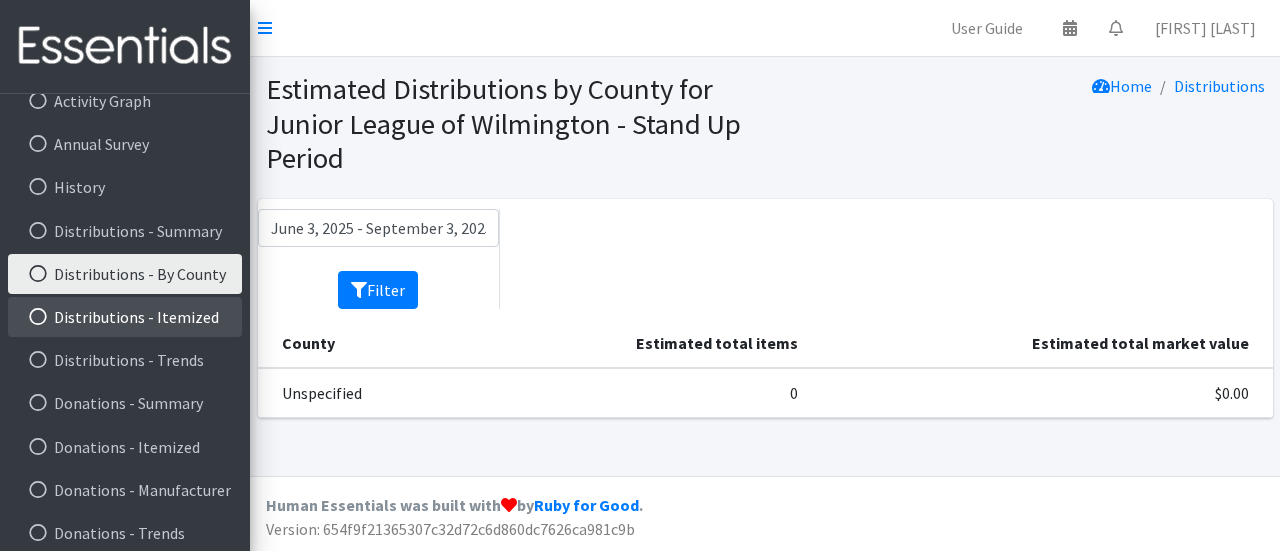 click on "Distributions - Itemized" at bounding box center (125, 317) 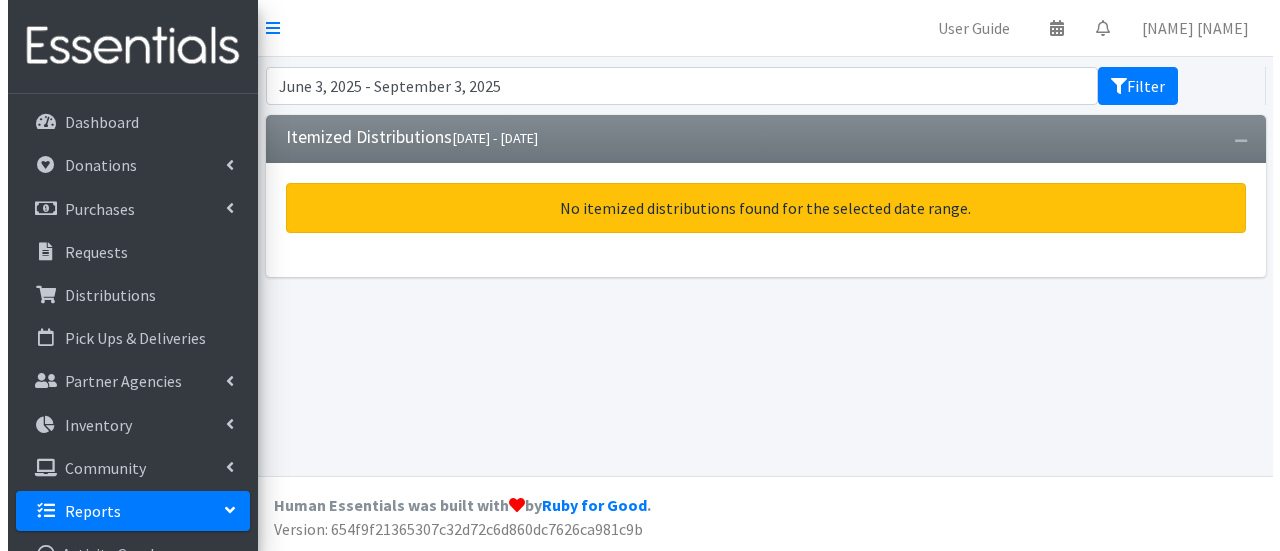 scroll, scrollTop: 0, scrollLeft: 0, axis: both 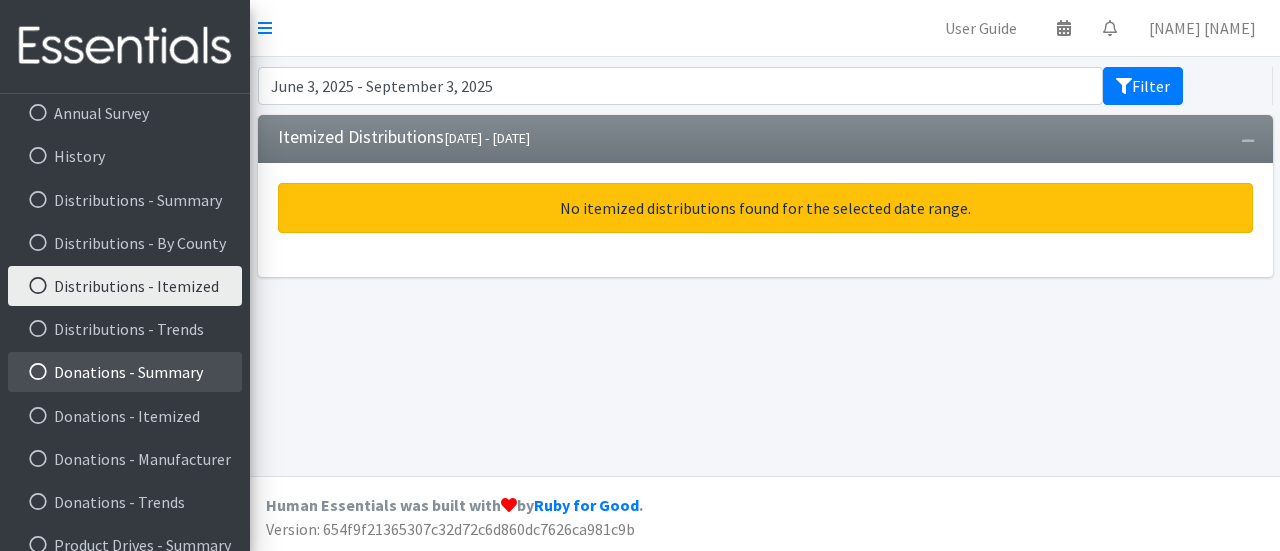 click on "Donations - Summary" at bounding box center [125, 372] 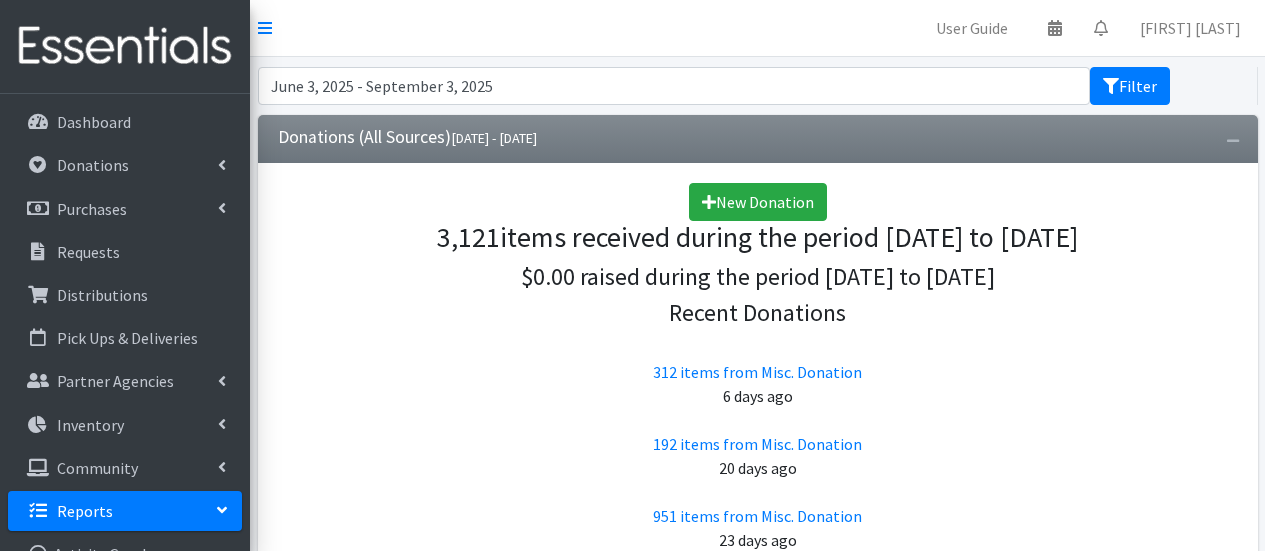 scroll, scrollTop: 0, scrollLeft: 0, axis: both 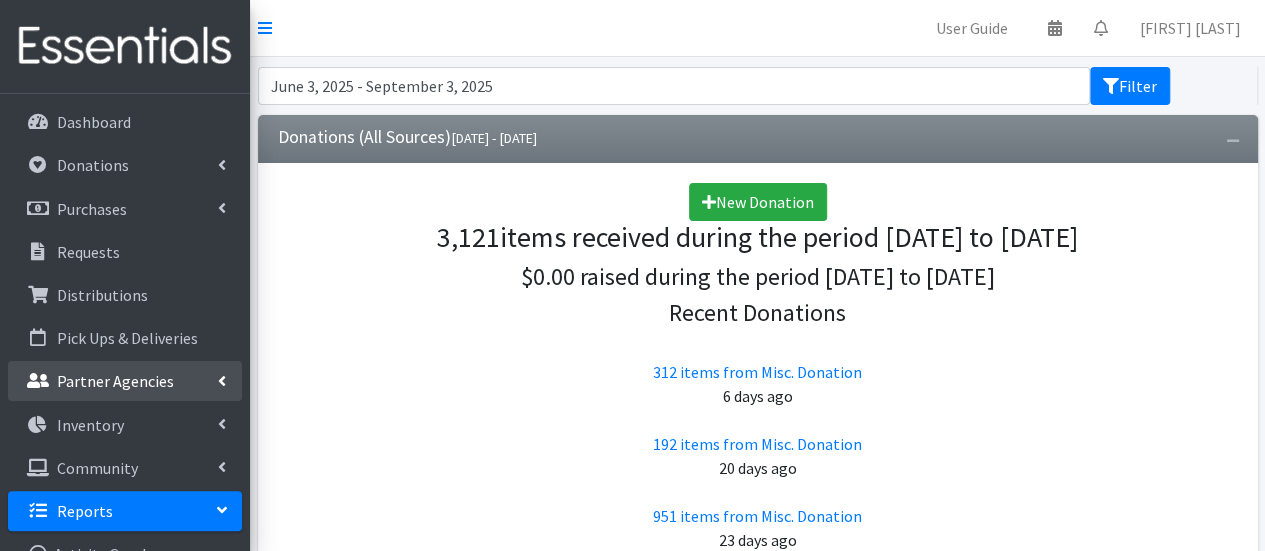 click on "Partner Agencies" at bounding box center (125, 381) 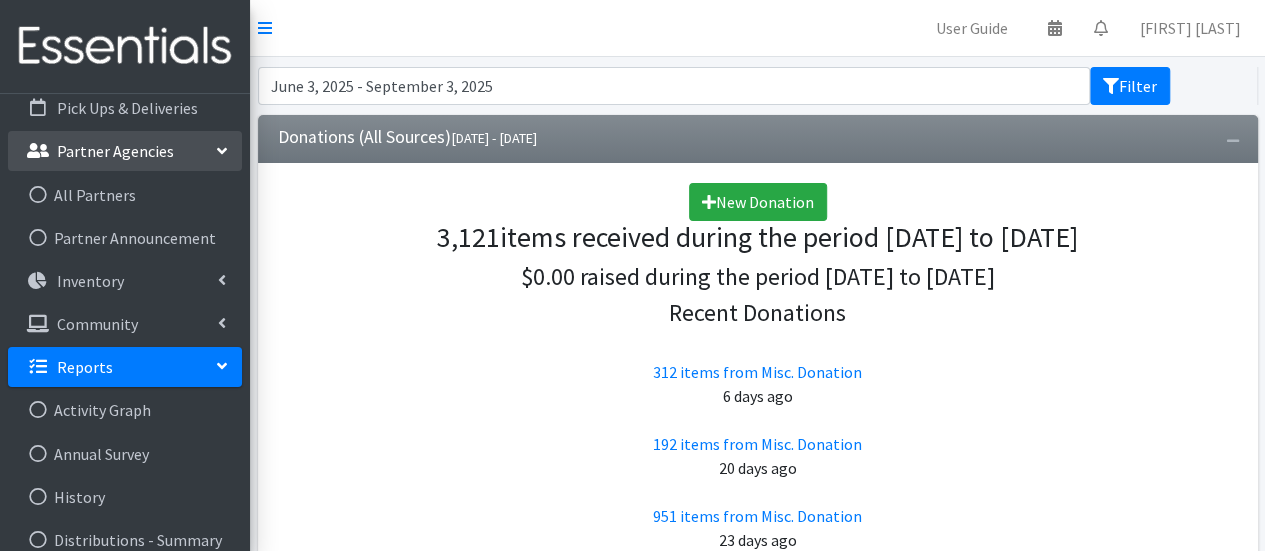 scroll, scrollTop: 248, scrollLeft: 0, axis: vertical 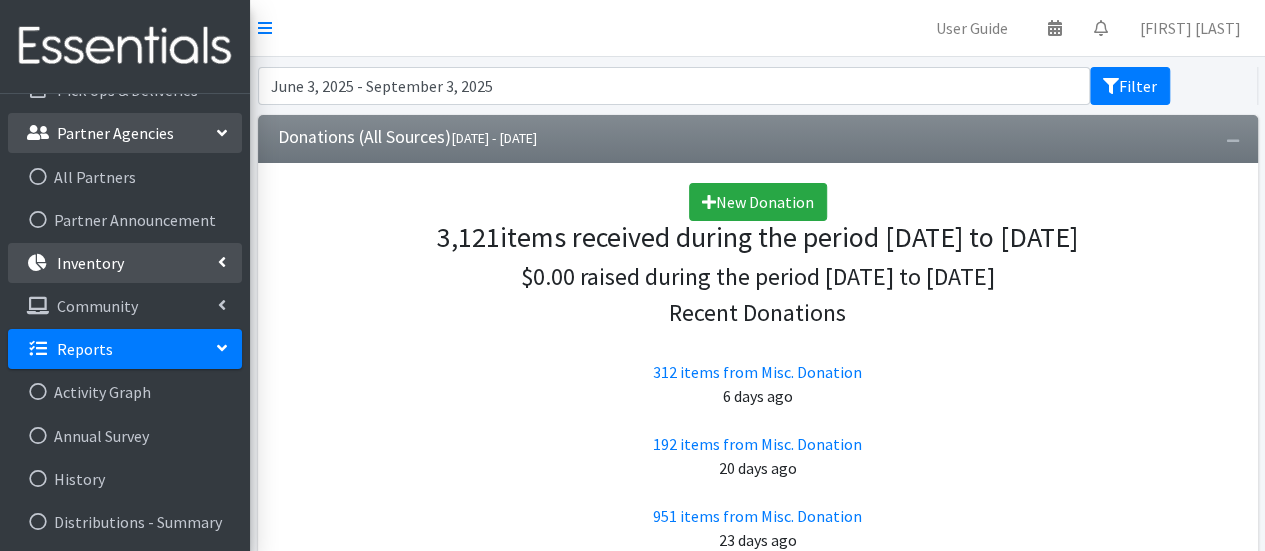 click at bounding box center (222, 262) 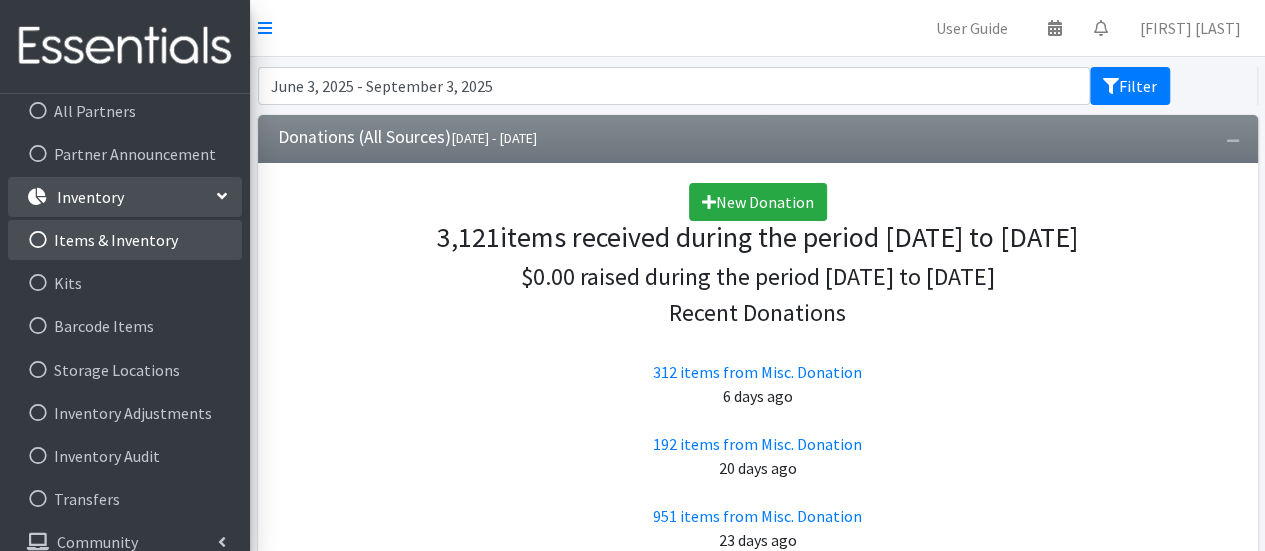 scroll, scrollTop: 316, scrollLeft: 0, axis: vertical 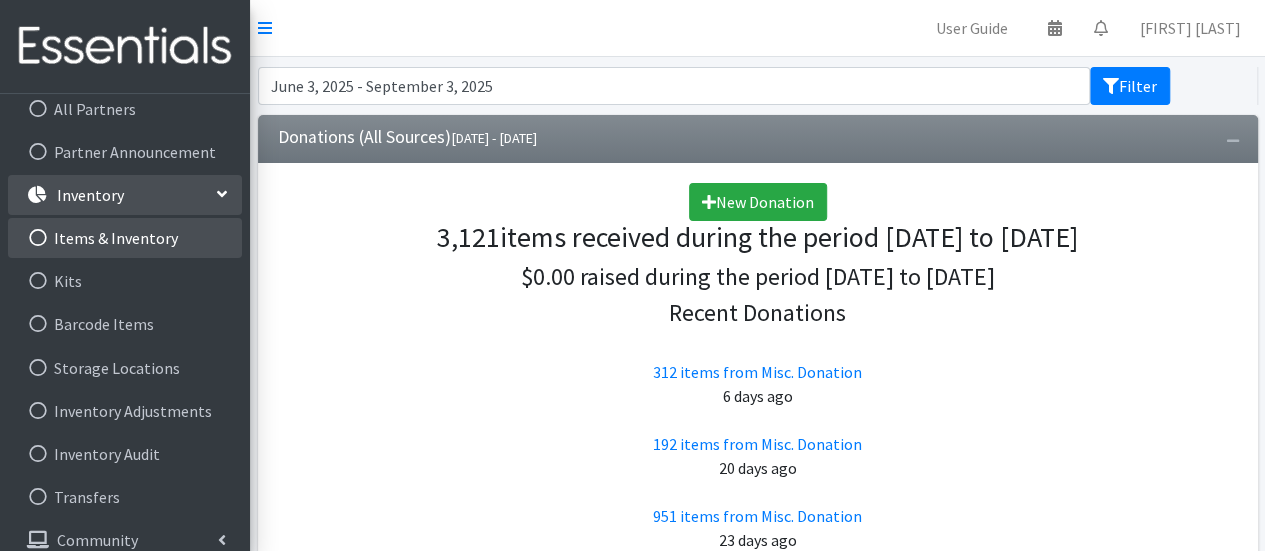 click on "Items & Inventory" at bounding box center (125, 238) 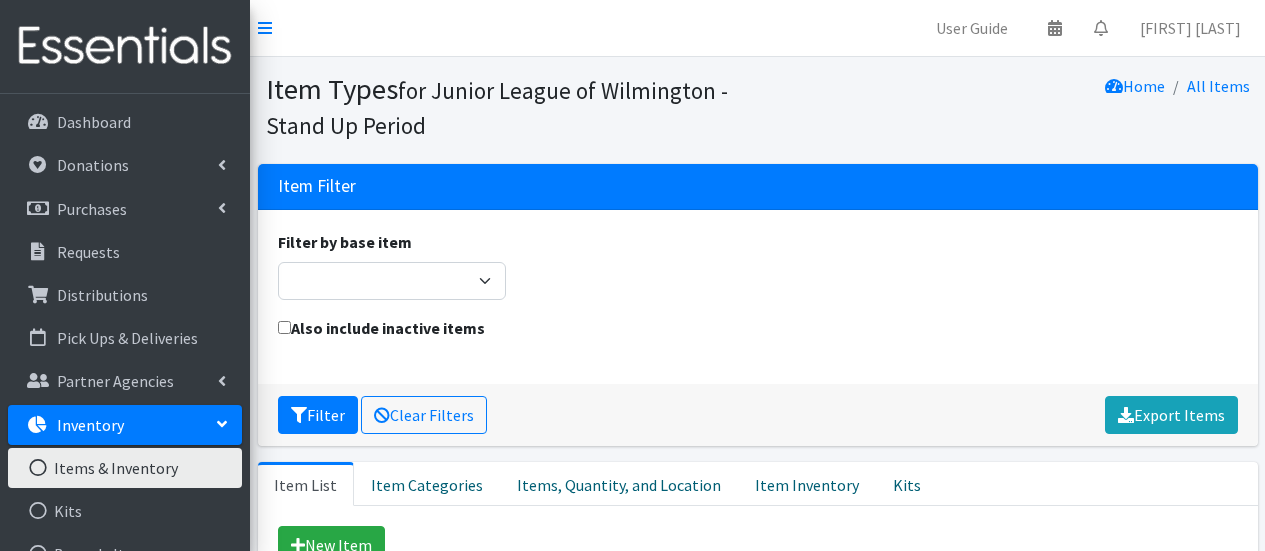 scroll, scrollTop: 0, scrollLeft: 0, axis: both 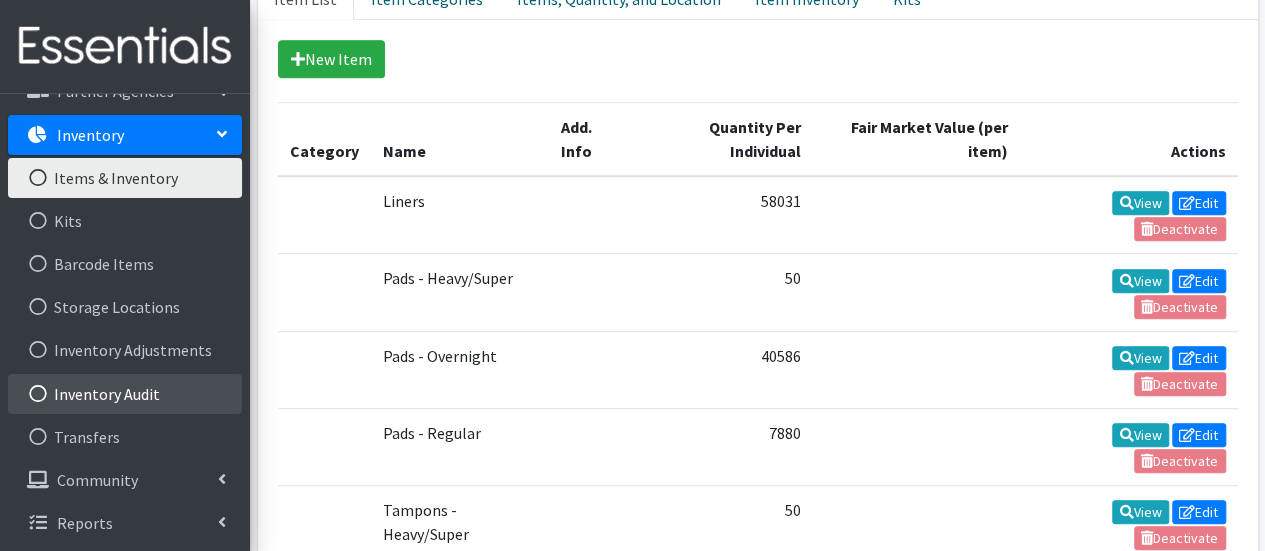 click on "Inventory Audit" at bounding box center (125, 394) 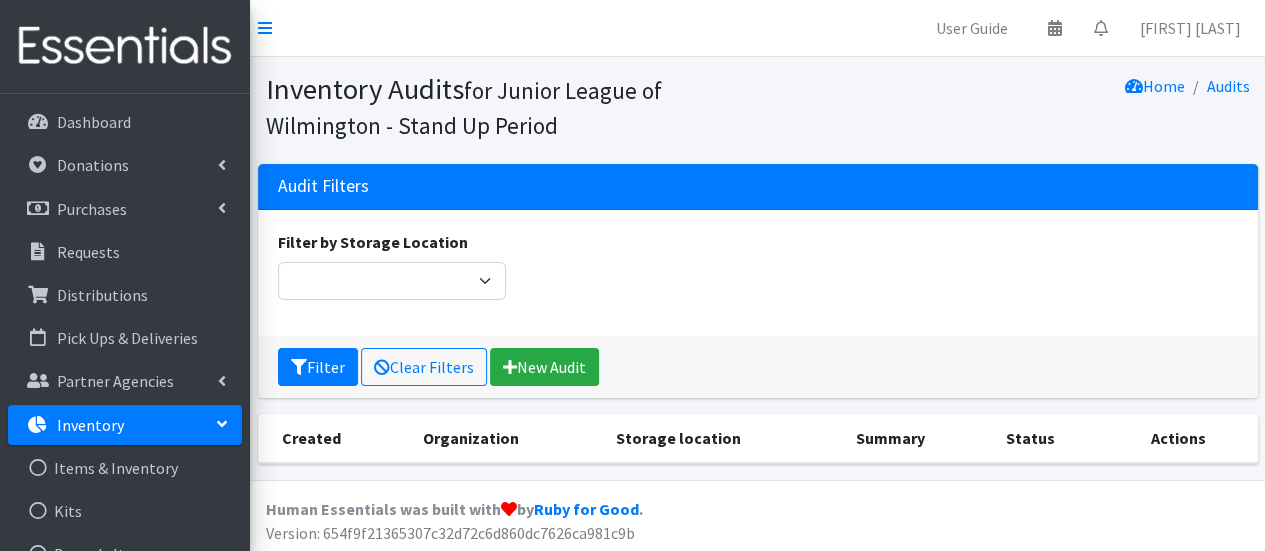 scroll, scrollTop: 2, scrollLeft: 0, axis: vertical 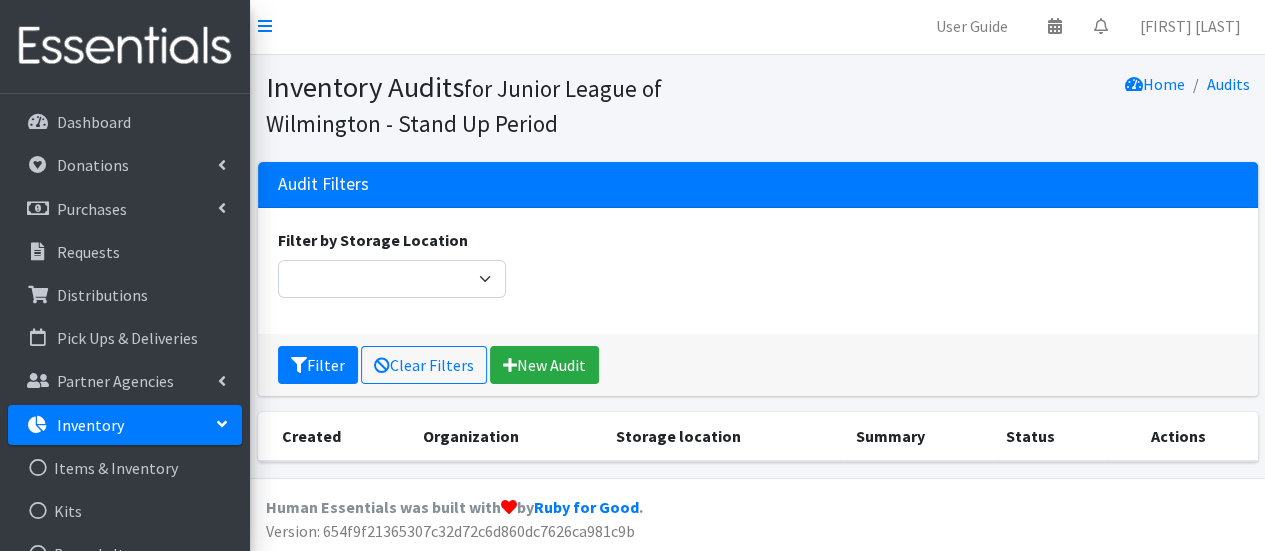 click on "Filter by Storage Location" at bounding box center (392, 263) 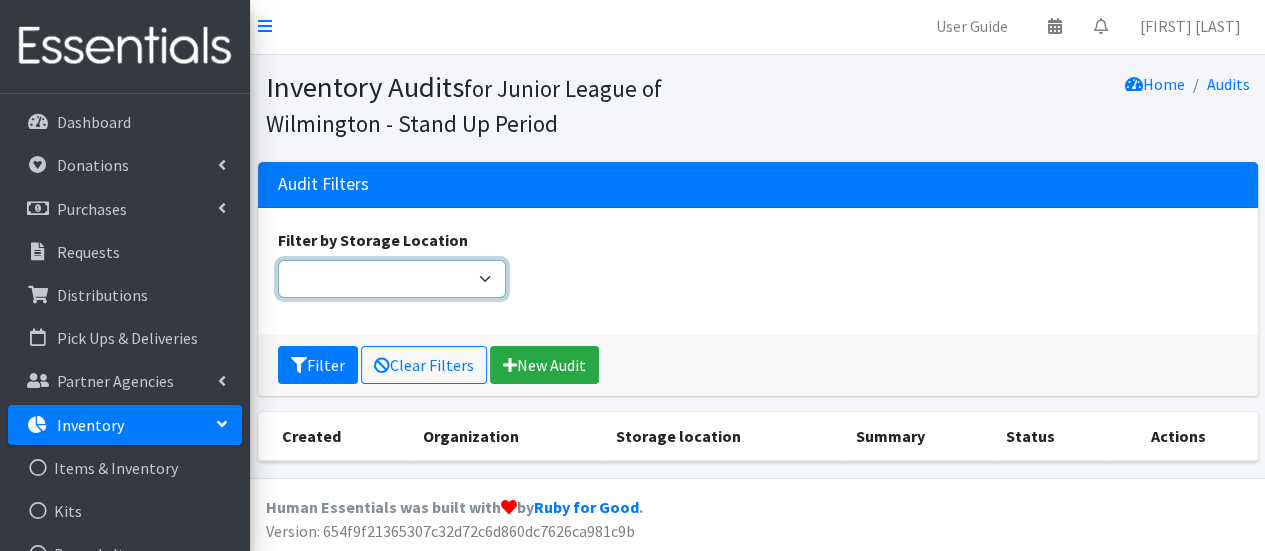click on "Filter by Storage Location" at bounding box center [392, 279] 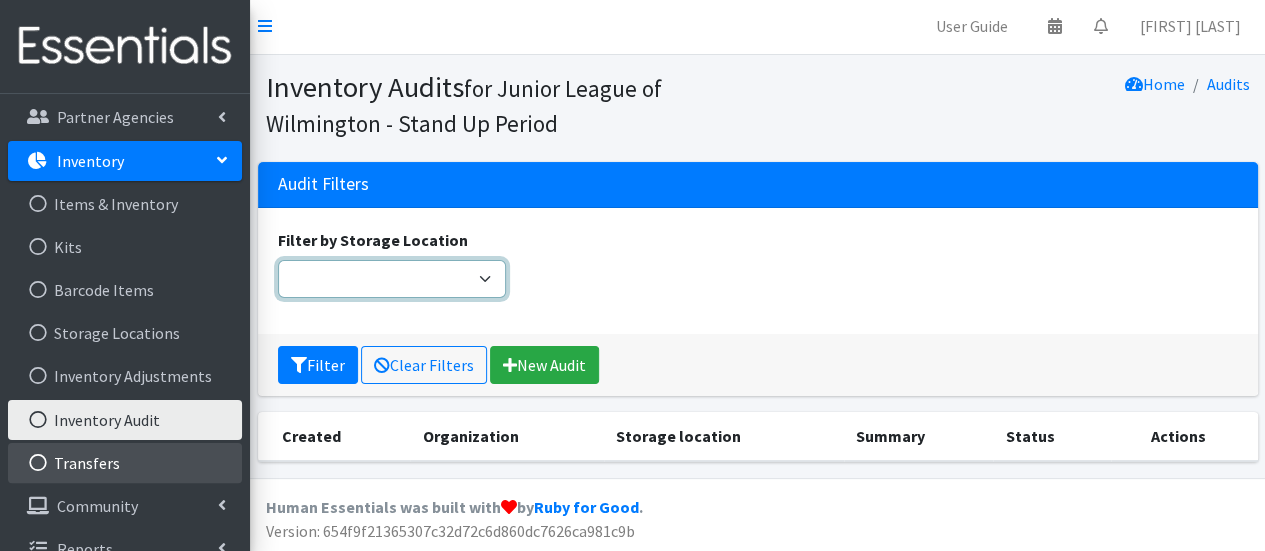 scroll, scrollTop: 290, scrollLeft: 0, axis: vertical 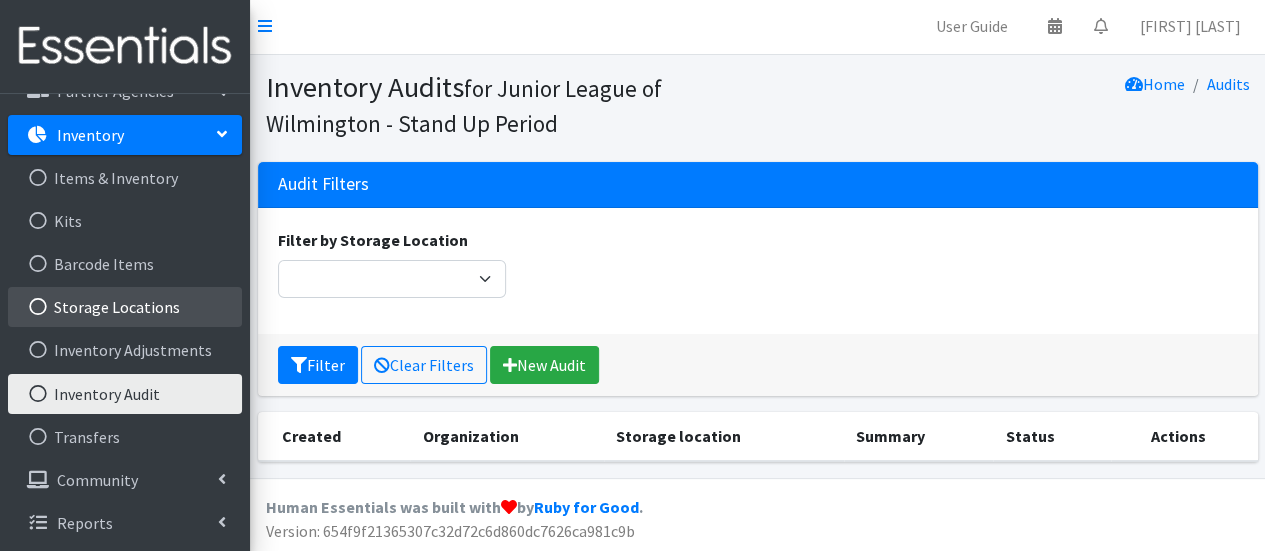 click on "Storage Locations" at bounding box center (125, 307) 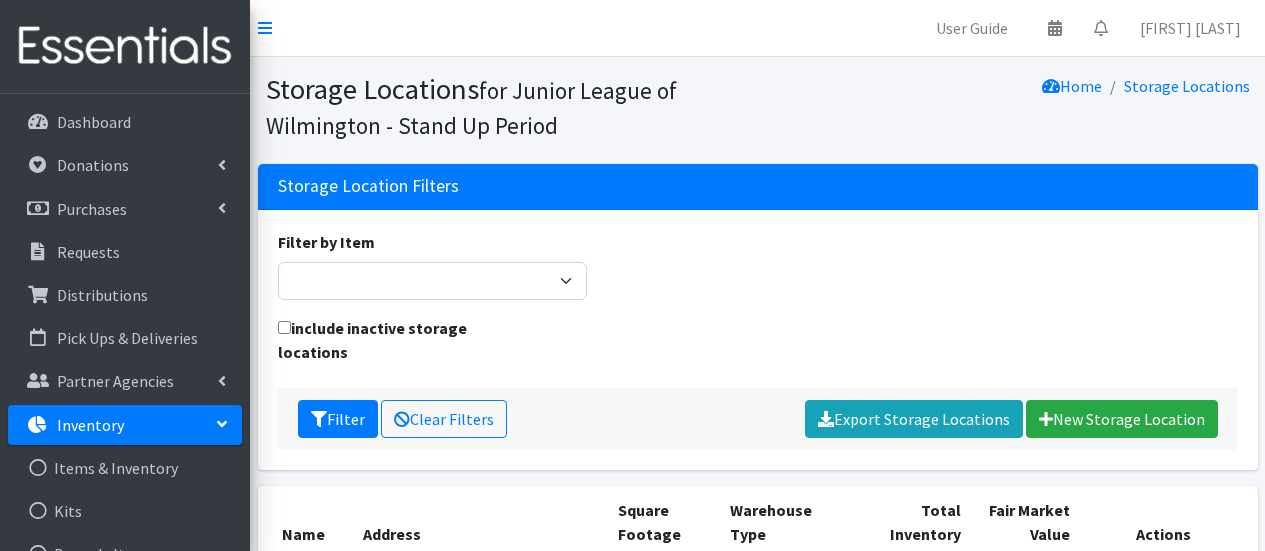 scroll, scrollTop: 0, scrollLeft: 0, axis: both 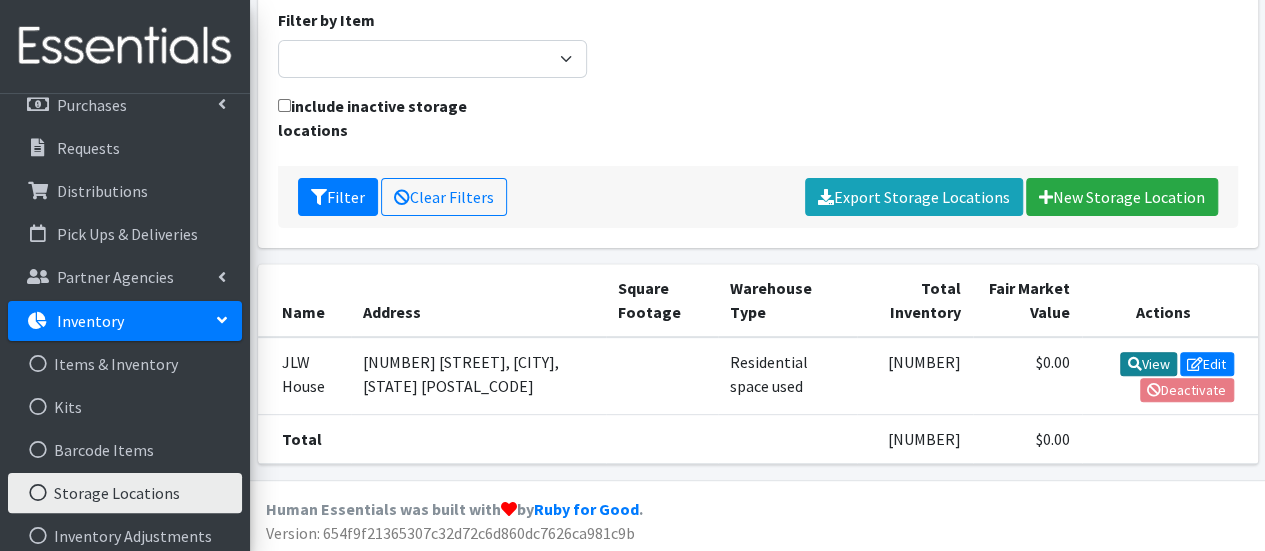 click on "View" at bounding box center (1148, 364) 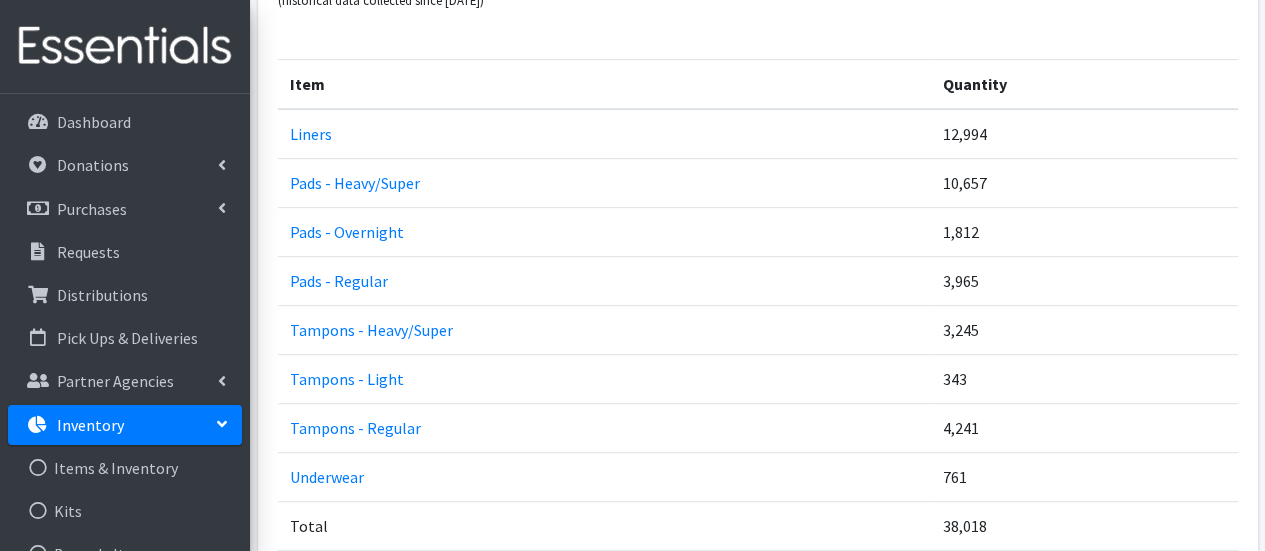 scroll, scrollTop: 392, scrollLeft: 0, axis: vertical 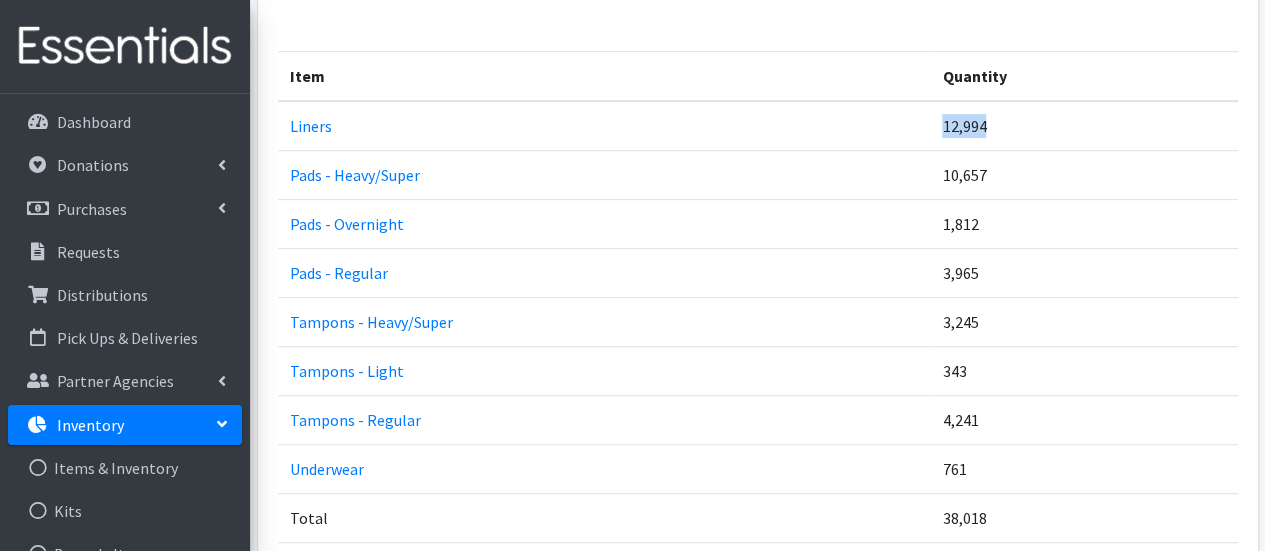 drag, startPoint x: 986, startPoint y: 119, endPoint x: 932, endPoint y: 119, distance: 54 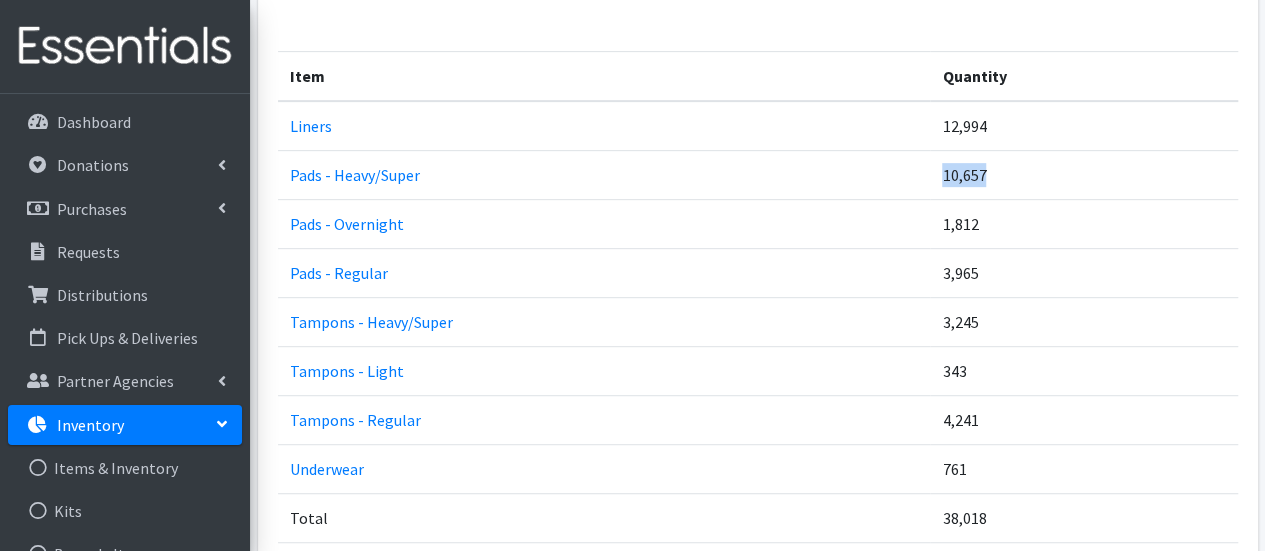 drag, startPoint x: 1014, startPoint y: 166, endPoint x: 908, endPoint y: 160, distance: 106.16968 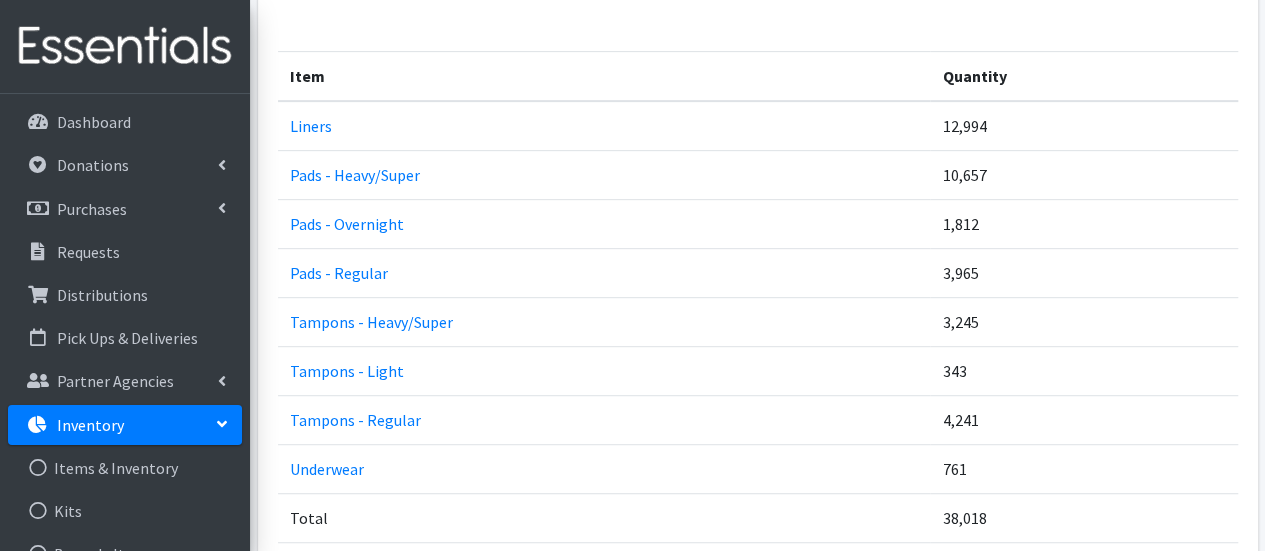 click on "1,812" at bounding box center (1083, 223) 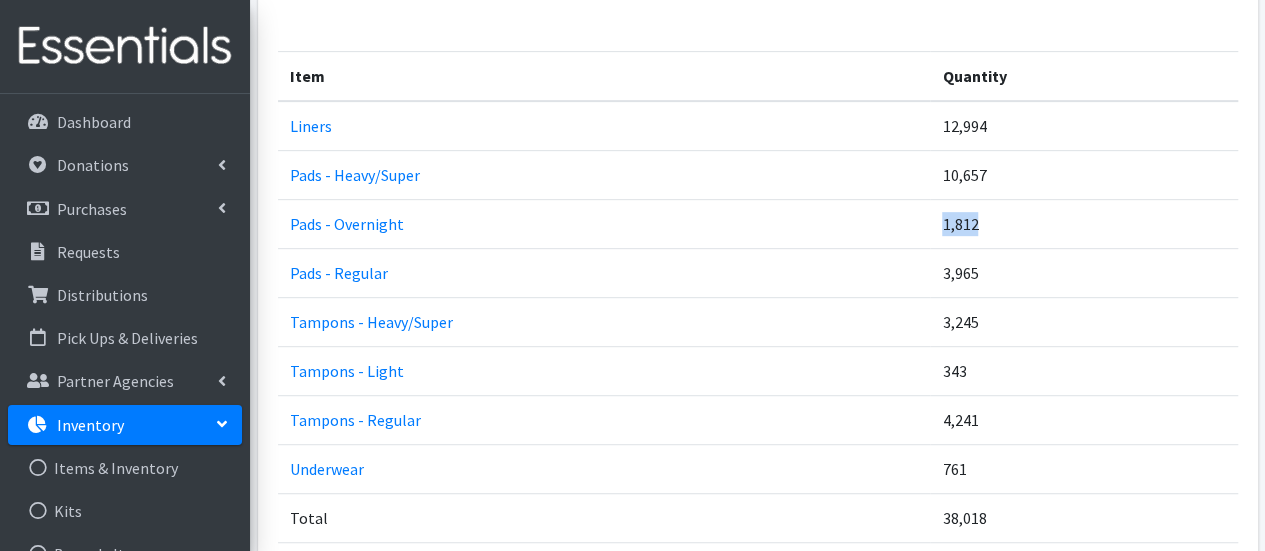 drag, startPoint x: 1011, startPoint y: 224, endPoint x: 925, endPoint y: 218, distance: 86.209045 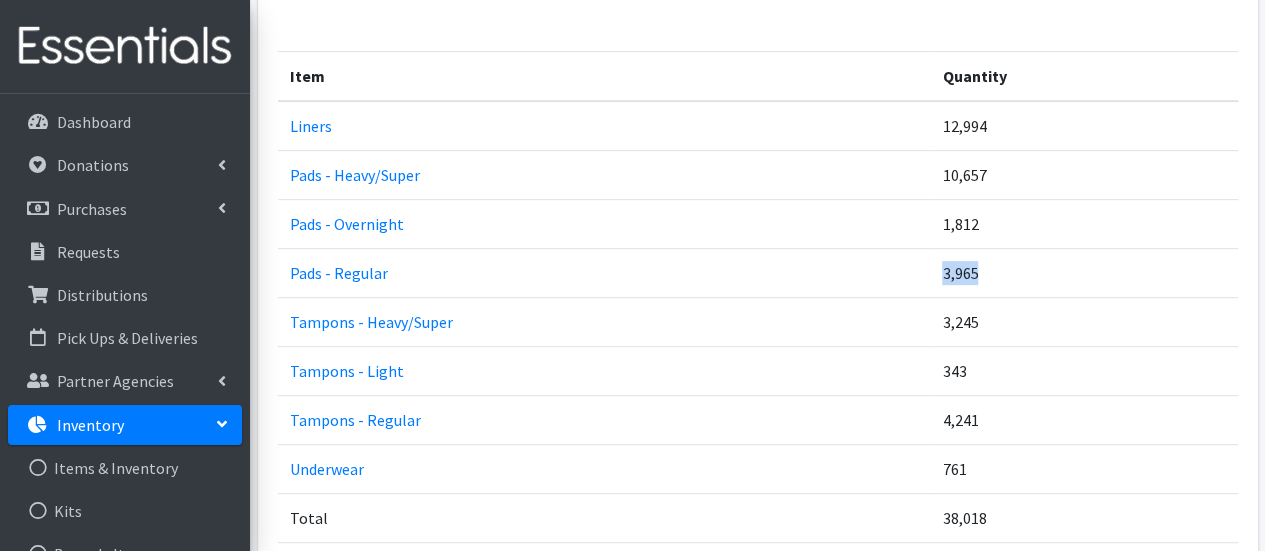 drag, startPoint x: 1032, startPoint y: 271, endPoint x: 922, endPoint y: 263, distance: 110.29053 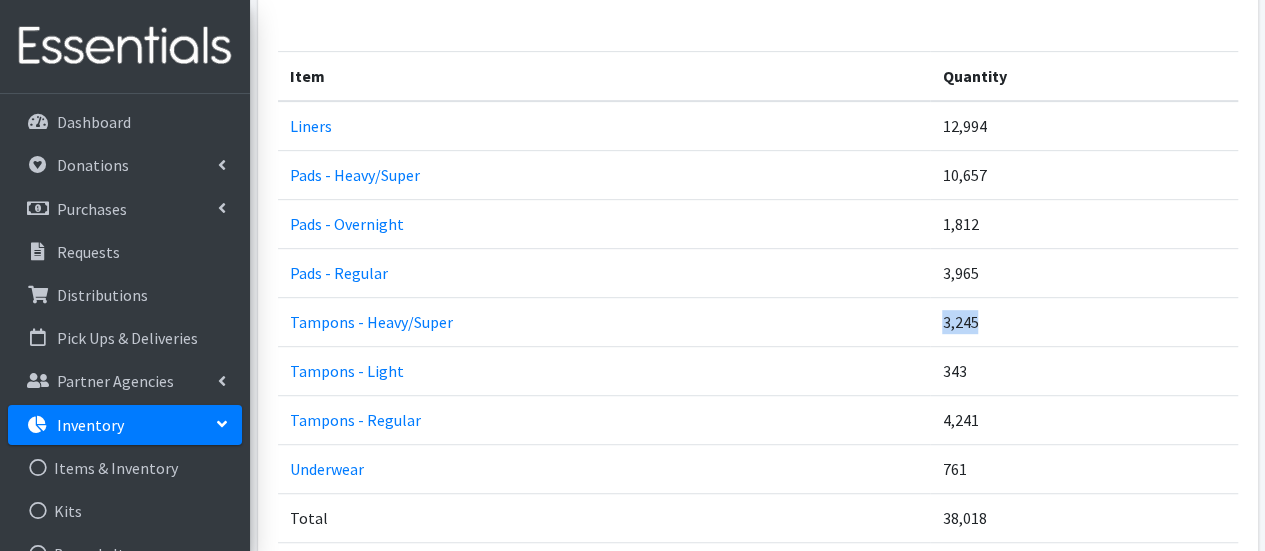 drag, startPoint x: 1006, startPoint y: 324, endPoint x: 936, endPoint y: 325, distance: 70.00714 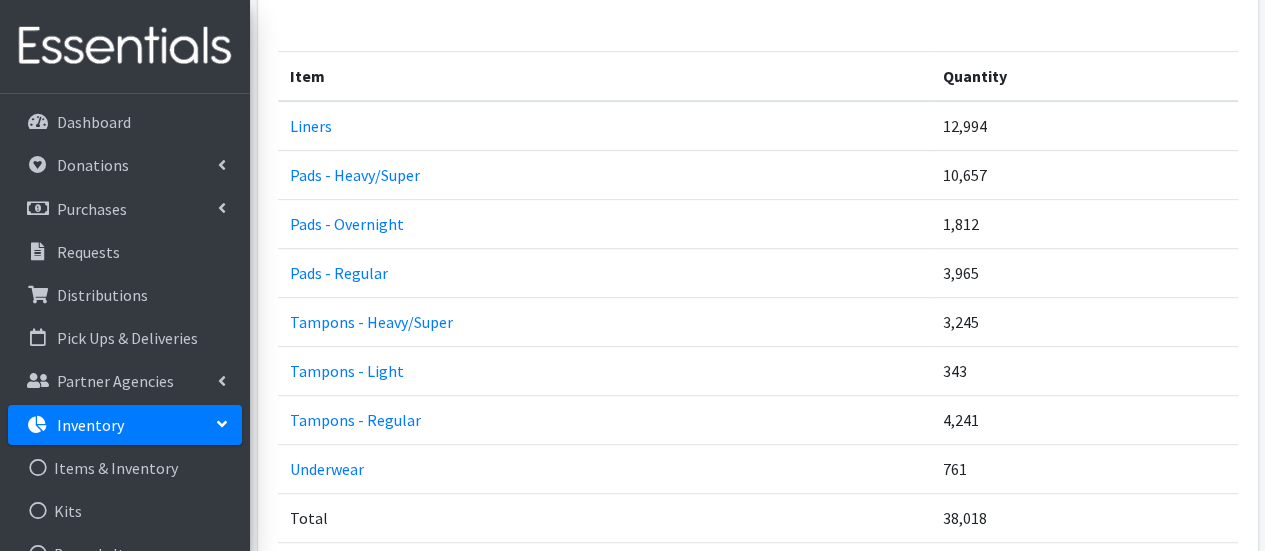 click on "343" at bounding box center [1083, 370] 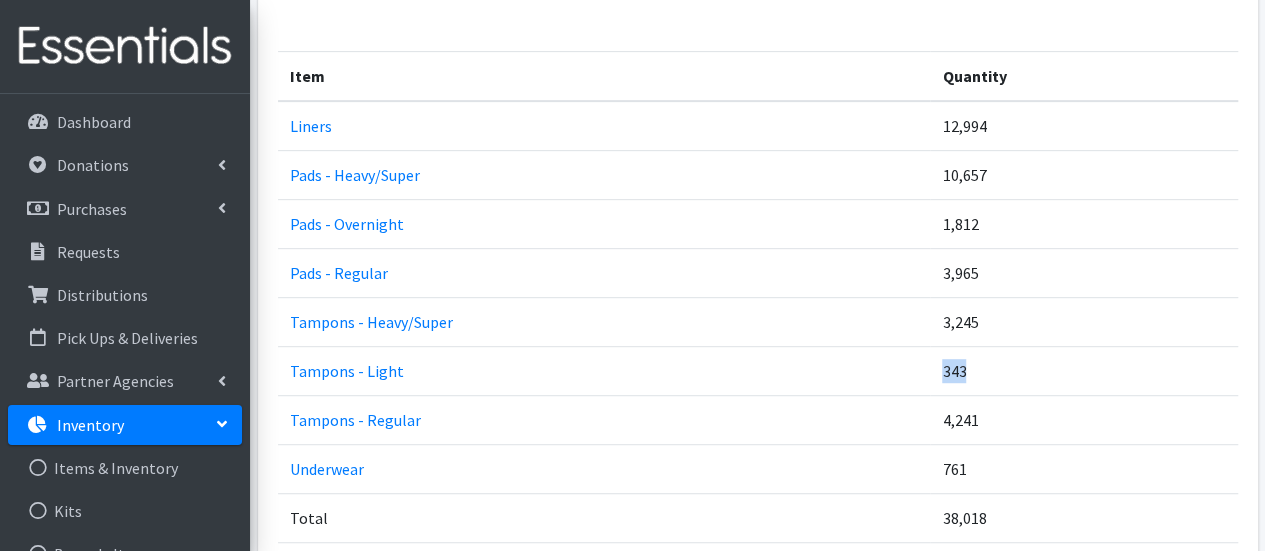 drag, startPoint x: 973, startPoint y: 371, endPoint x: 904, endPoint y: 373, distance: 69.02898 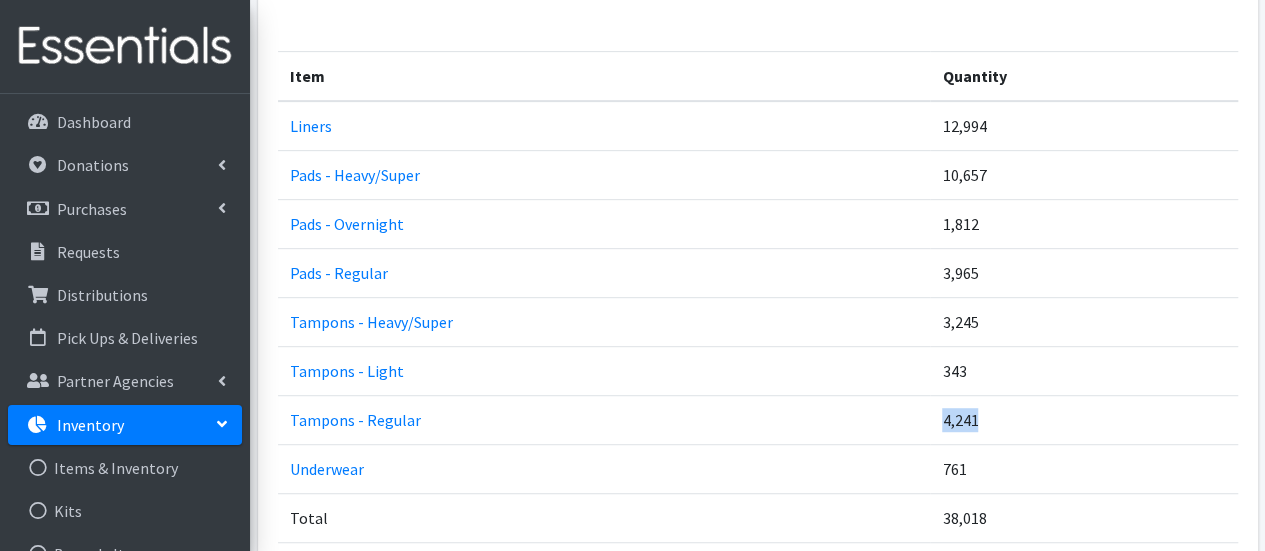 drag, startPoint x: 1008, startPoint y: 411, endPoint x: 942, endPoint y: 419, distance: 66.48308 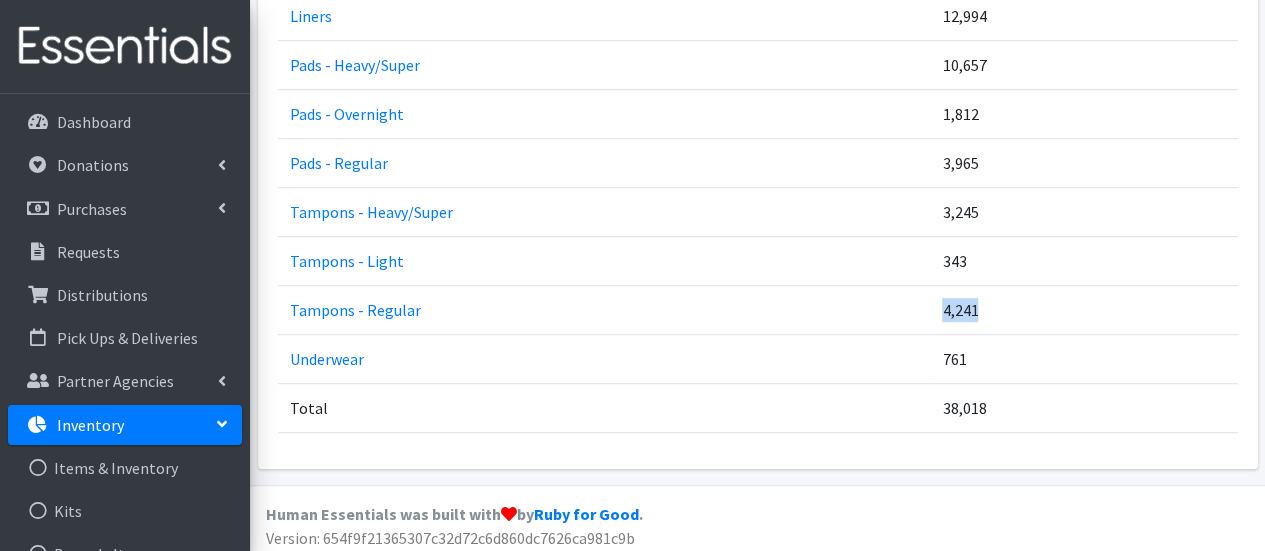 scroll, scrollTop: 504, scrollLeft: 0, axis: vertical 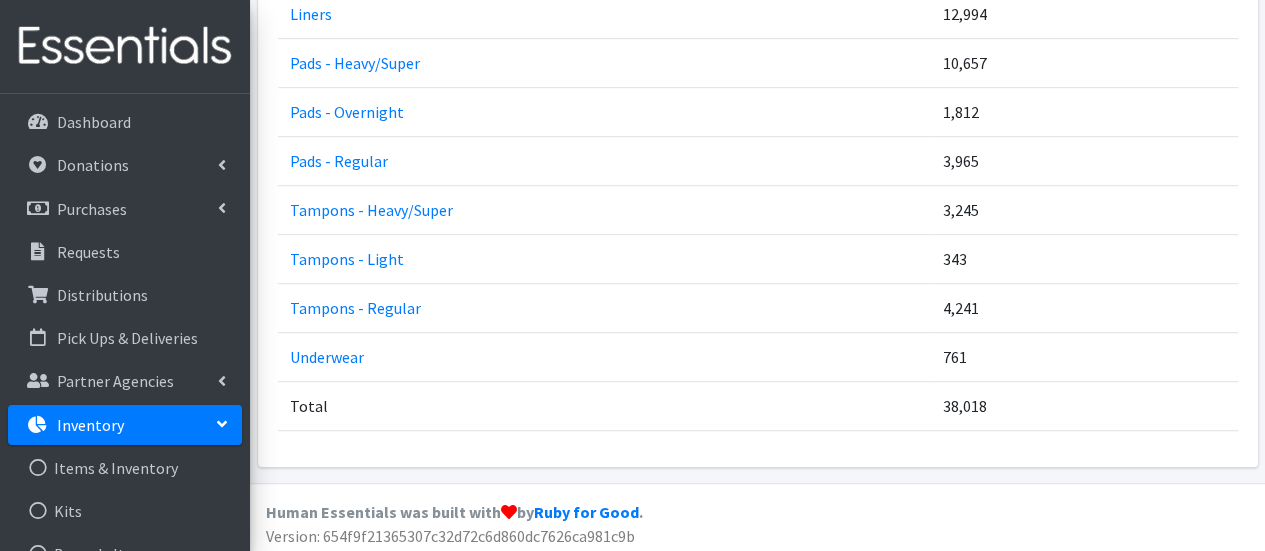 click on "Underwear" at bounding box center (604, 356) 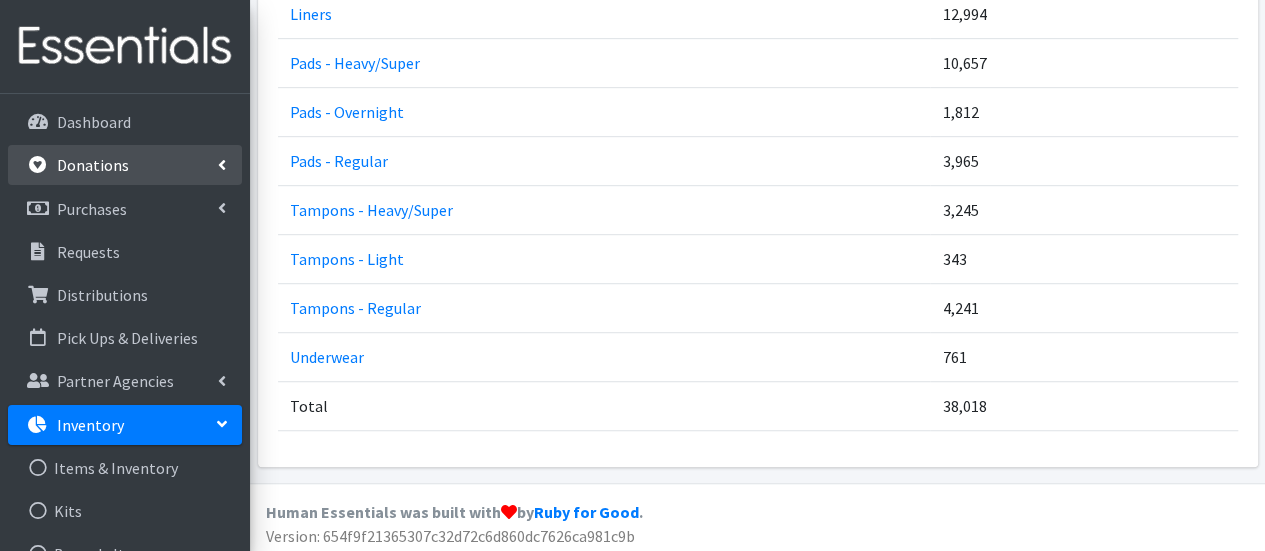 click on "Donations" at bounding box center (93, 165) 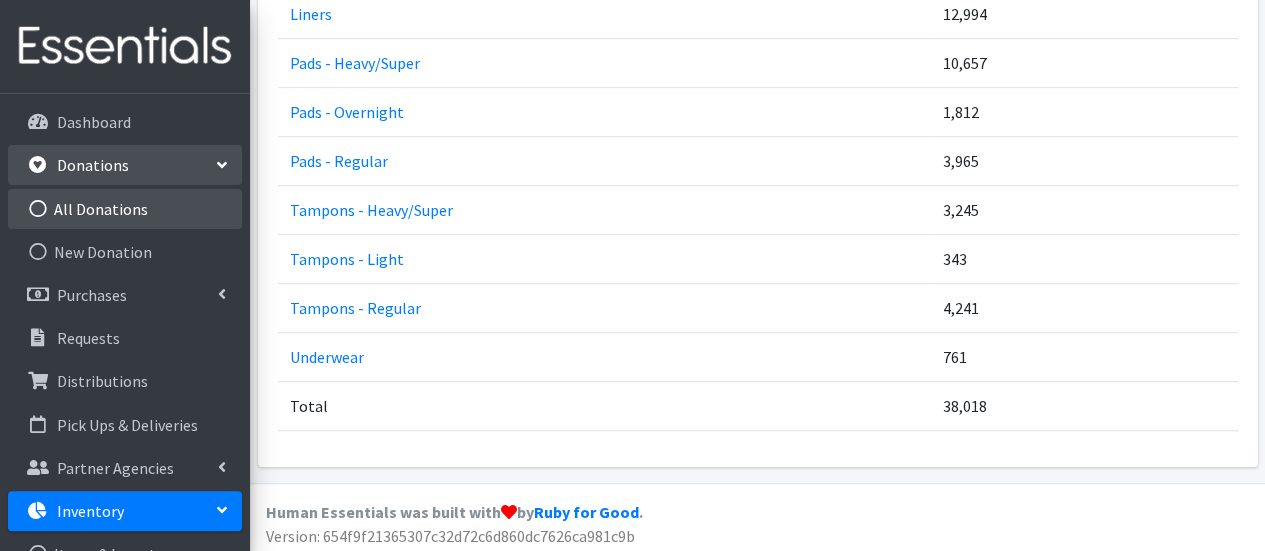 click on "All Donations" at bounding box center [125, 209] 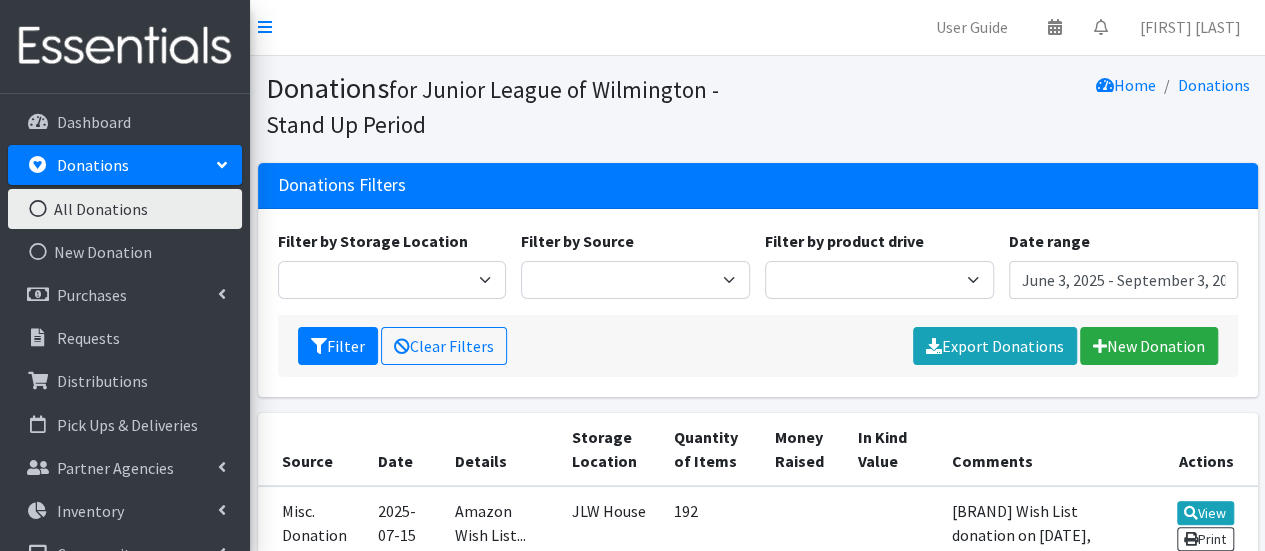 scroll, scrollTop: 0, scrollLeft: 0, axis: both 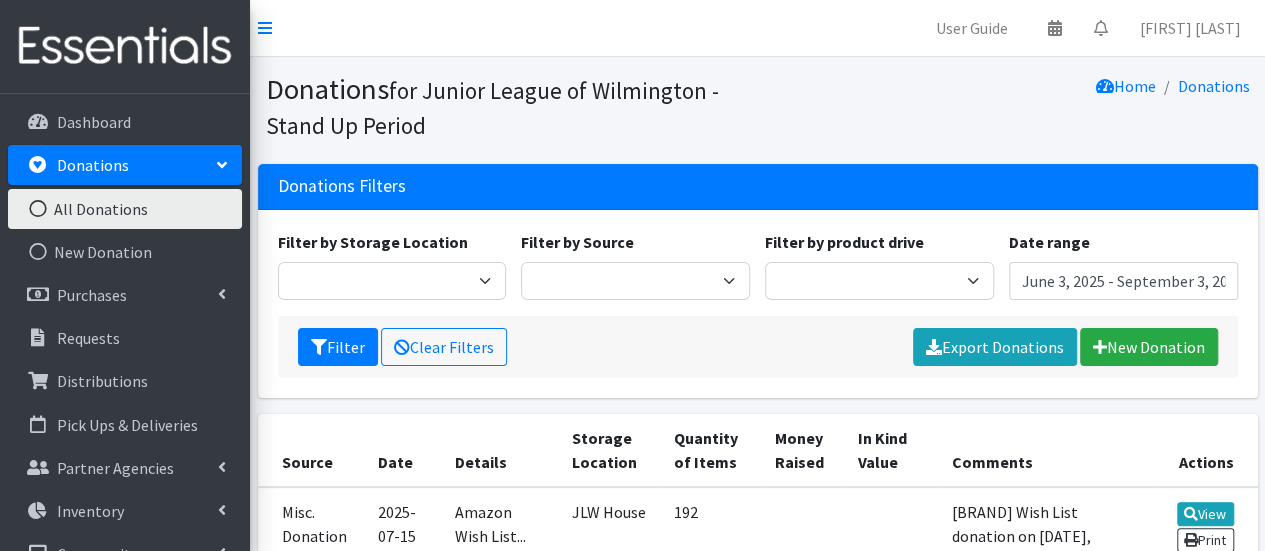 click at bounding box center [222, 165] 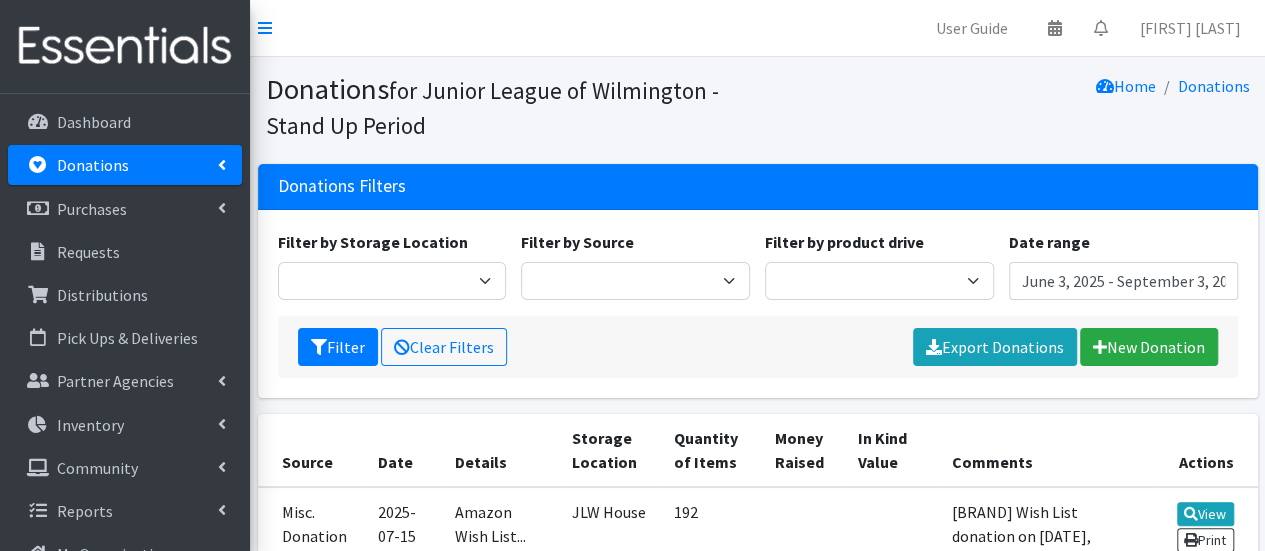 click at bounding box center [222, 165] 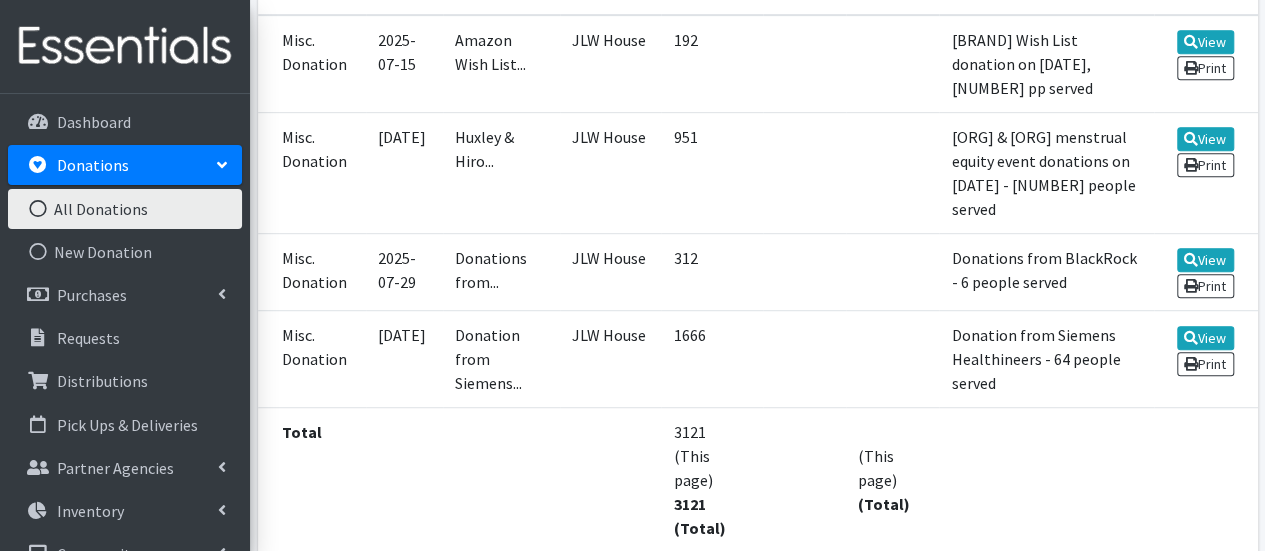 scroll, scrollTop: 489, scrollLeft: 0, axis: vertical 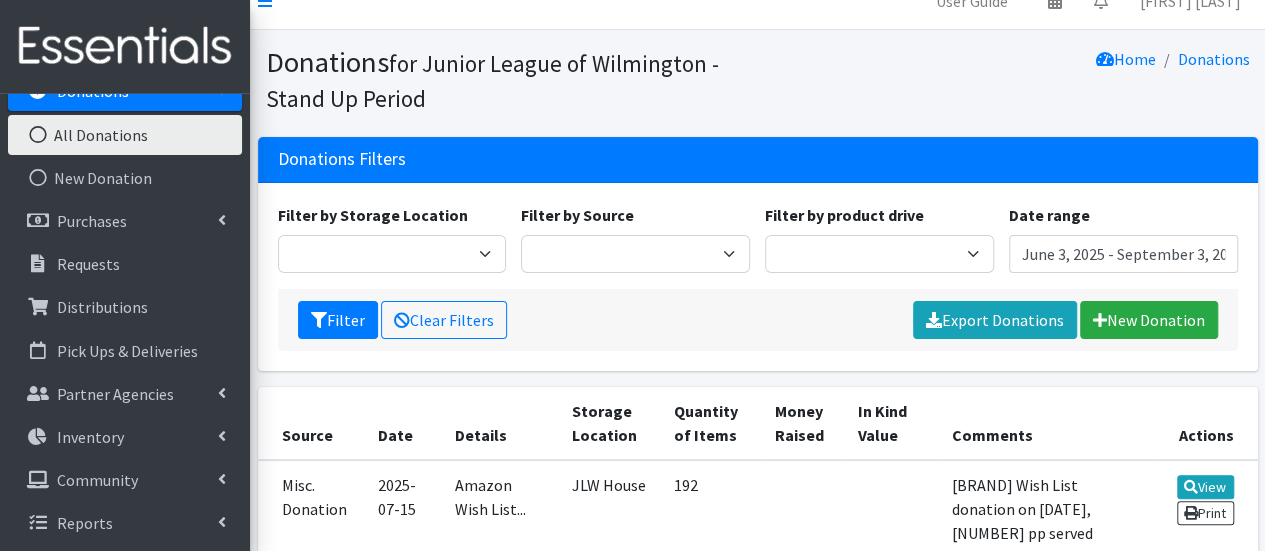 click on "Donations" at bounding box center (125, 91) 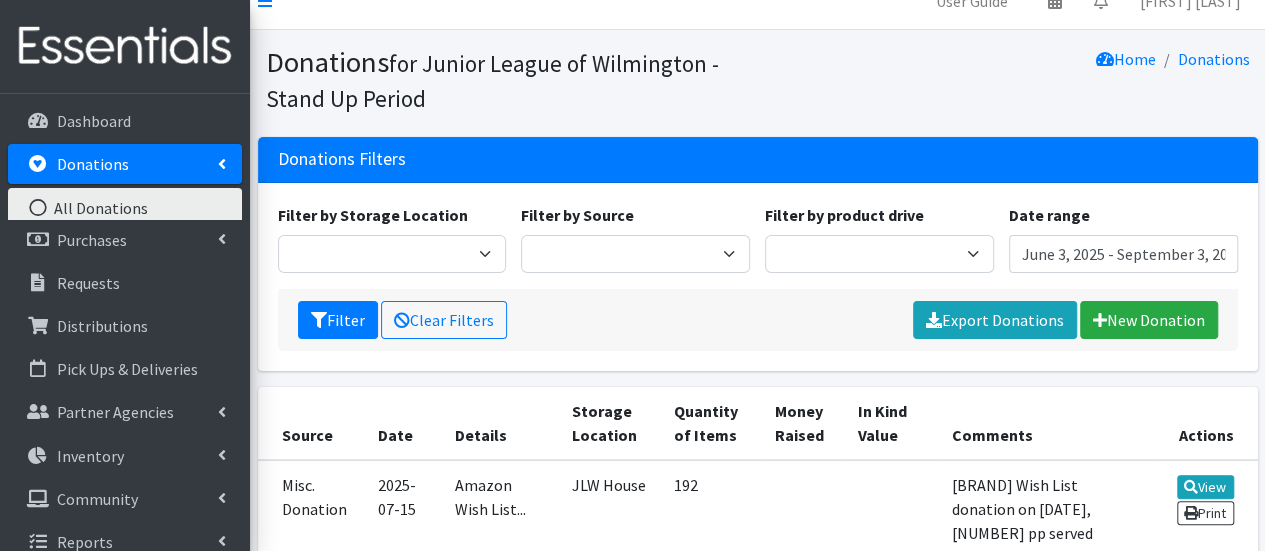 scroll, scrollTop: 0, scrollLeft: 0, axis: both 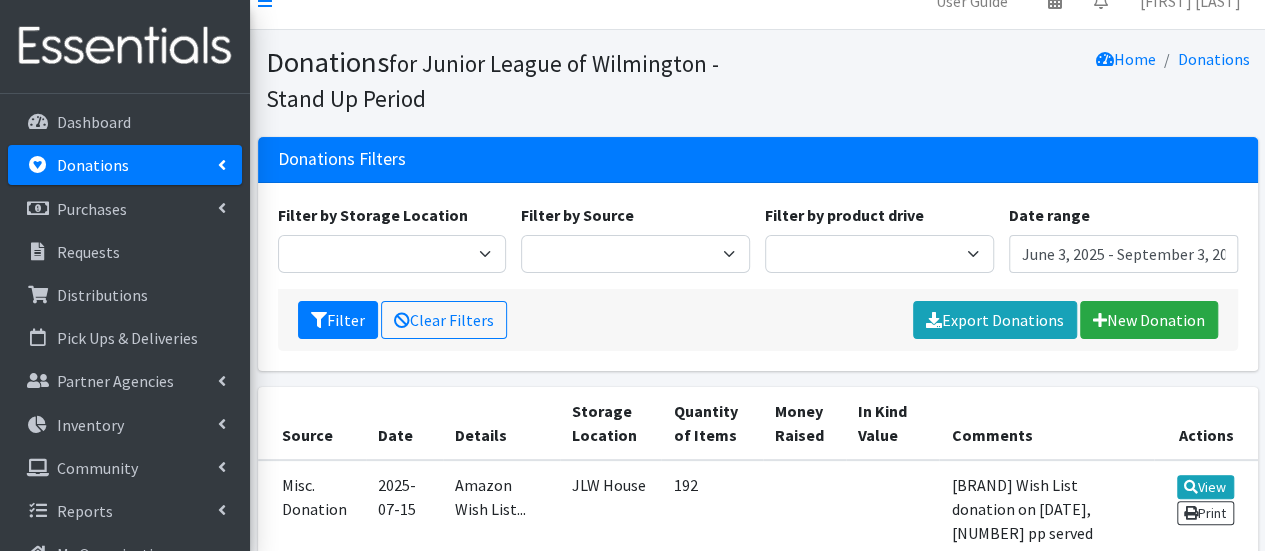 click on "Donations" at bounding box center [93, 165] 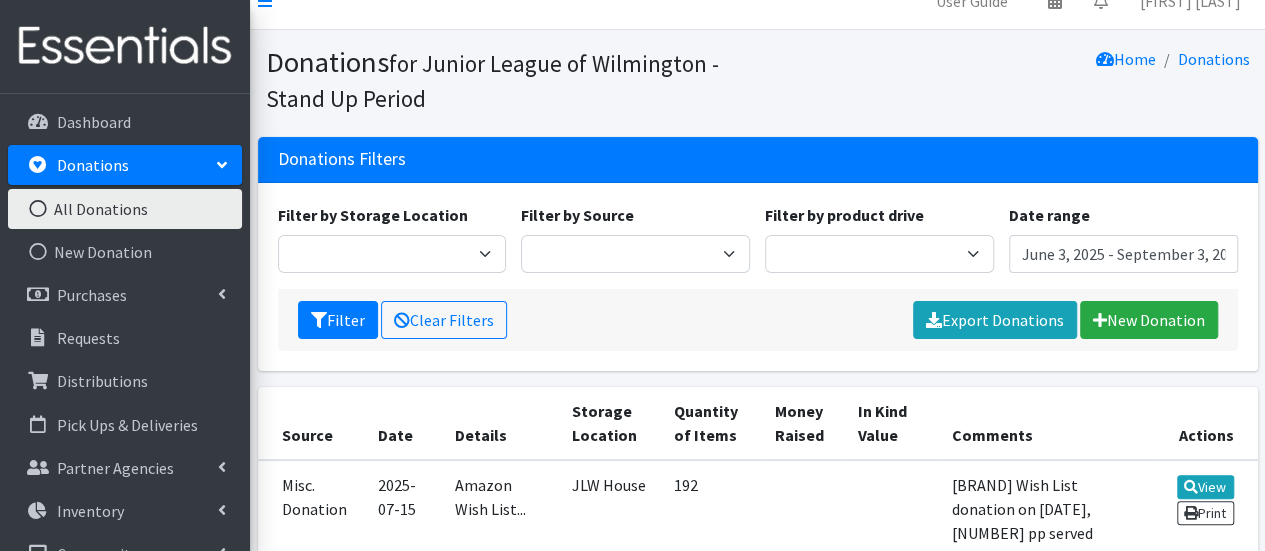 click on "All Donations" at bounding box center [125, 209] 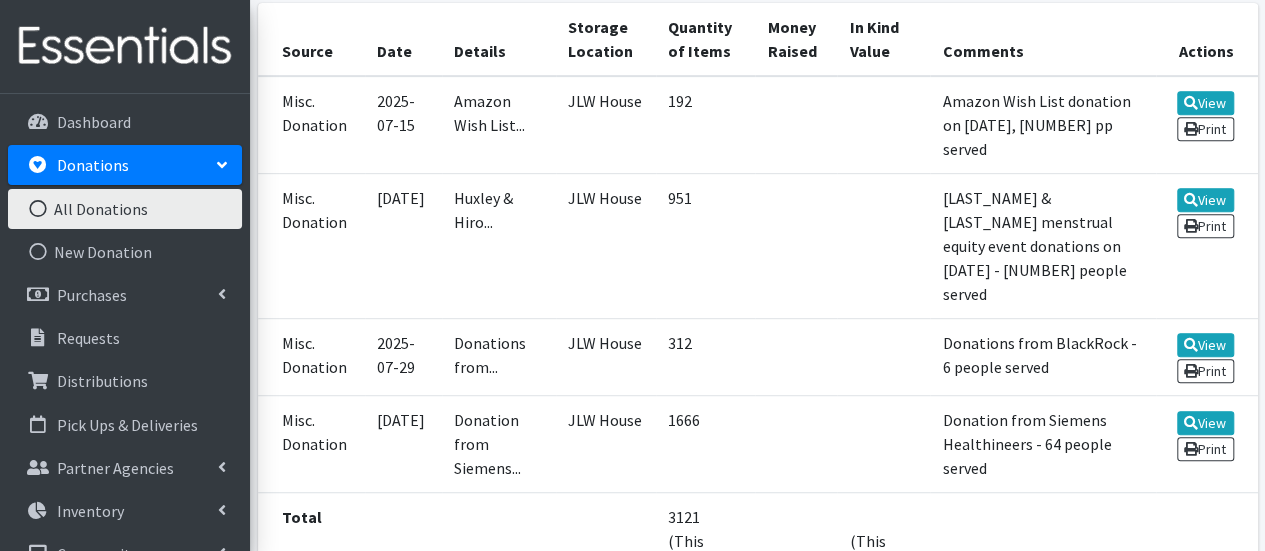 scroll, scrollTop: 410, scrollLeft: 0, axis: vertical 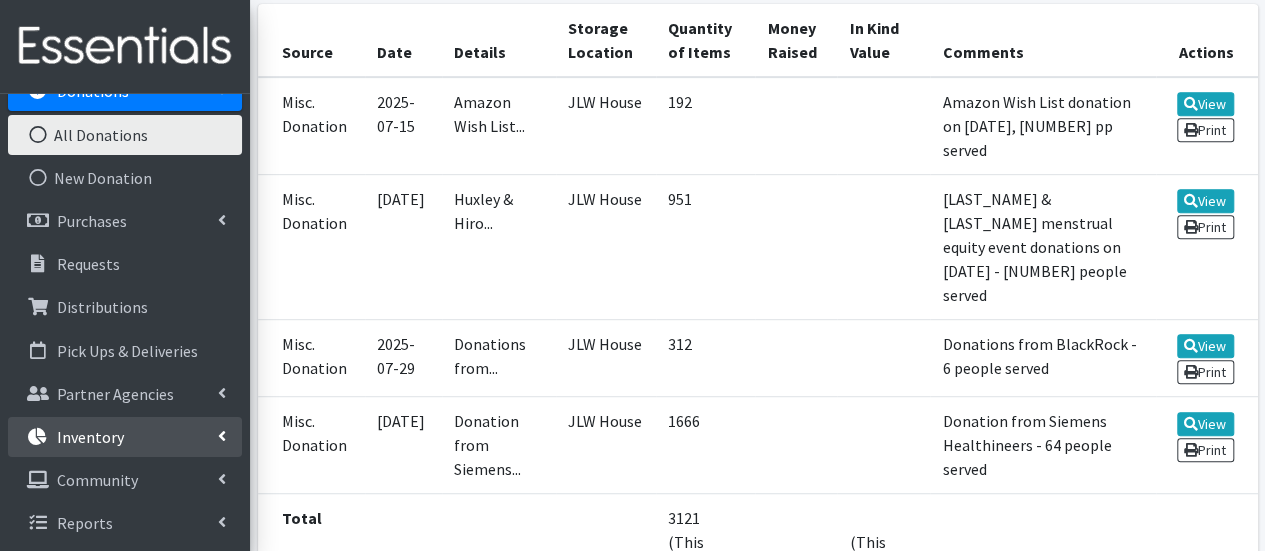 click on "Inventory" at bounding box center [125, 437] 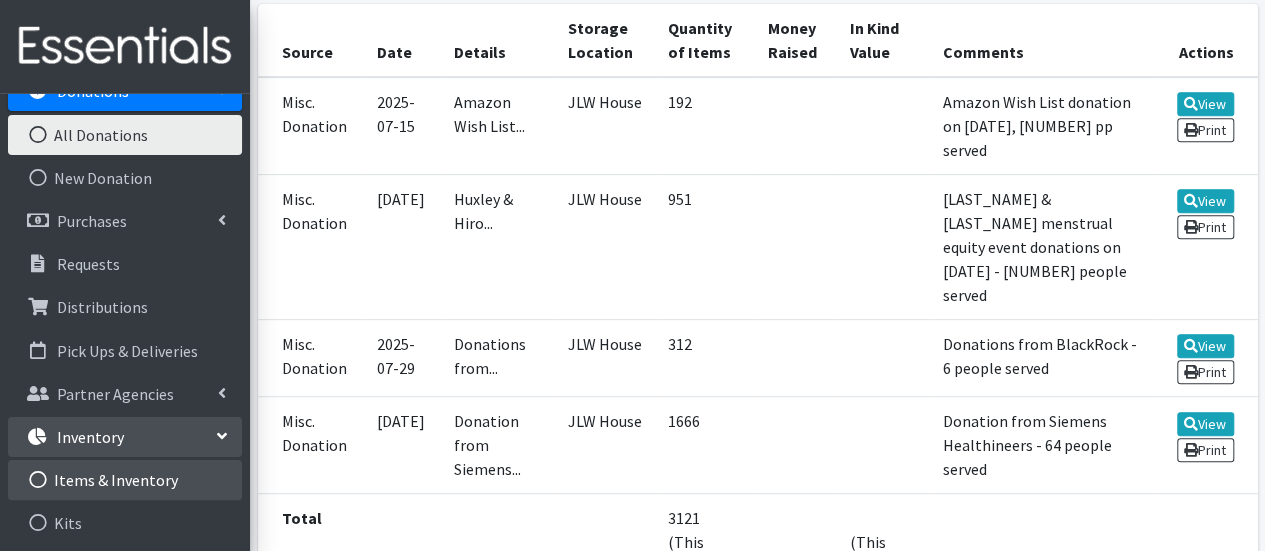 click on "Items & Inventory" at bounding box center (125, 480) 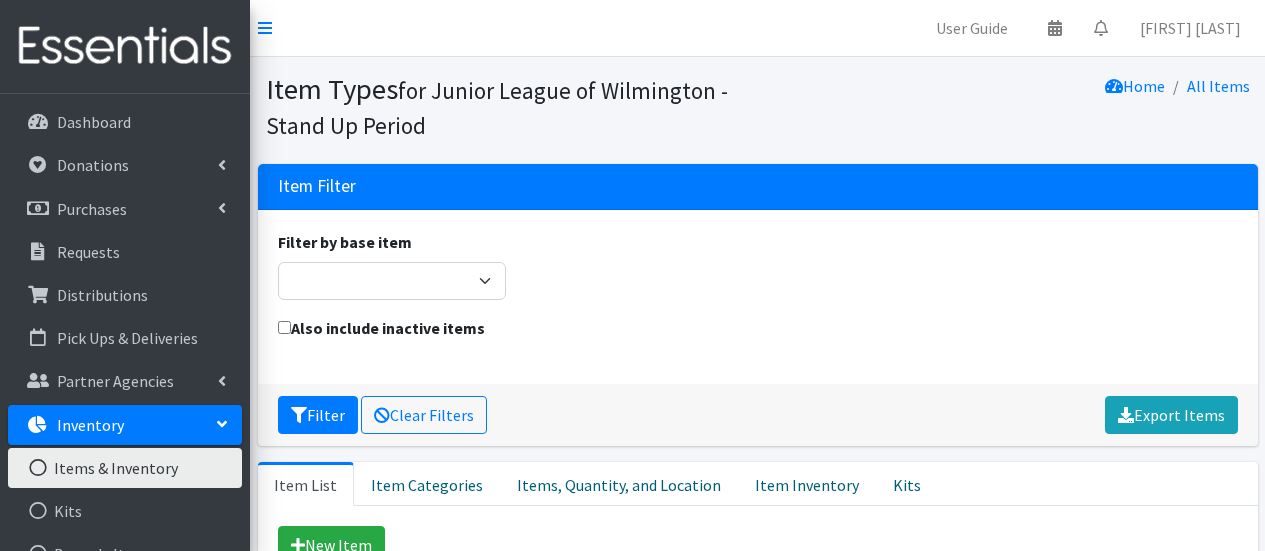 scroll, scrollTop: 0, scrollLeft: 0, axis: both 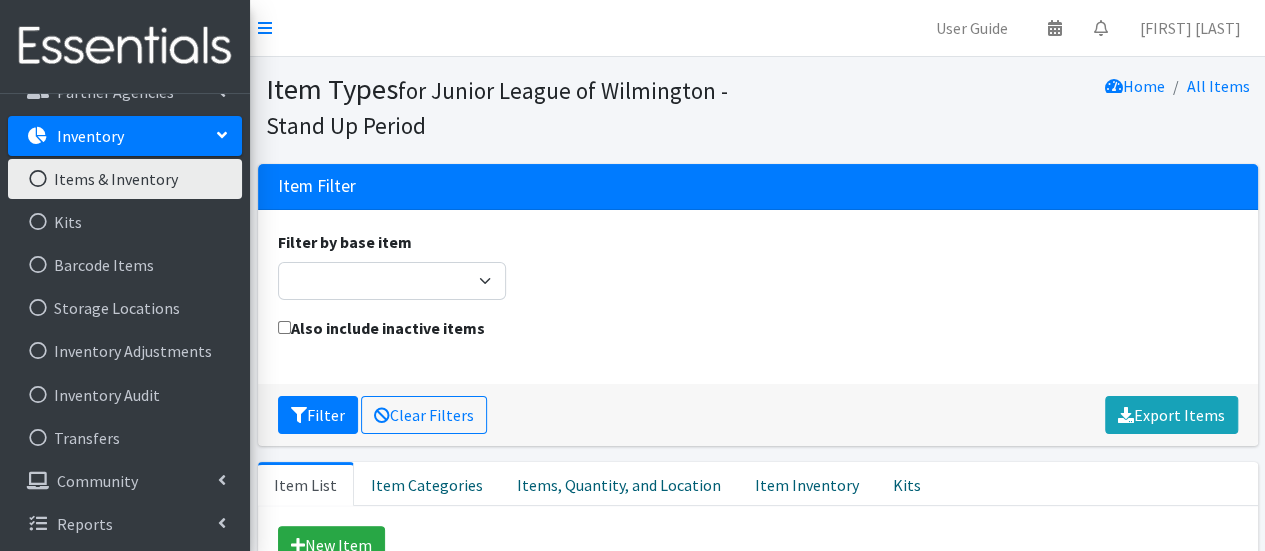 click on "Inventory" at bounding box center (125, 136) 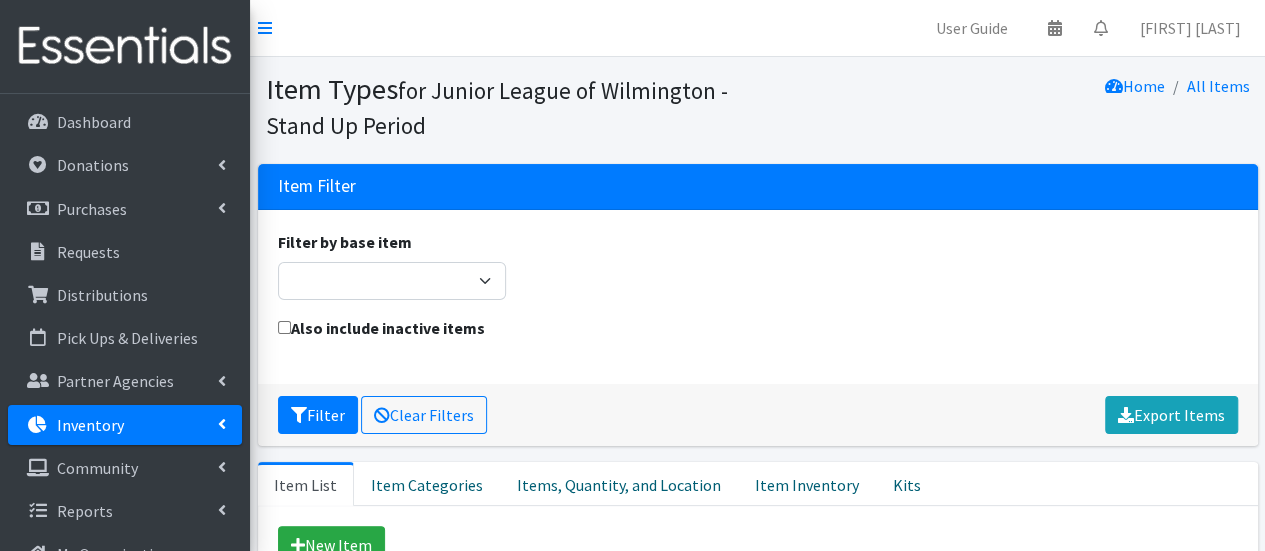 scroll, scrollTop: 0, scrollLeft: 0, axis: both 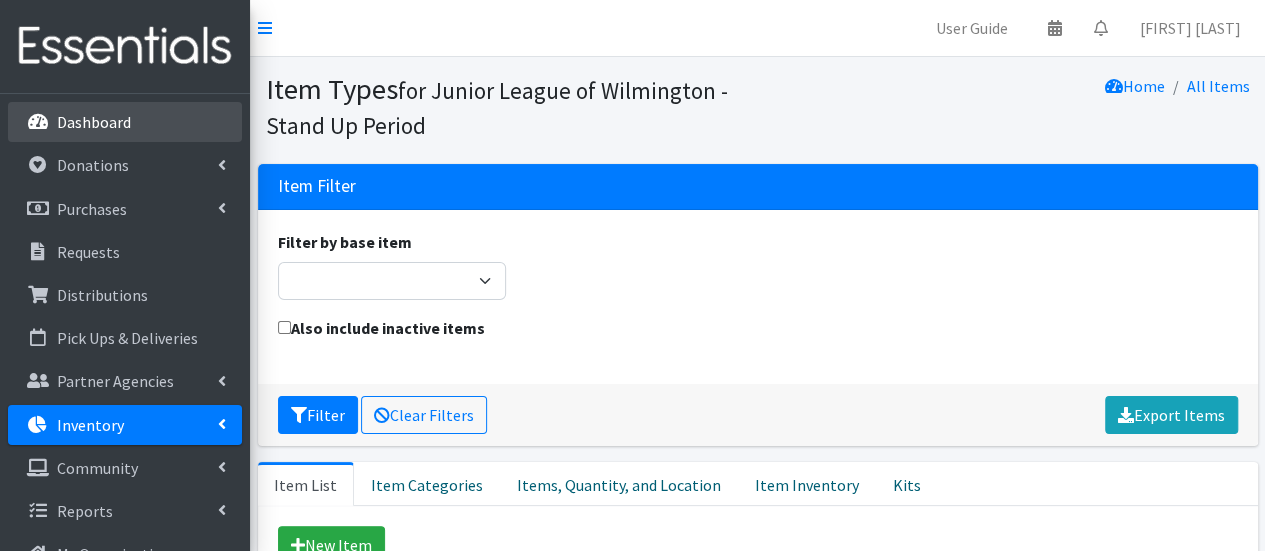 click on "Dashboard" at bounding box center [125, 122] 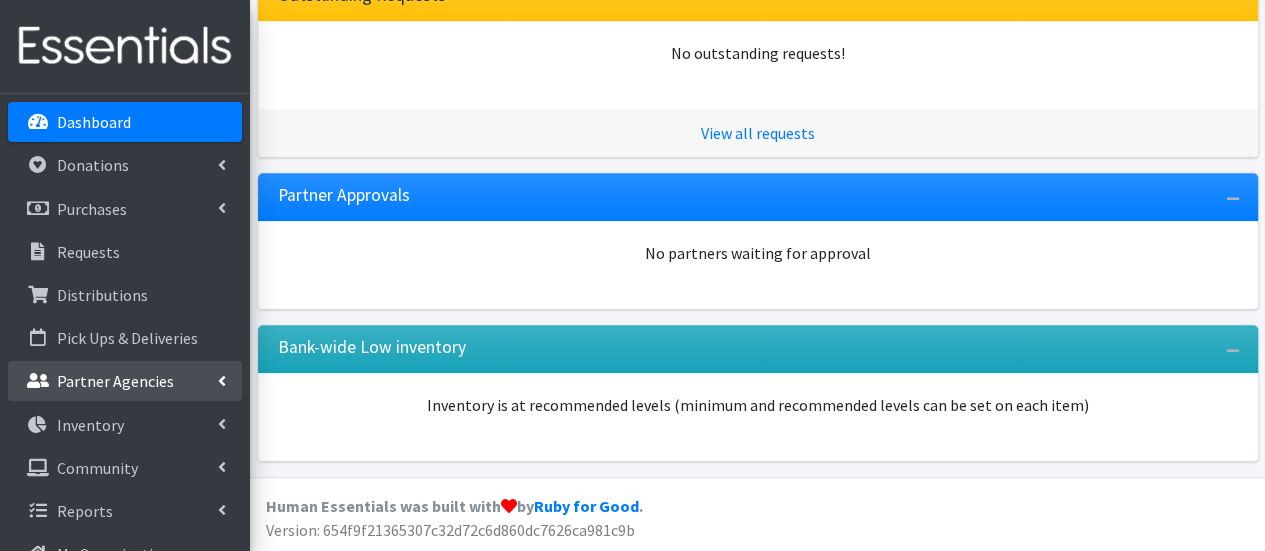 scroll, scrollTop: 509, scrollLeft: 0, axis: vertical 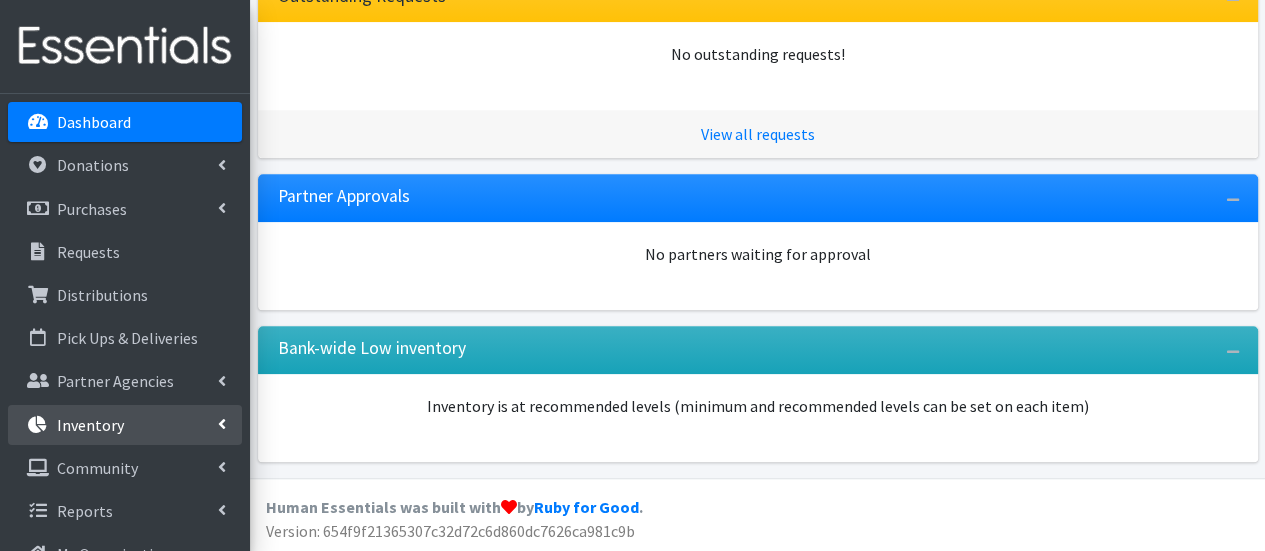 click on "Inventory" at bounding box center [125, 425] 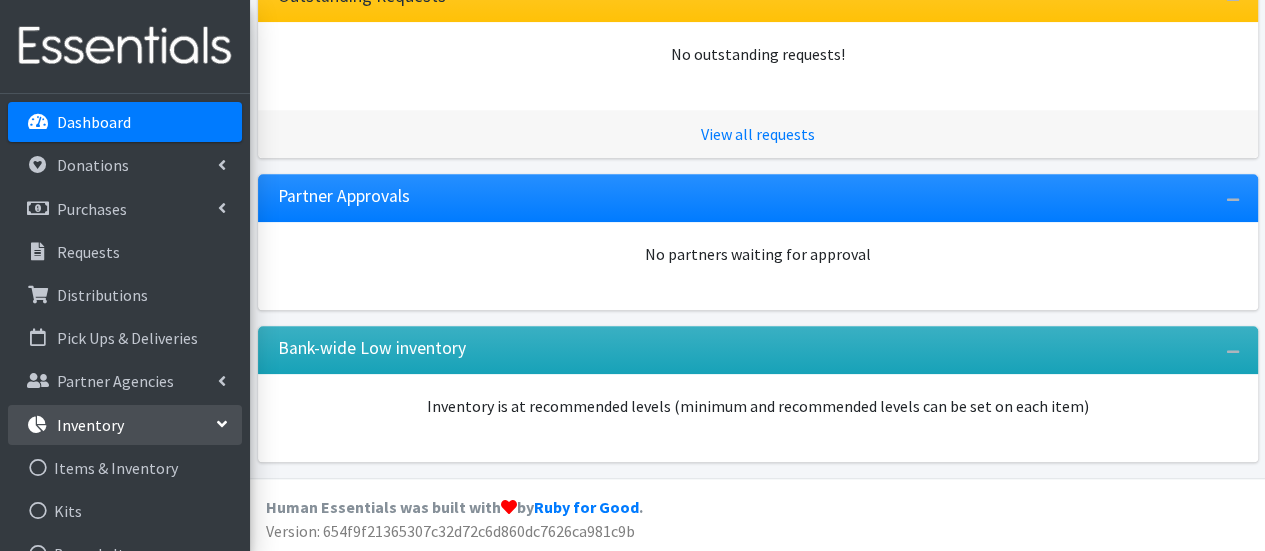 scroll, scrollTop: 290, scrollLeft: 0, axis: vertical 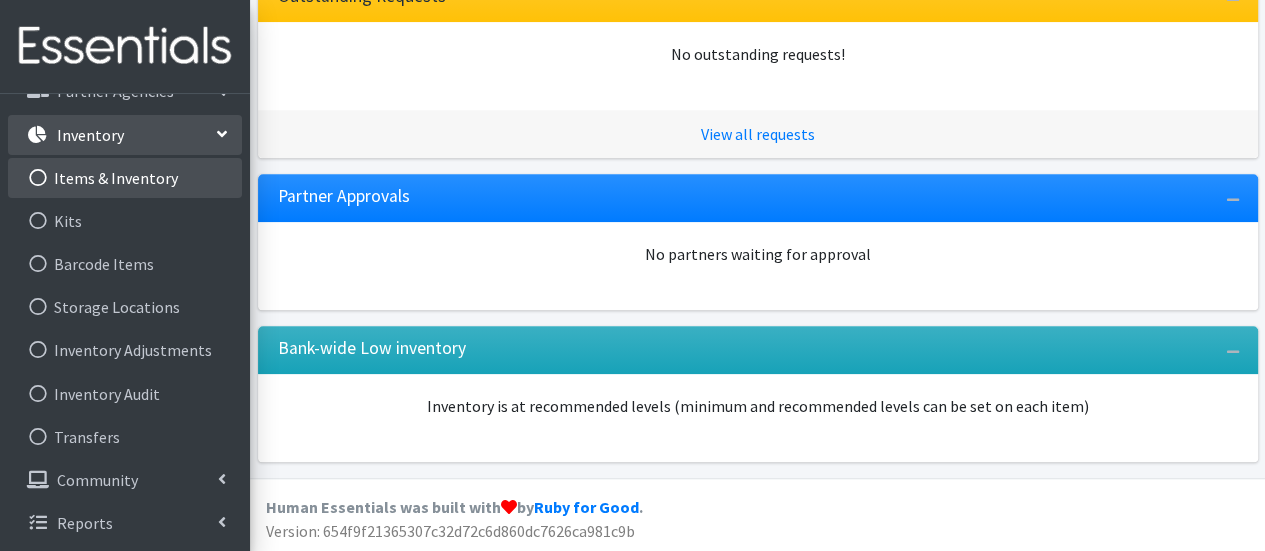 click on "Items & Inventory" at bounding box center [125, 178] 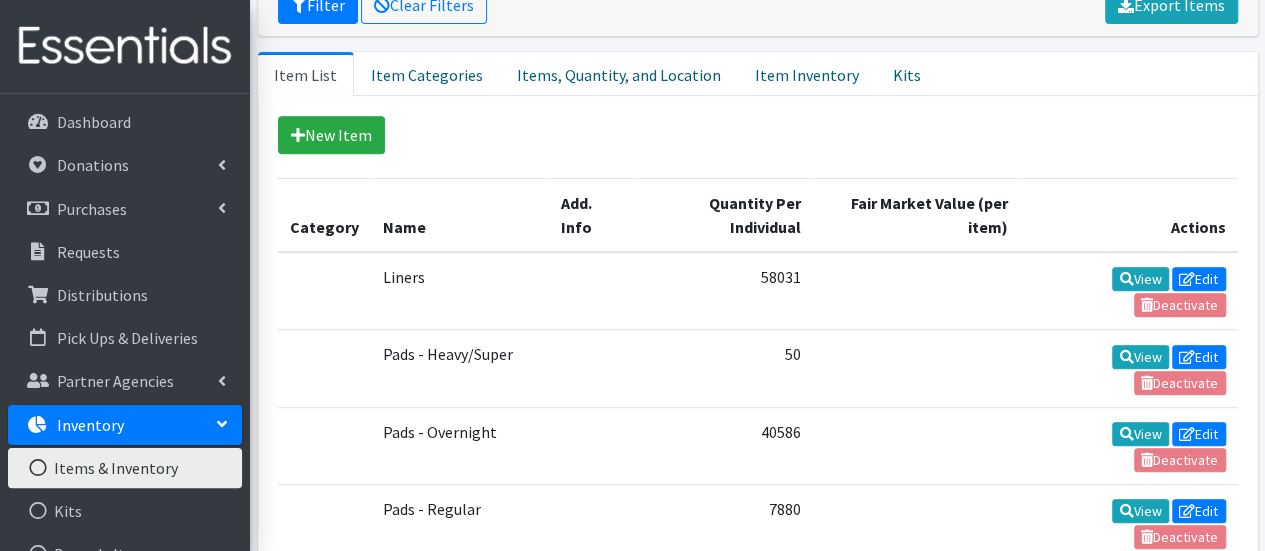 scroll, scrollTop: 397, scrollLeft: 0, axis: vertical 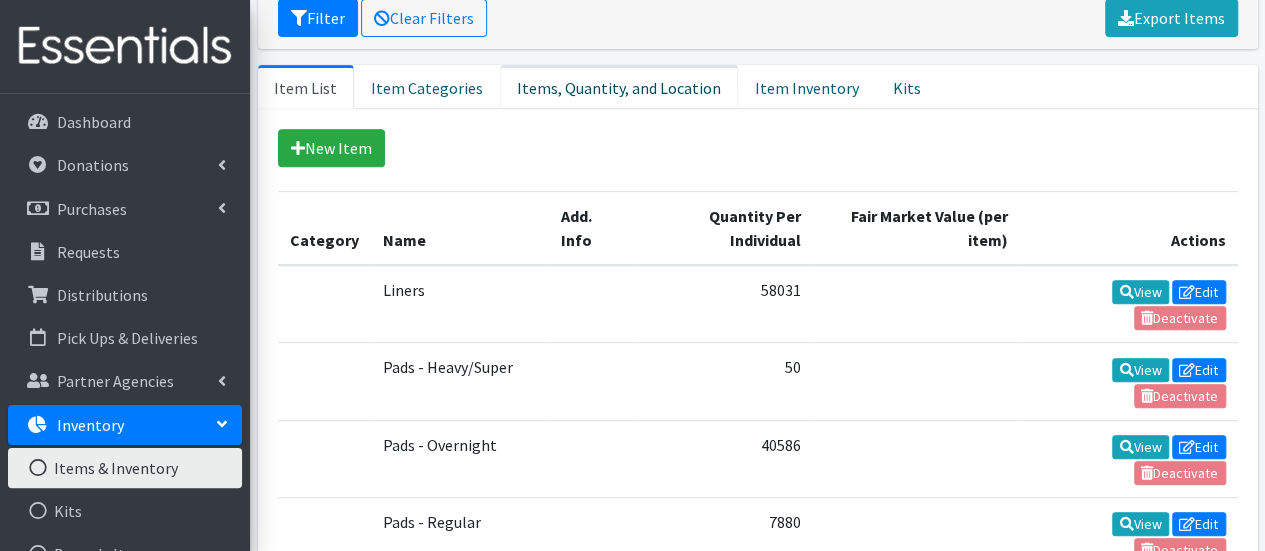 click on "Items,
Quantity, and Location" at bounding box center [619, 87] 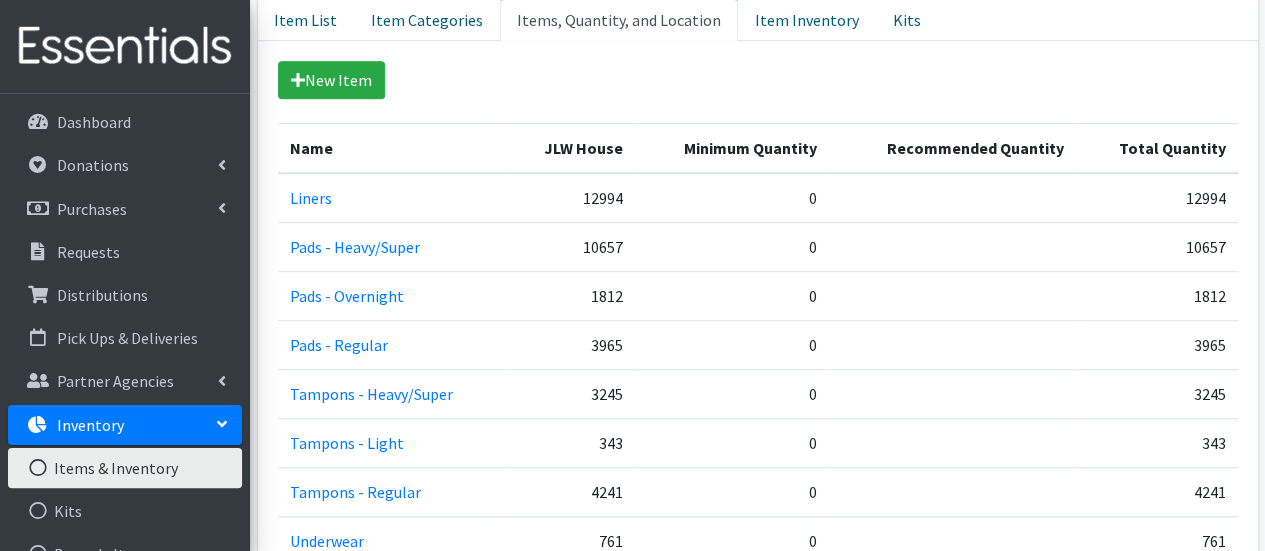 scroll, scrollTop: 601, scrollLeft: 0, axis: vertical 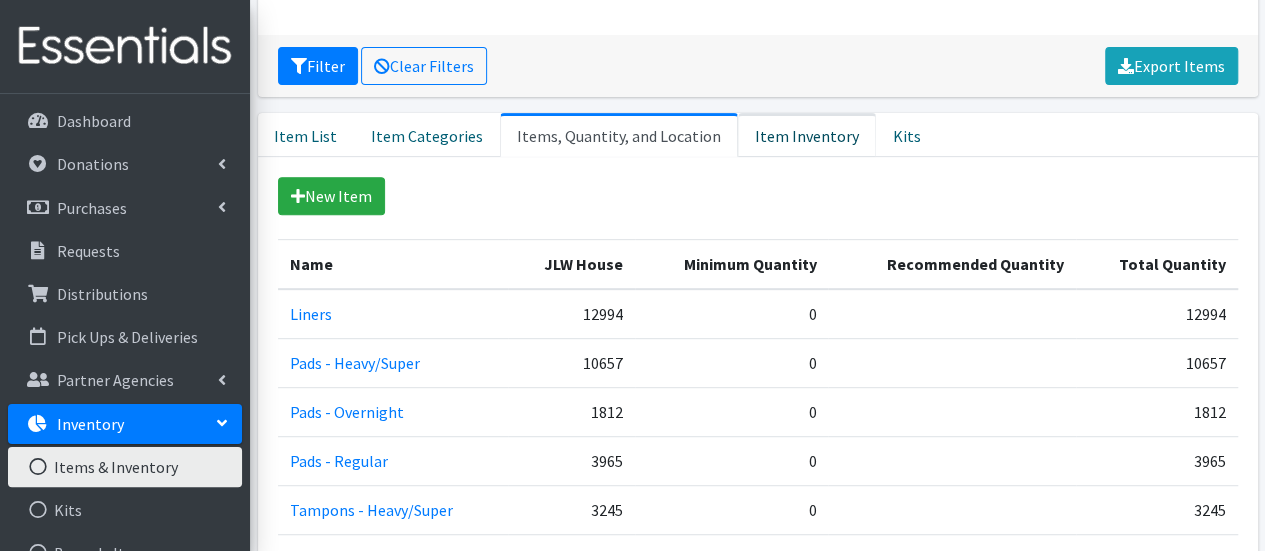 click on "Item Inventory" at bounding box center (807, 135) 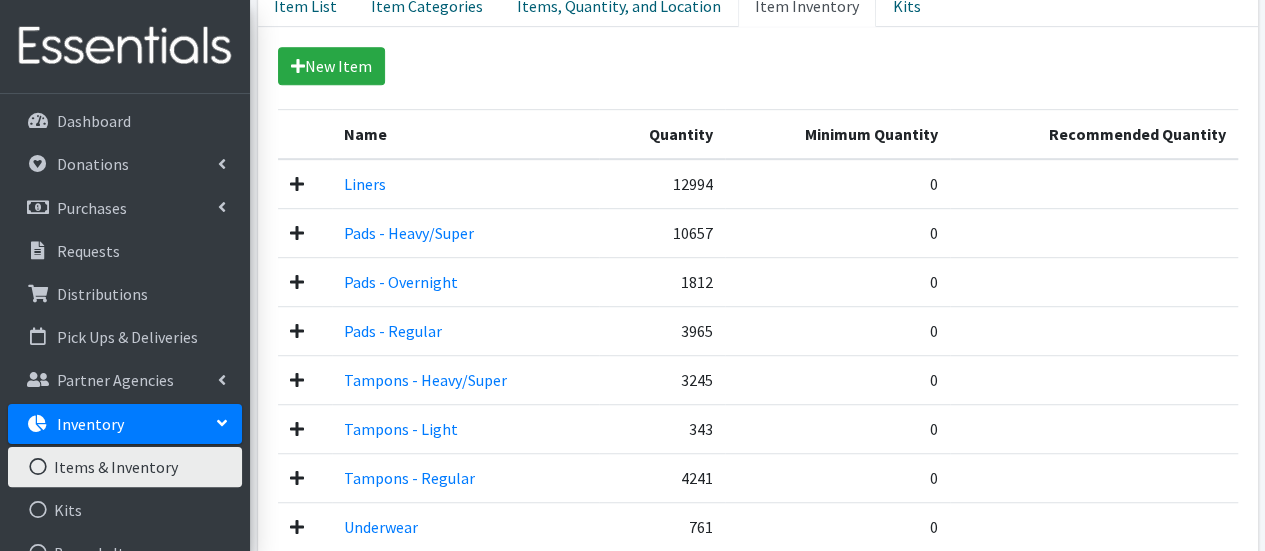 scroll, scrollTop: 478, scrollLeft: 0, axis: vertical 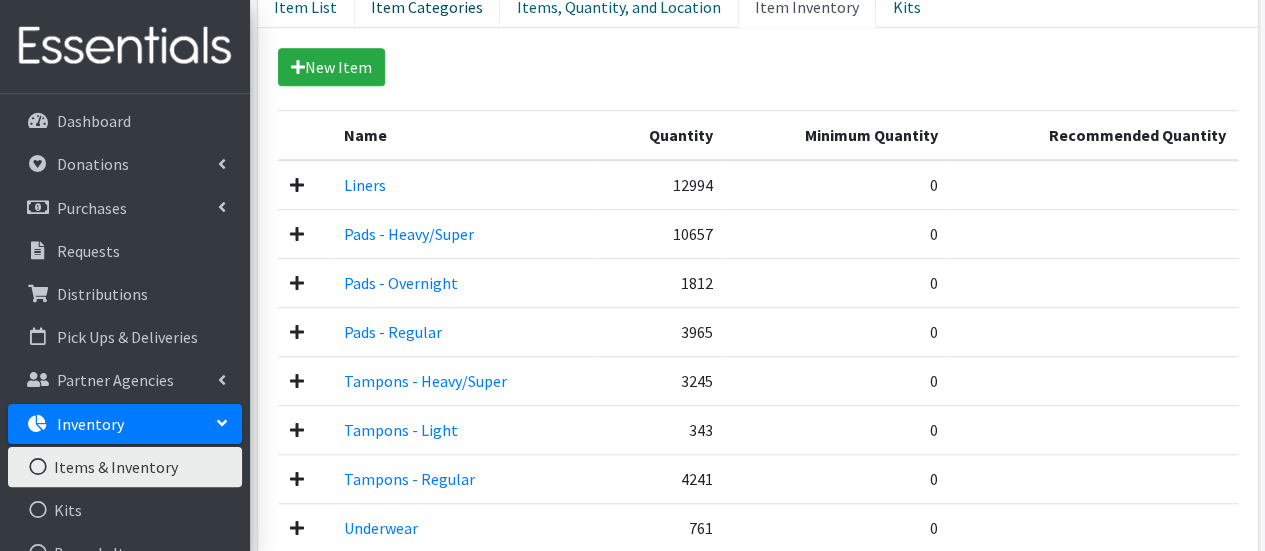 click on "Item Categories" at bounding box center [427, 6] 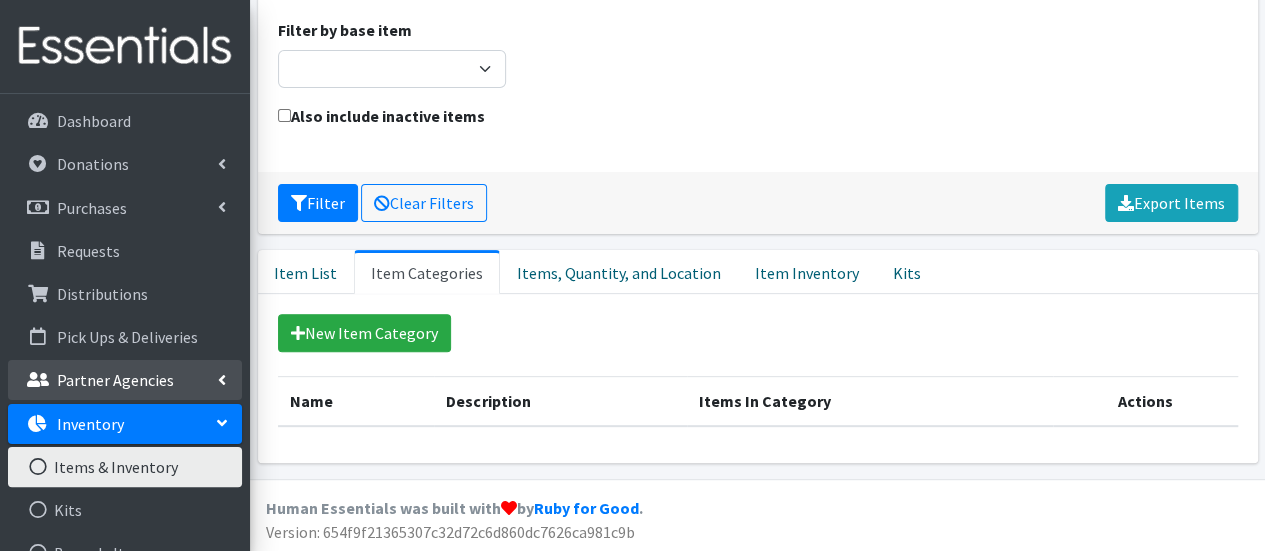 scroll, scrollTop: 290, scrollLeft: 0, axis: vertical 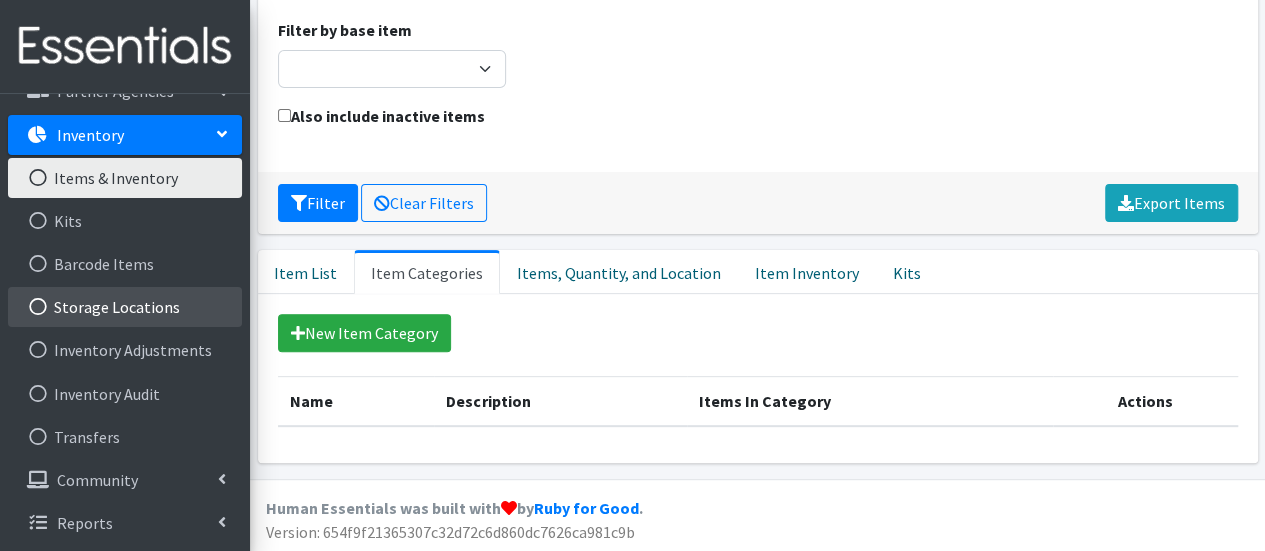 click on "Storage Locations" at bounding box center [125, 307] 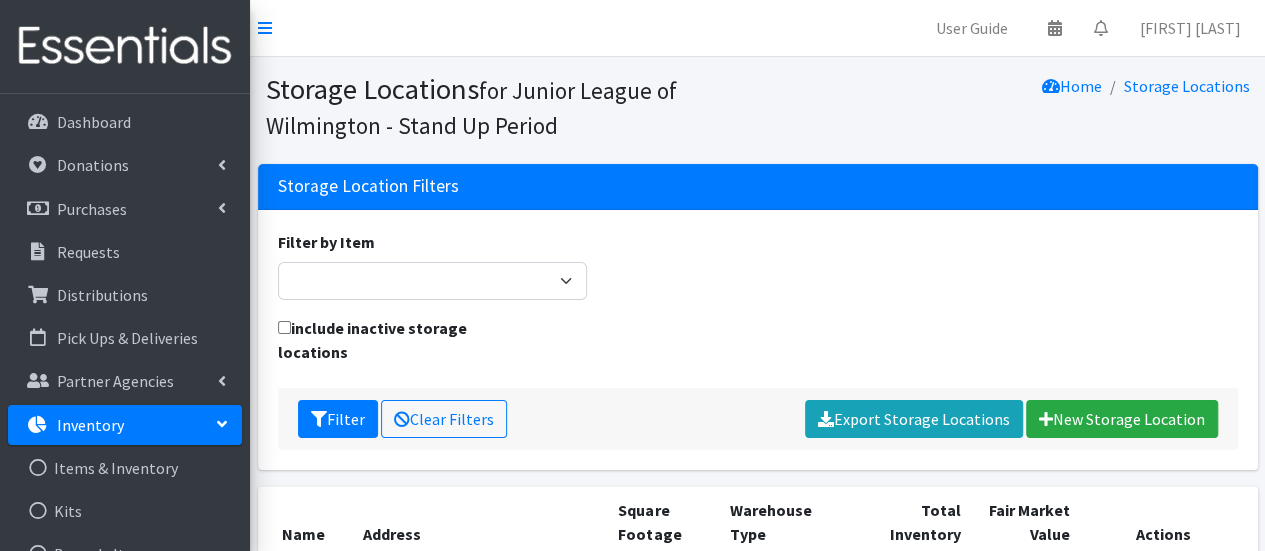 scroll, scrollTop: 222, scrollLeft: 0, axis: vertical 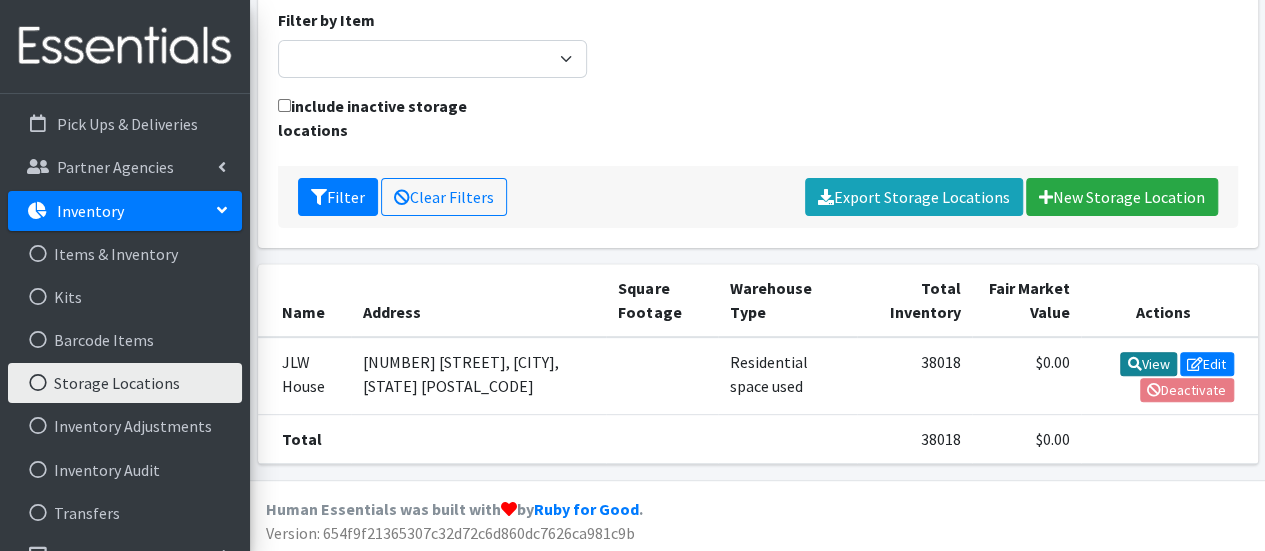 click on "View" at bounding box center (1148, 364) 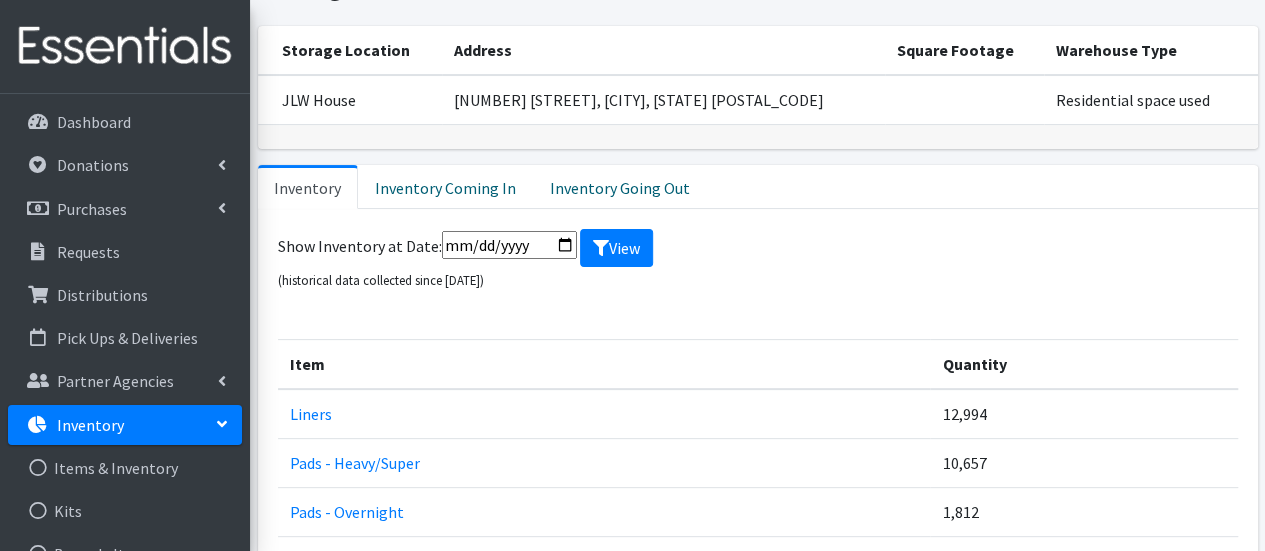 scroll, scrollTop: 0, scrollLeft: 0, axis: both 